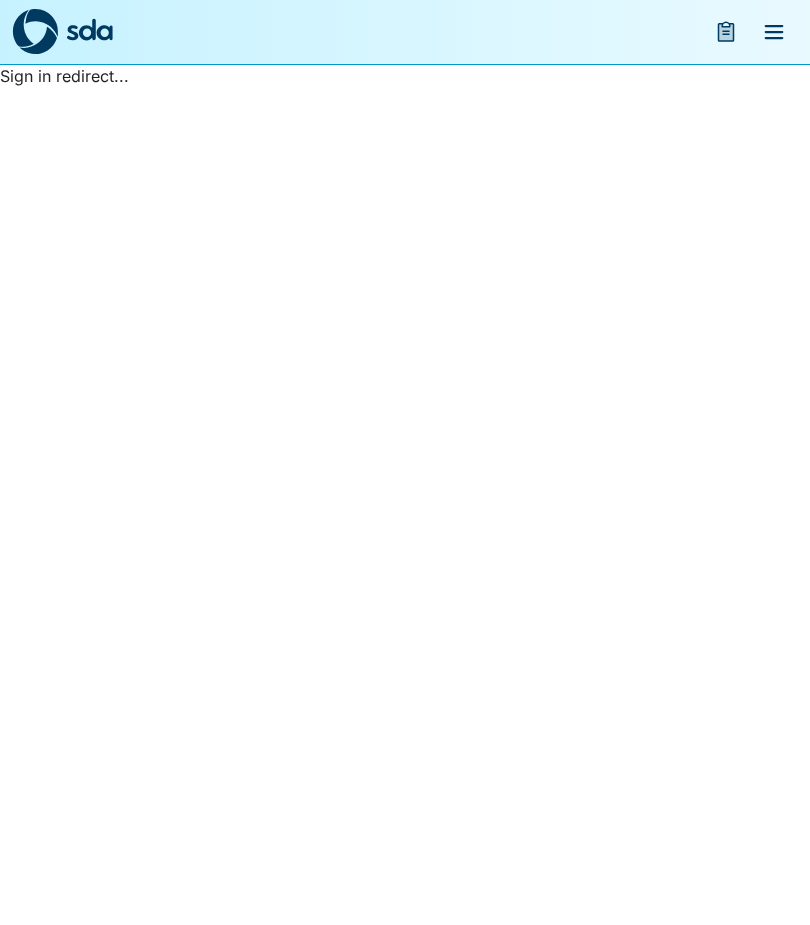 scroll, scrollTop: 0, scrollLeft: 0, axis: both 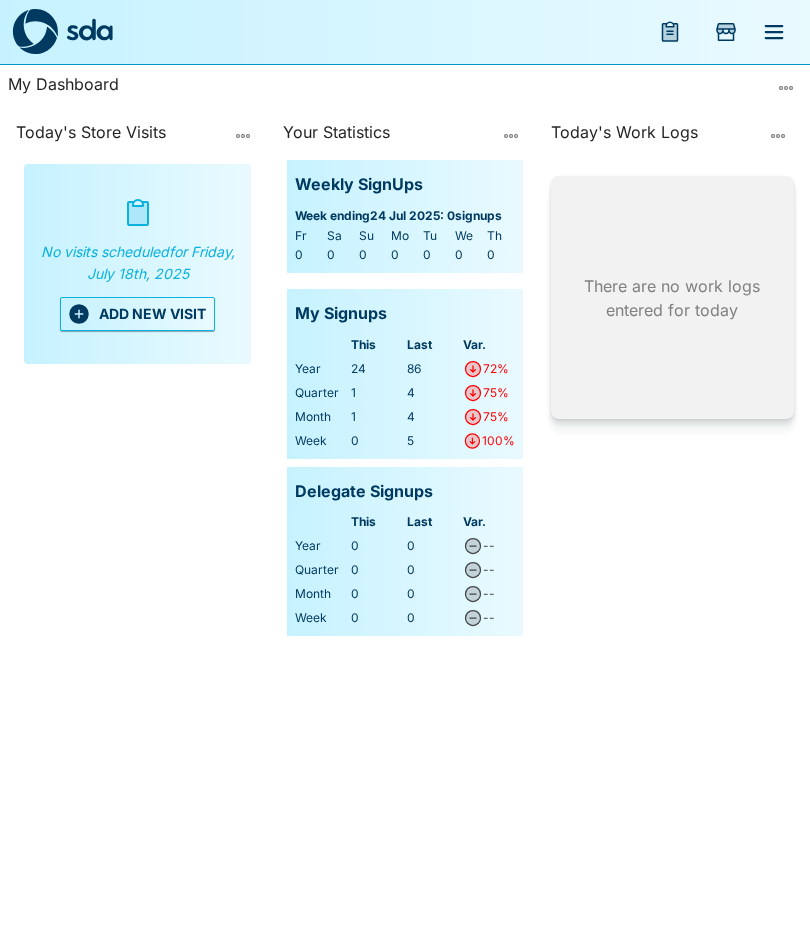 click on "ADD NEW VISIT" at bounding box center (137, 314) 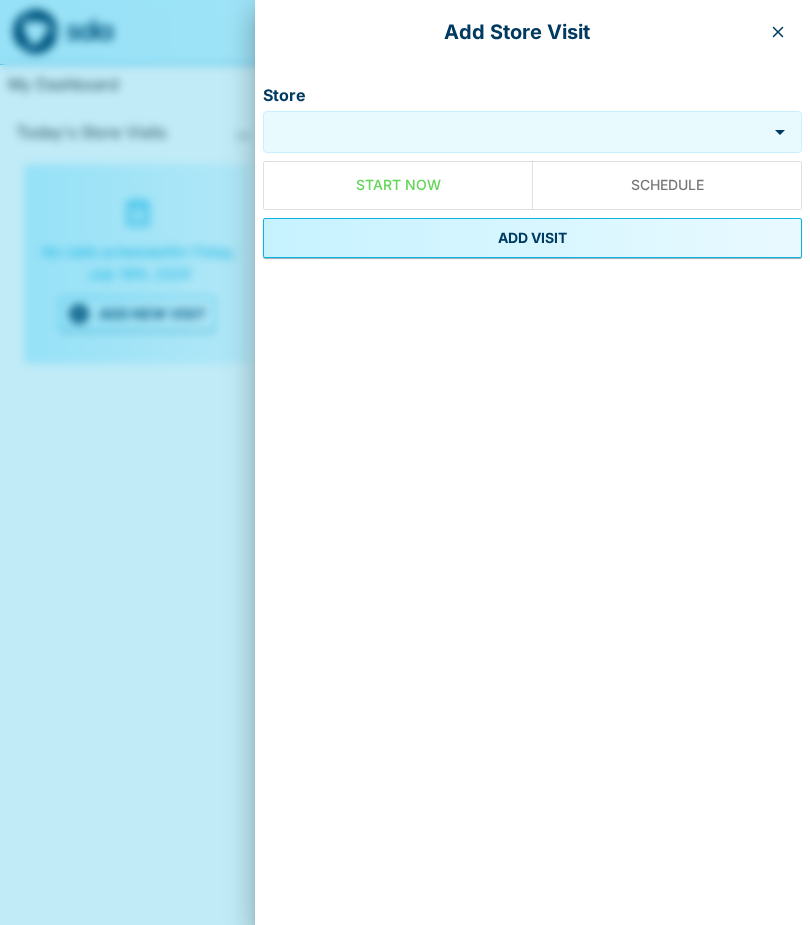 click on "Store" at bounding box center (515, 132) 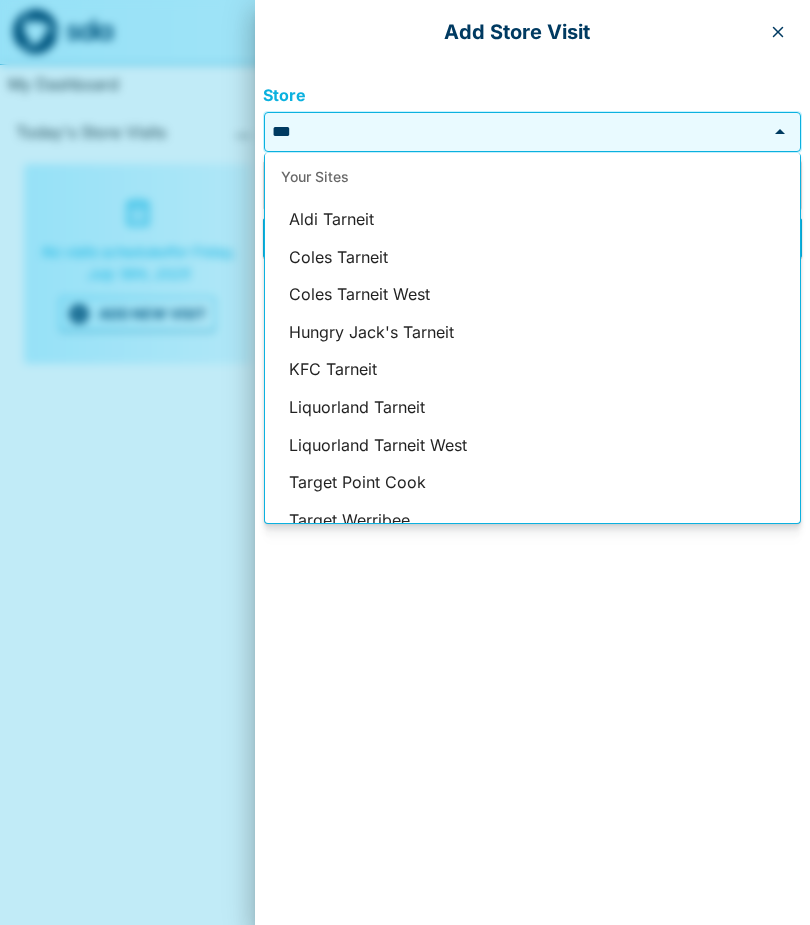 click on "Target Werribee" at bounding box center [532, 521] 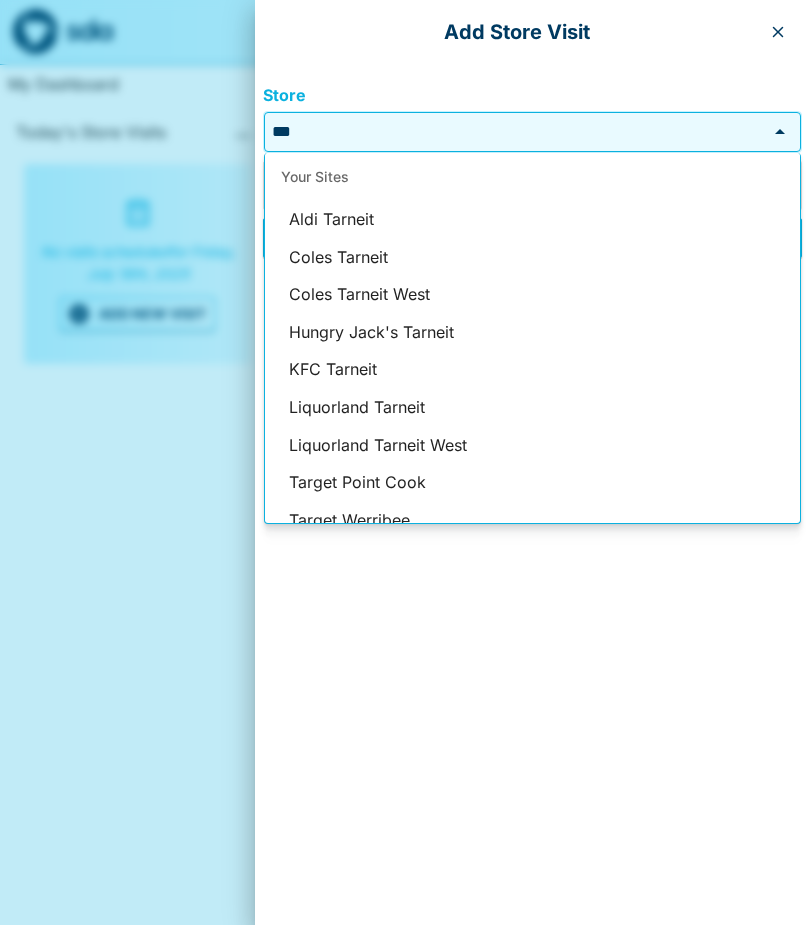 type on "**********" 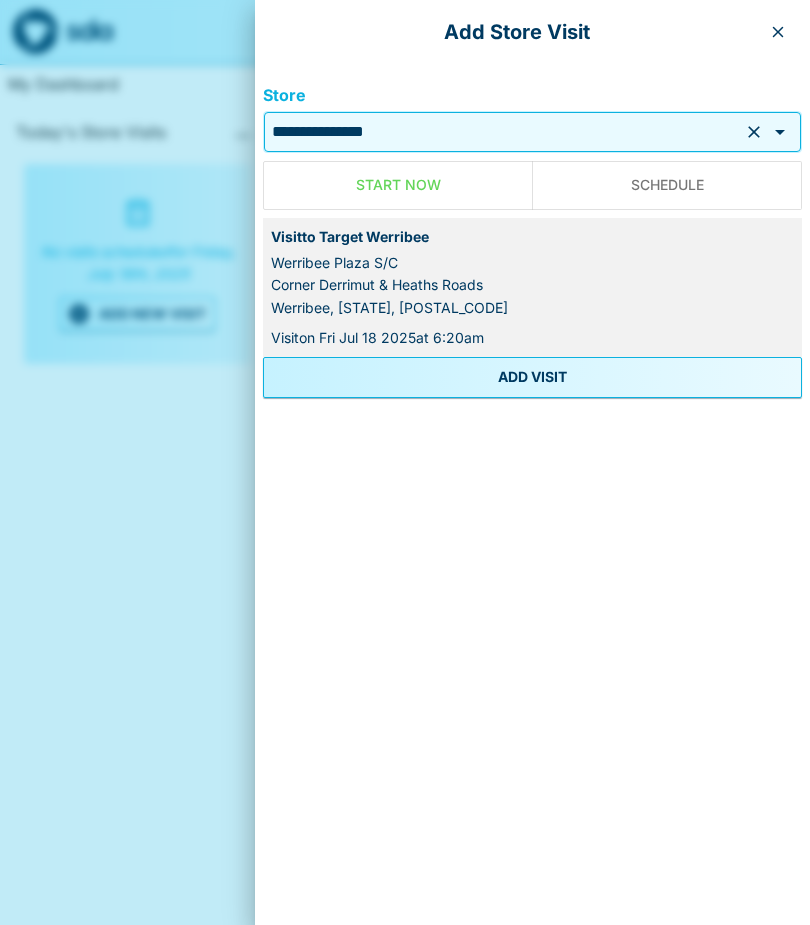 click on "ADD VISIT" at bounding box center [532, 377] 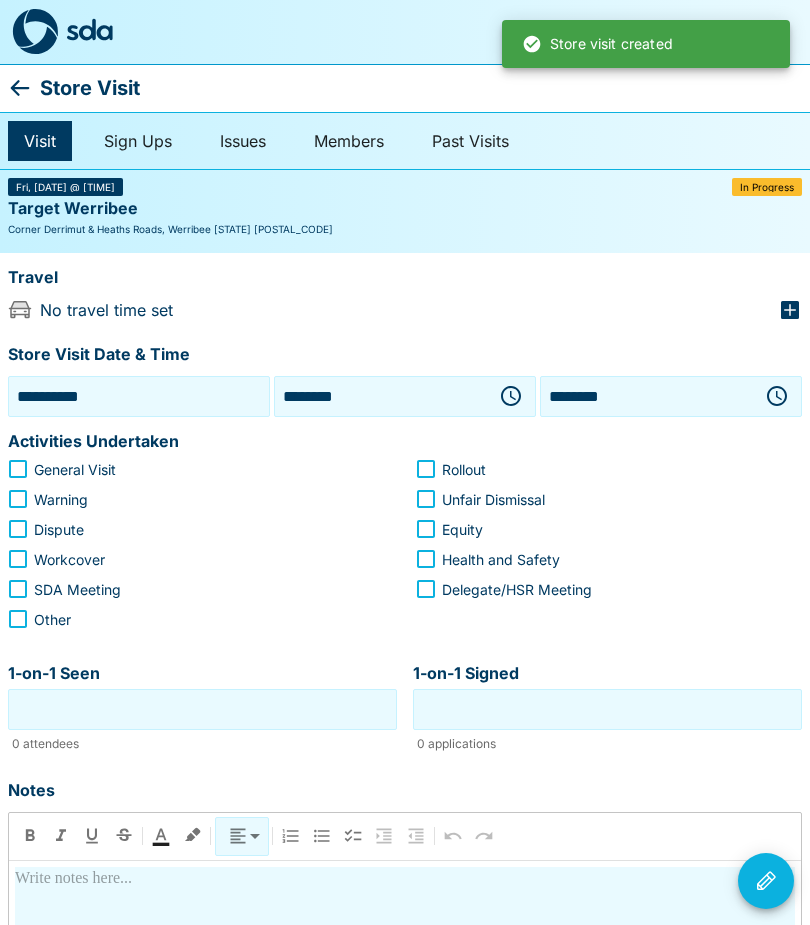 click on "**********" at bounding box center [139, 396] 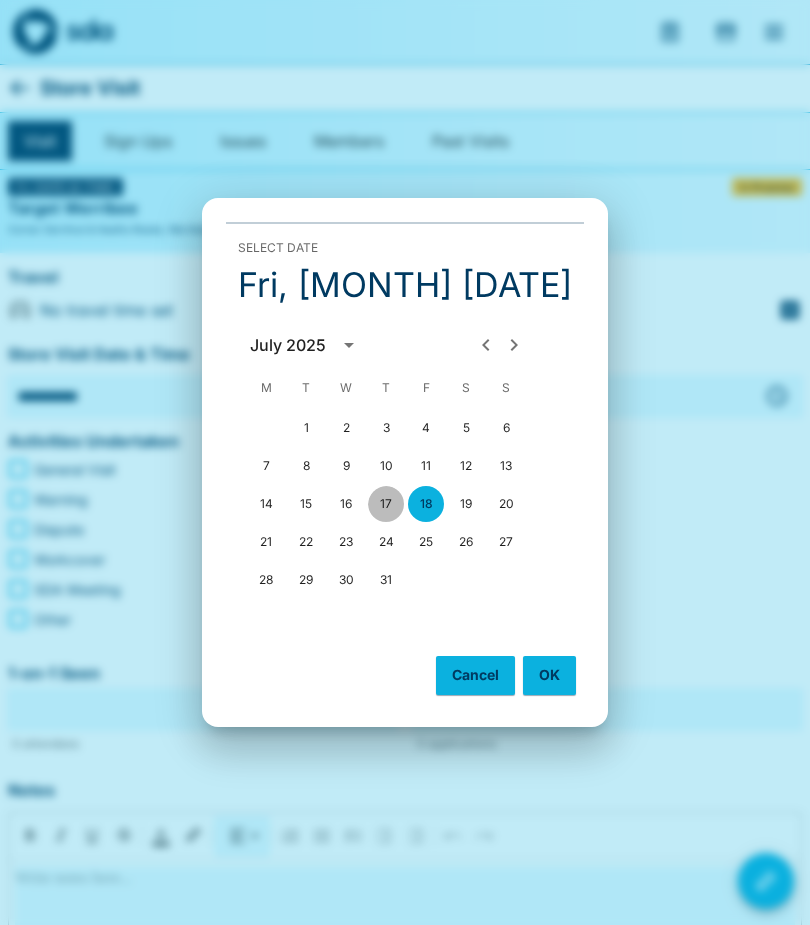 click on "17" at bounding box center [386, 504] 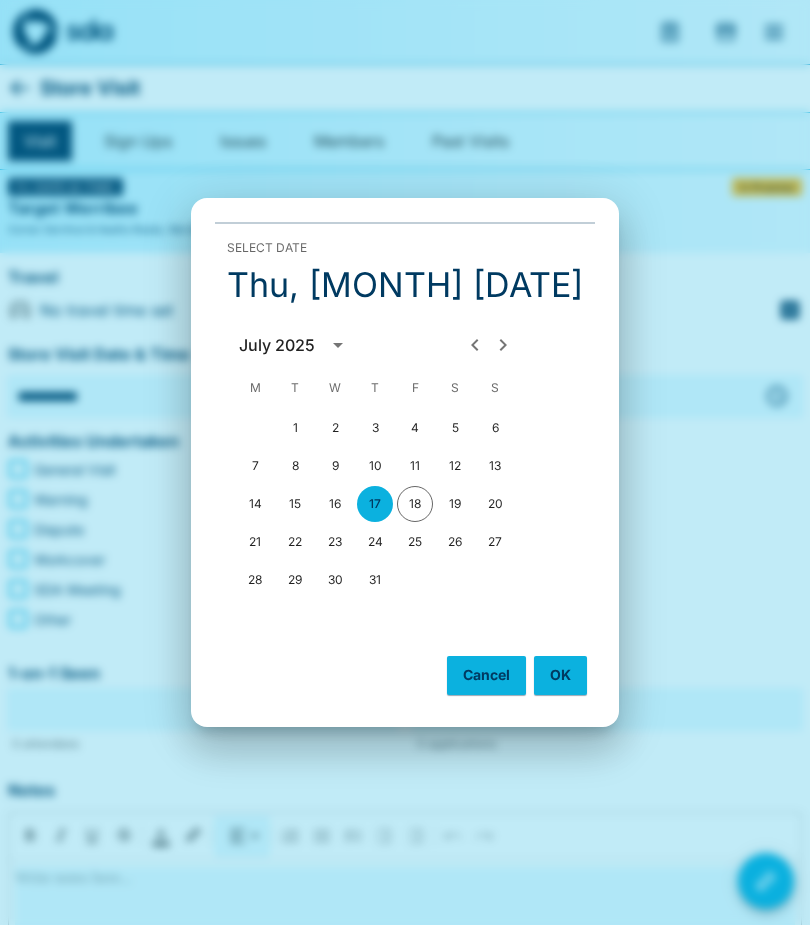 click on "OK" at bounding box center (560, 675) 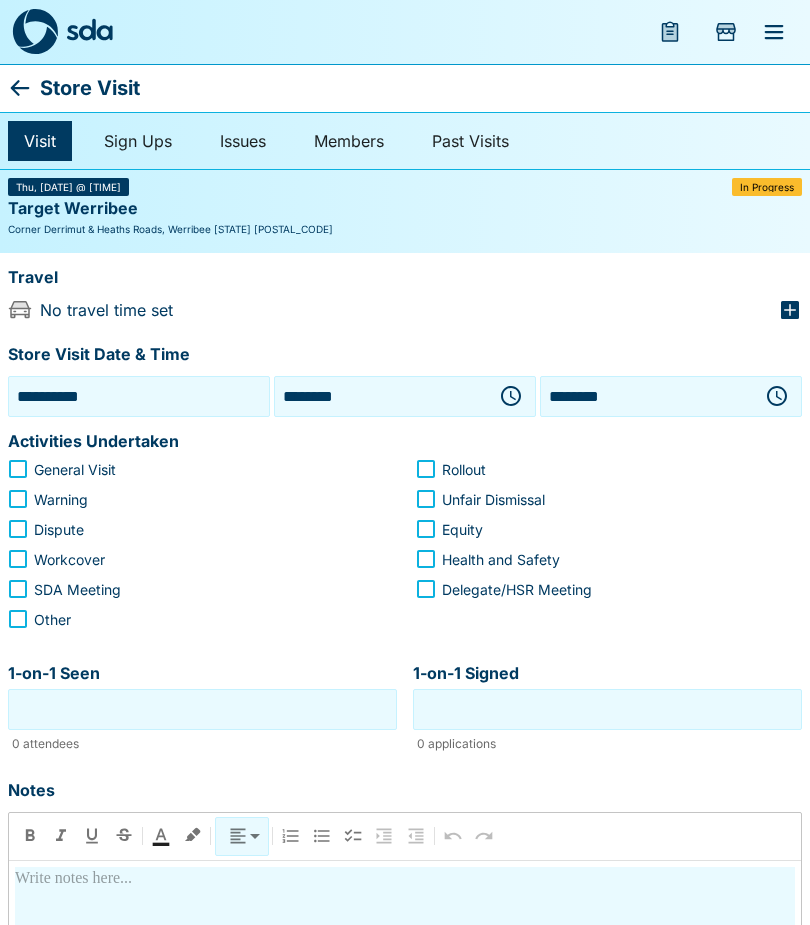 click 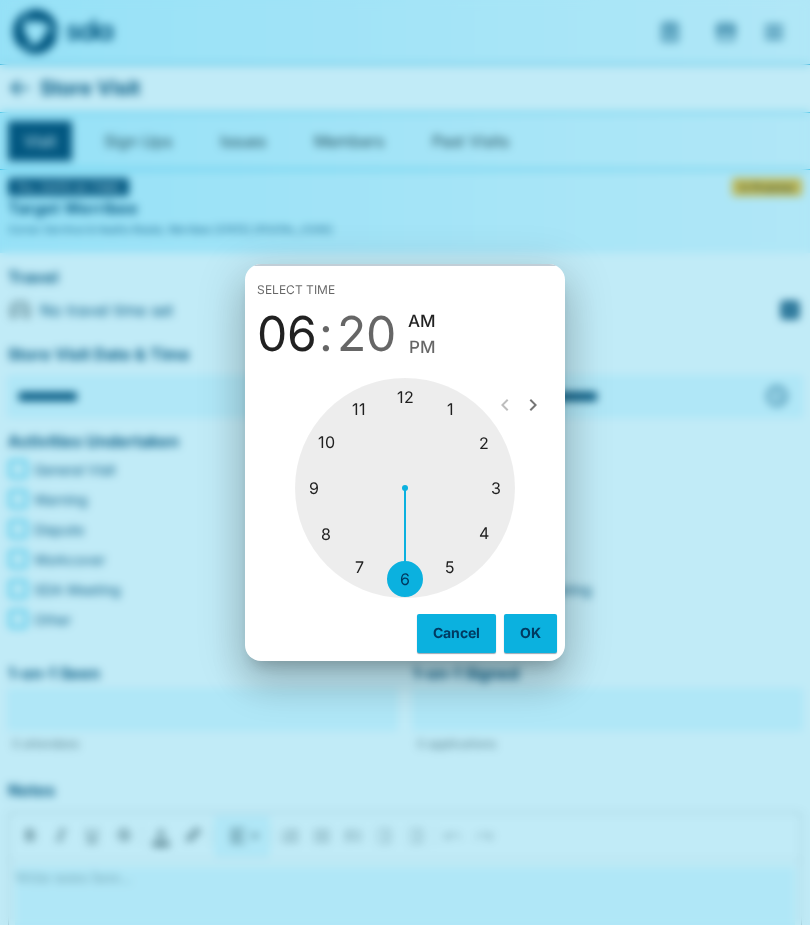 click at bounding box center [405, 488] 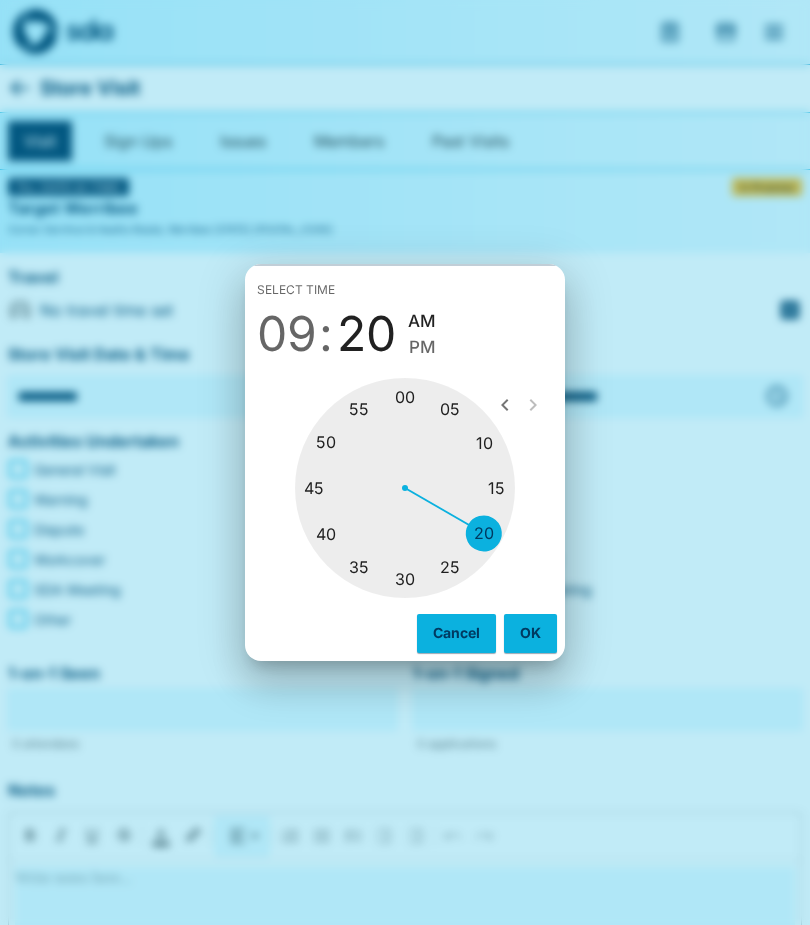click at bounding box center [405, 488] 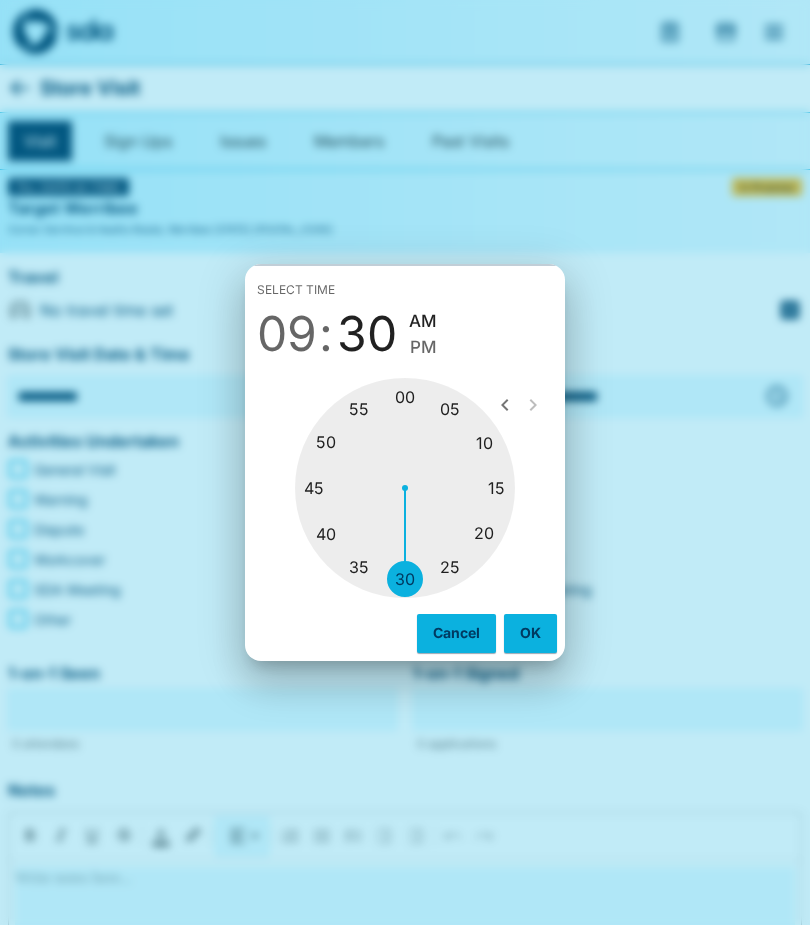 click on "PM" at bounding box center (423, 347) 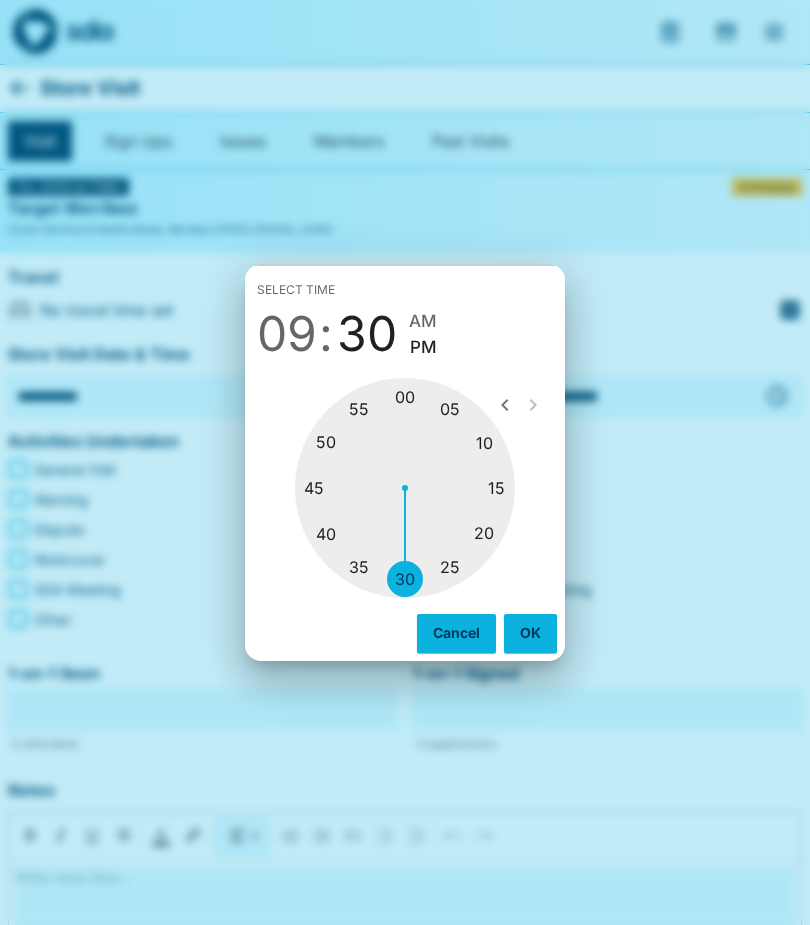 click on "AM" at bounding box center [423, 321] 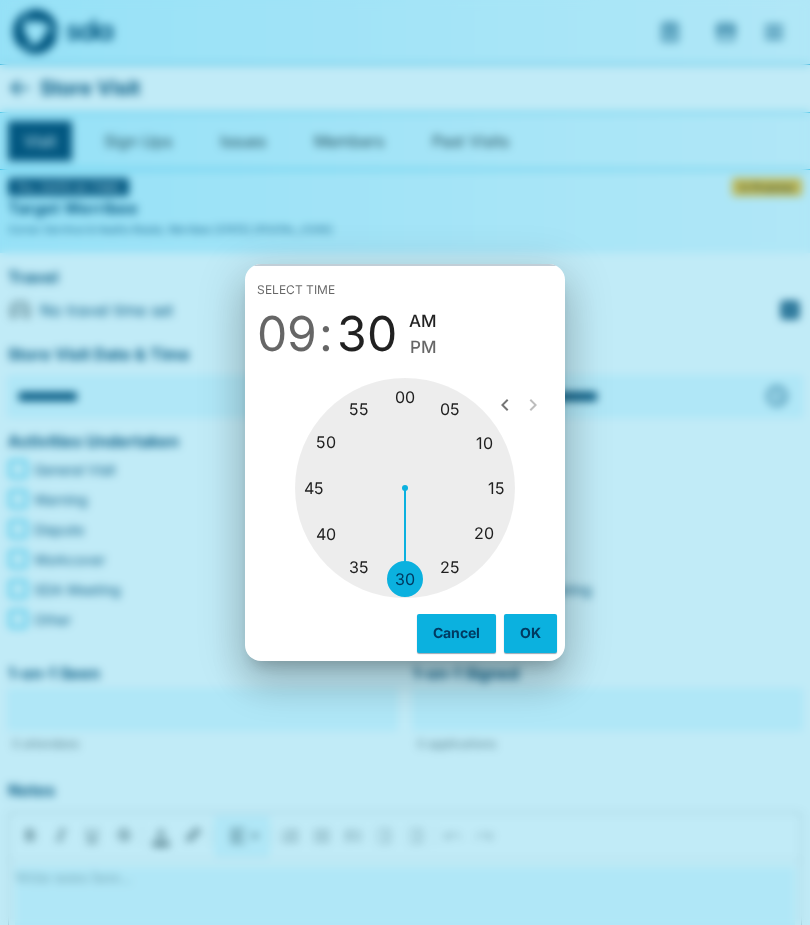 click on "OK" at bounding box center [530, 633] 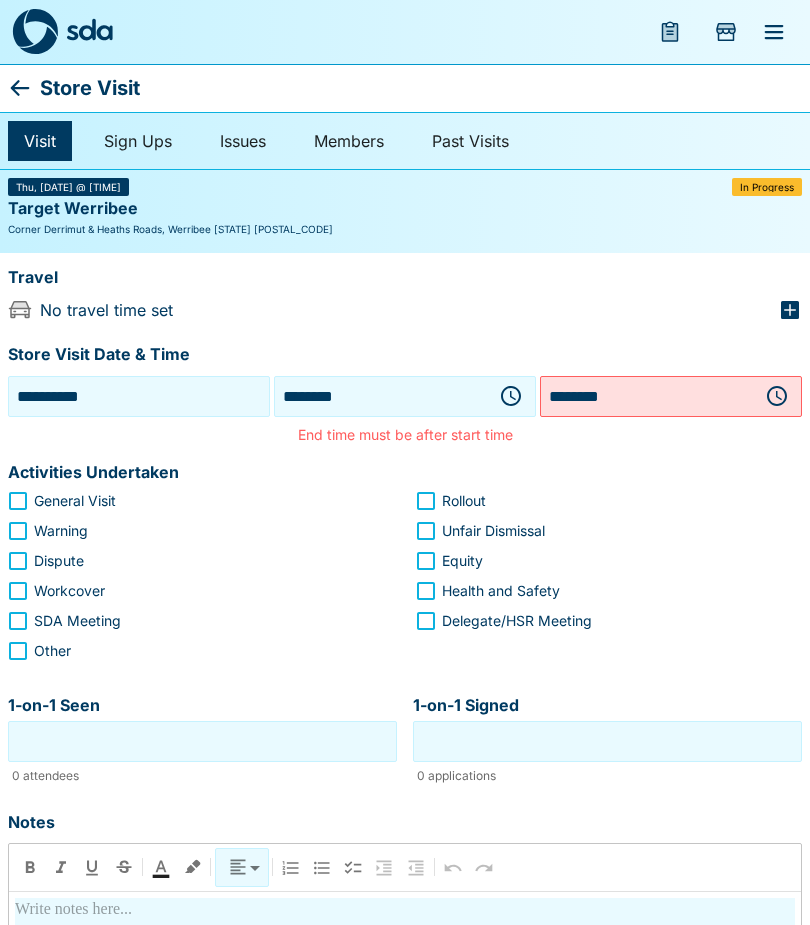click 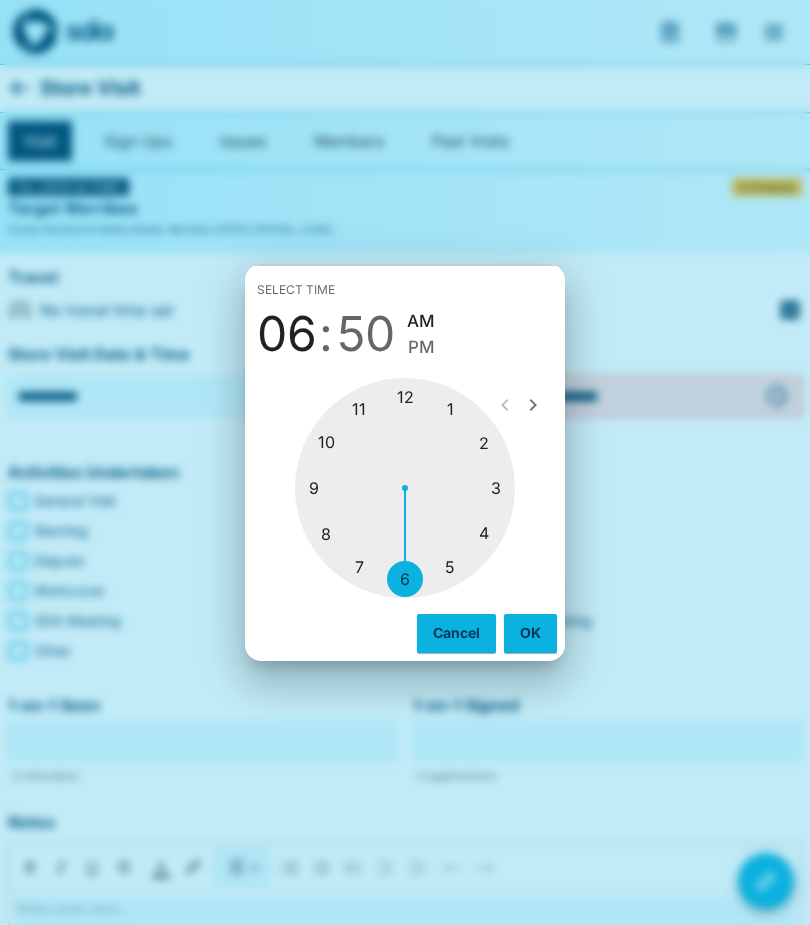 click at bounding box center (405, 488) 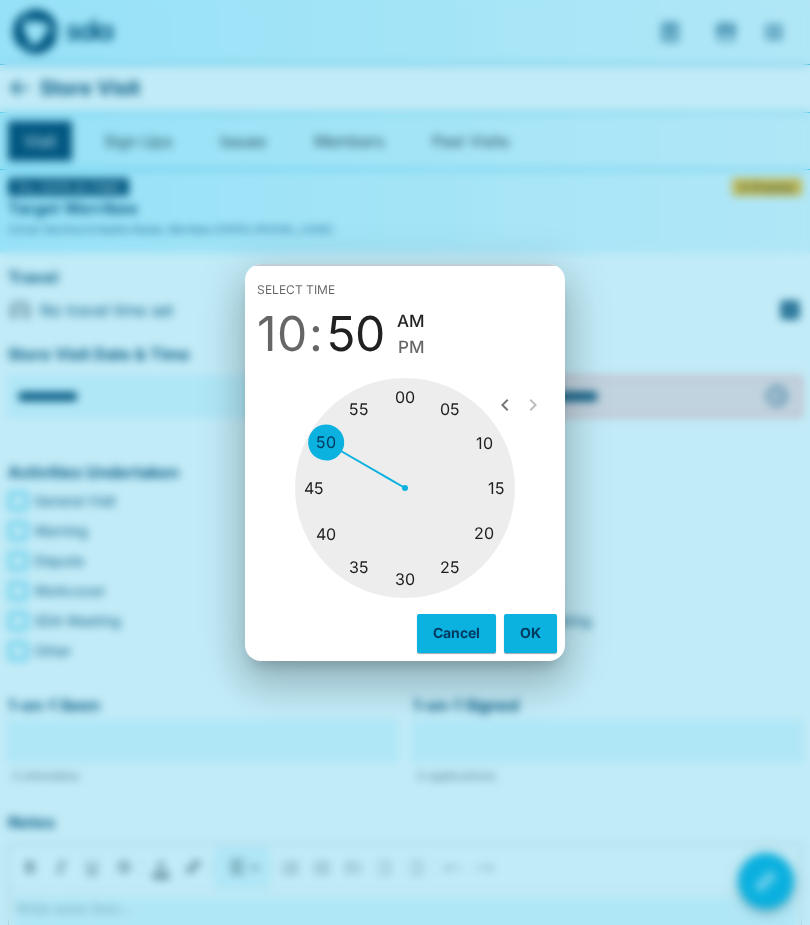 click at bounding box center [405, 488] 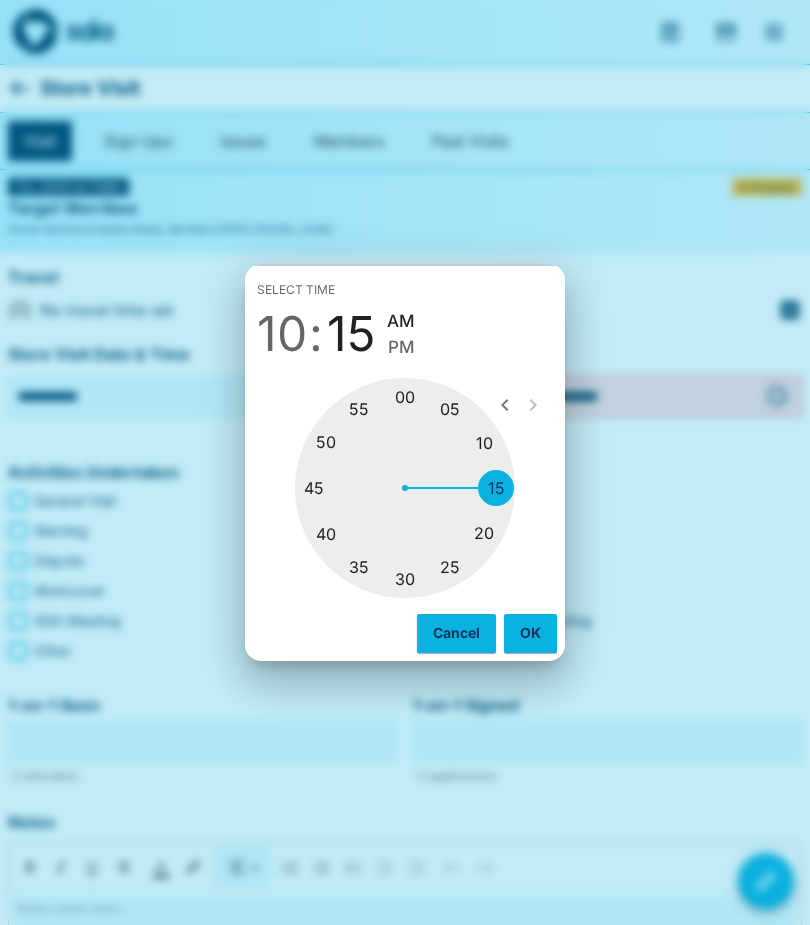 click on "OK" at bounding box center [530, 633] 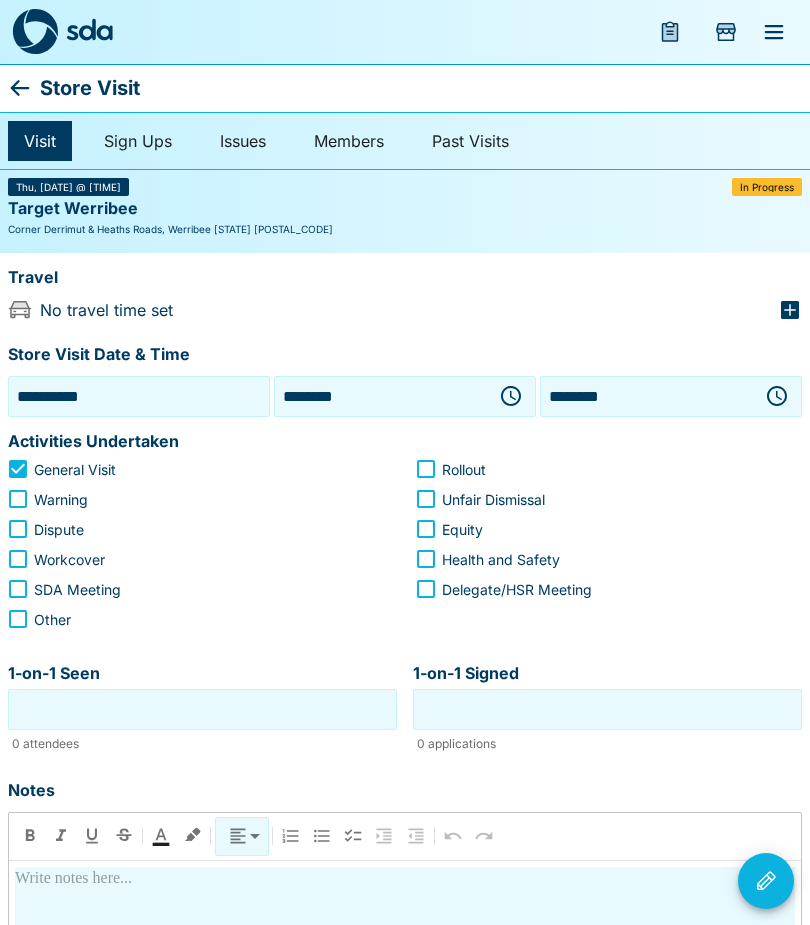 click on "1-on-1 Seen" at bounding box center [202, 709] 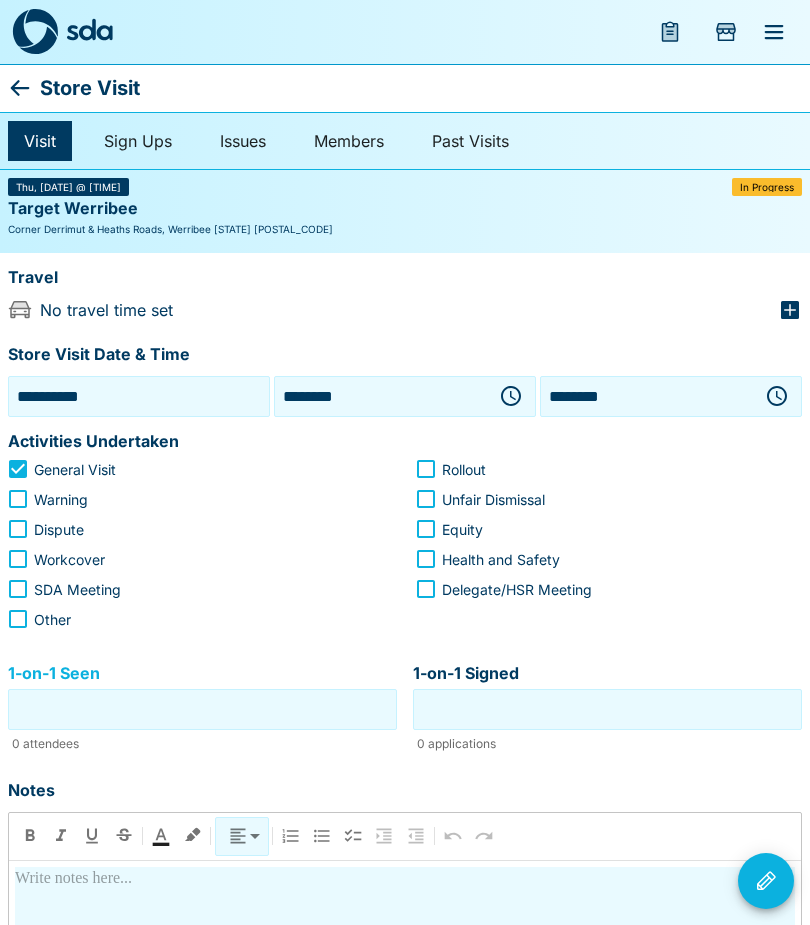 scroll, scrollTop: 85, scrollLeft: 0, axis: vertical 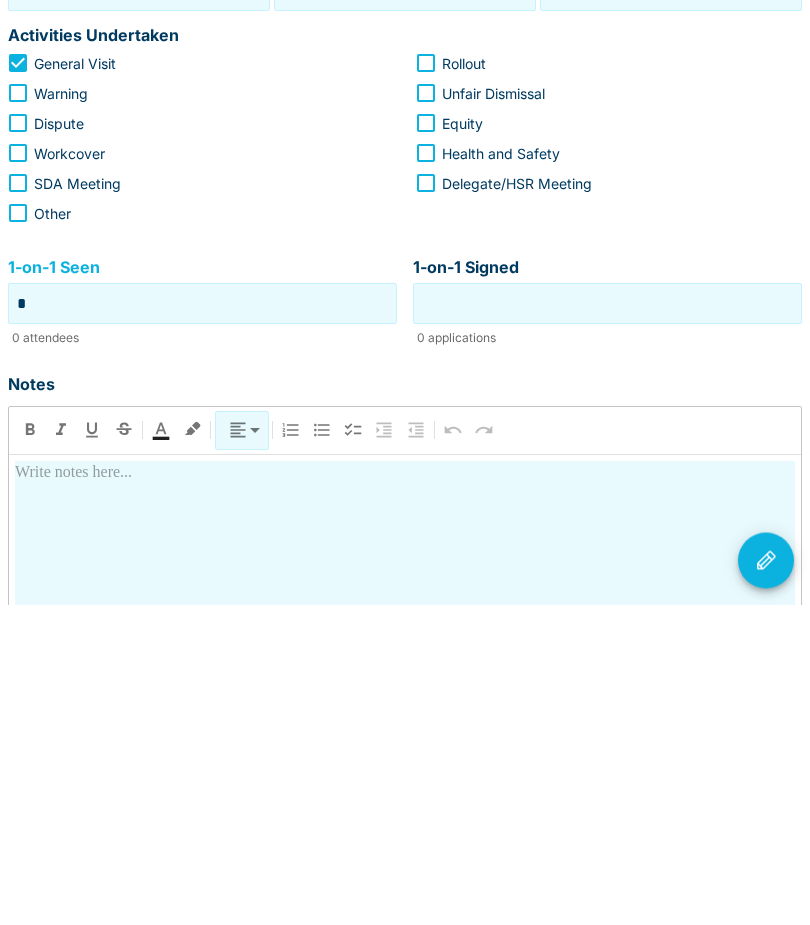 type on "*" 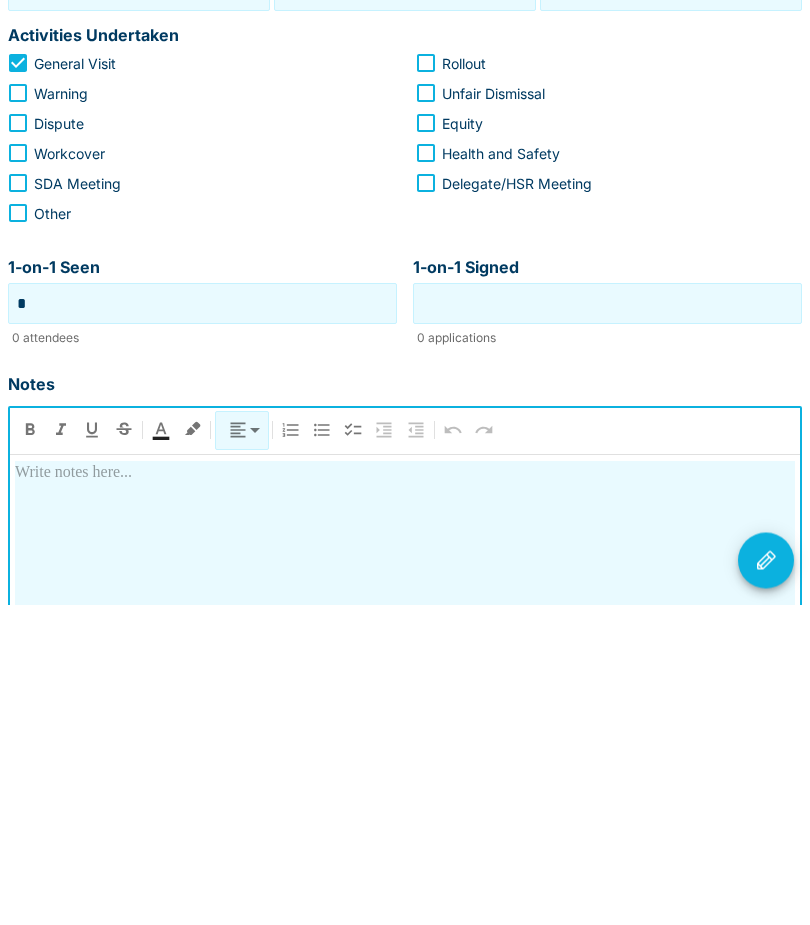 type 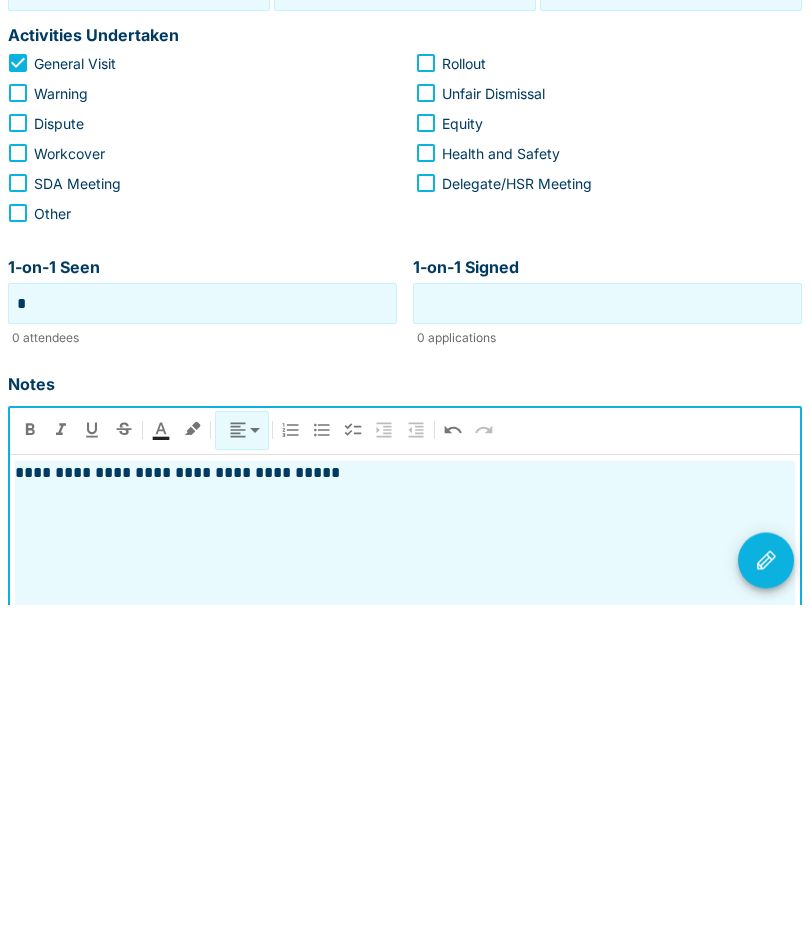 click on "**********" at bounding box center [405, 794] 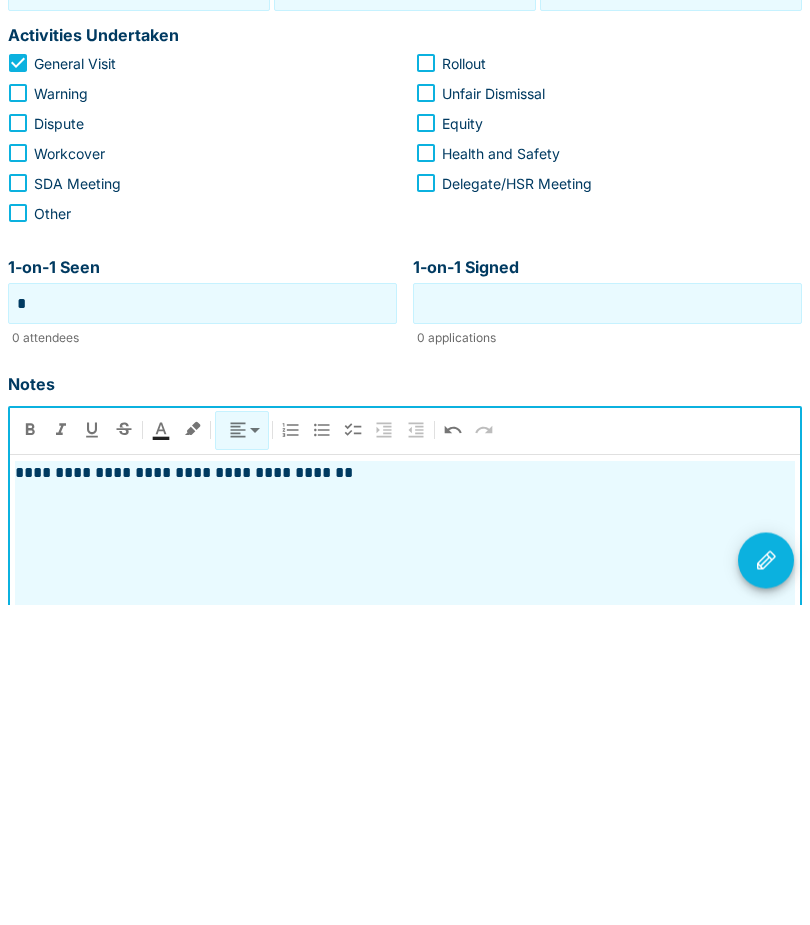 click 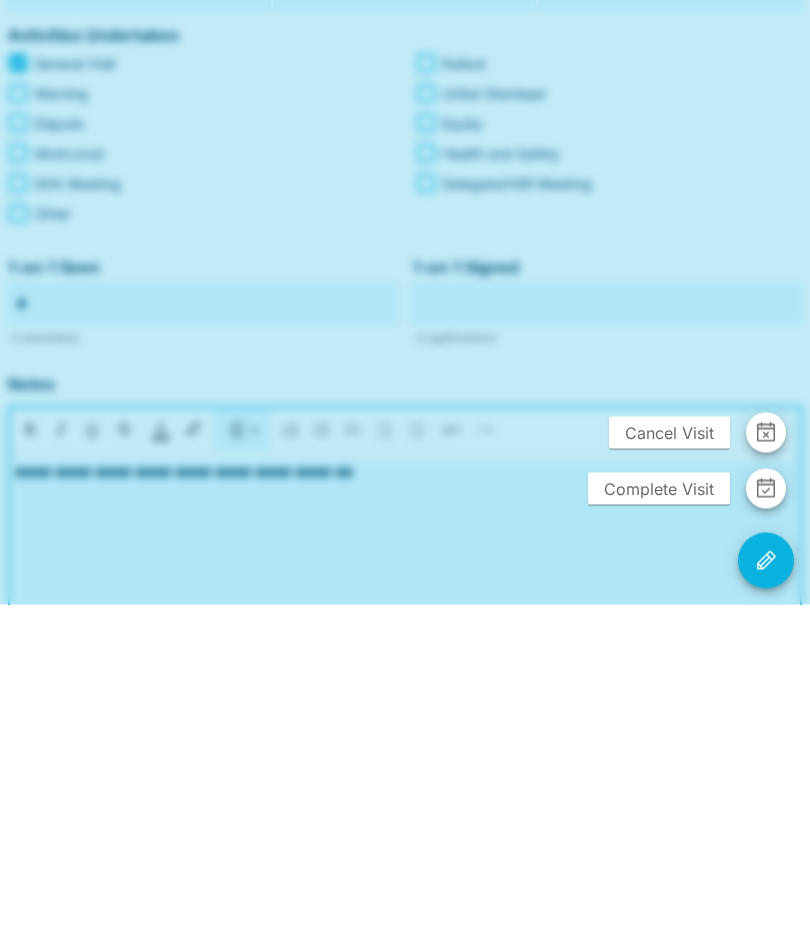scroll, scrollTop: 406, scrollLeft: 0, axis: vertical 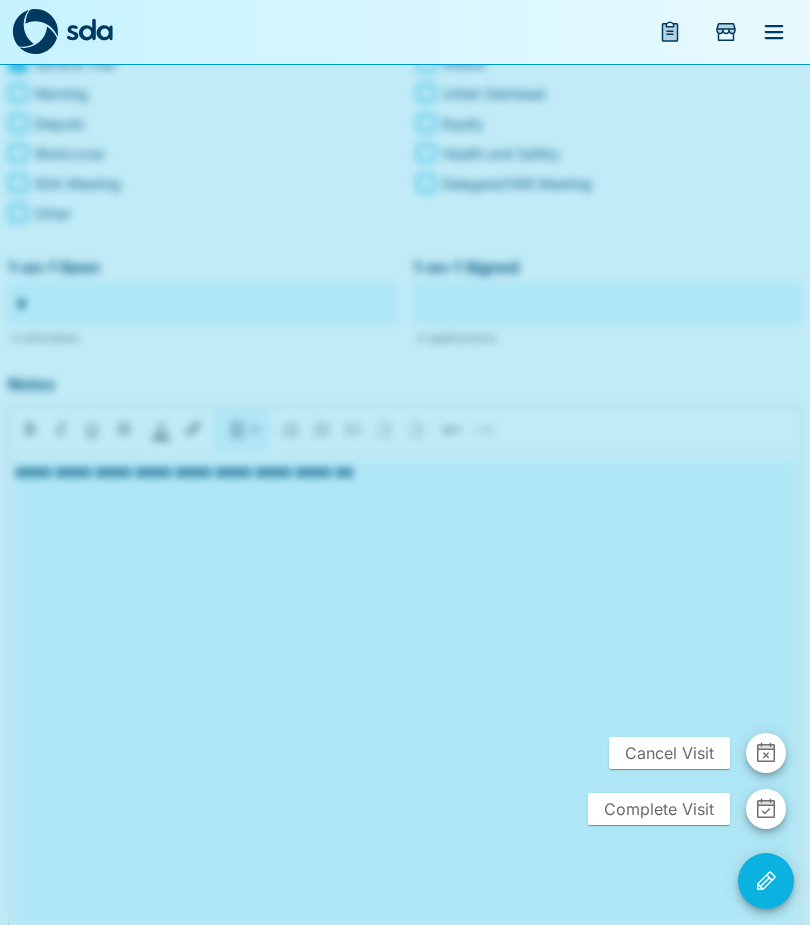 click on "Complete Visit" at bounding box center (659, 809) 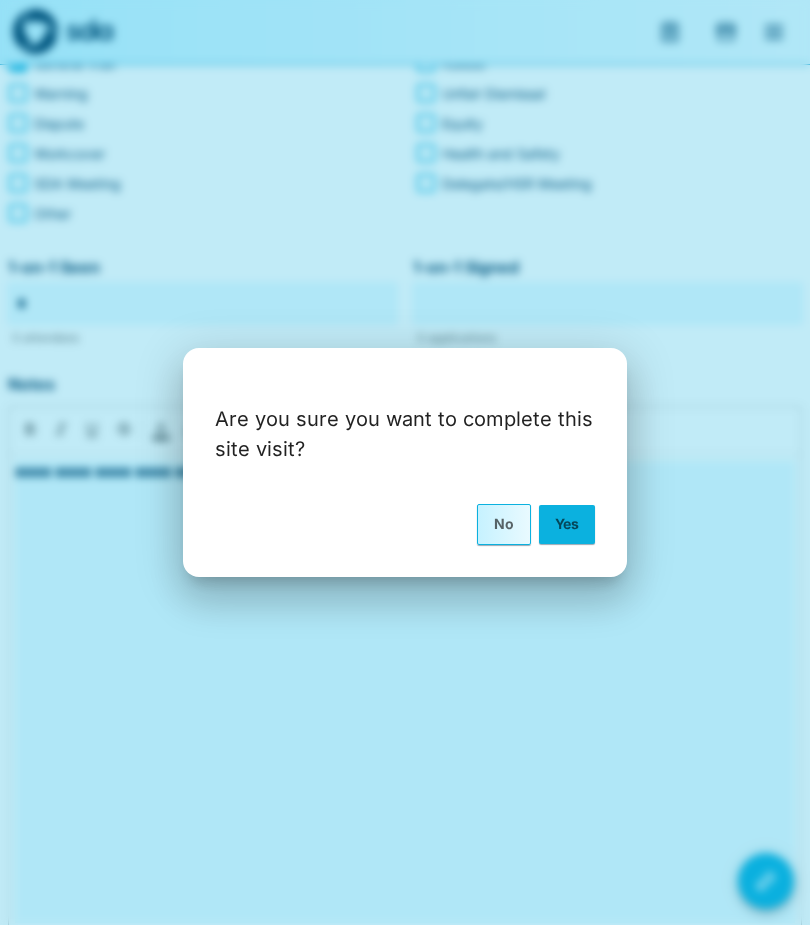 click on "Yes" at bounding box center [567, 524] 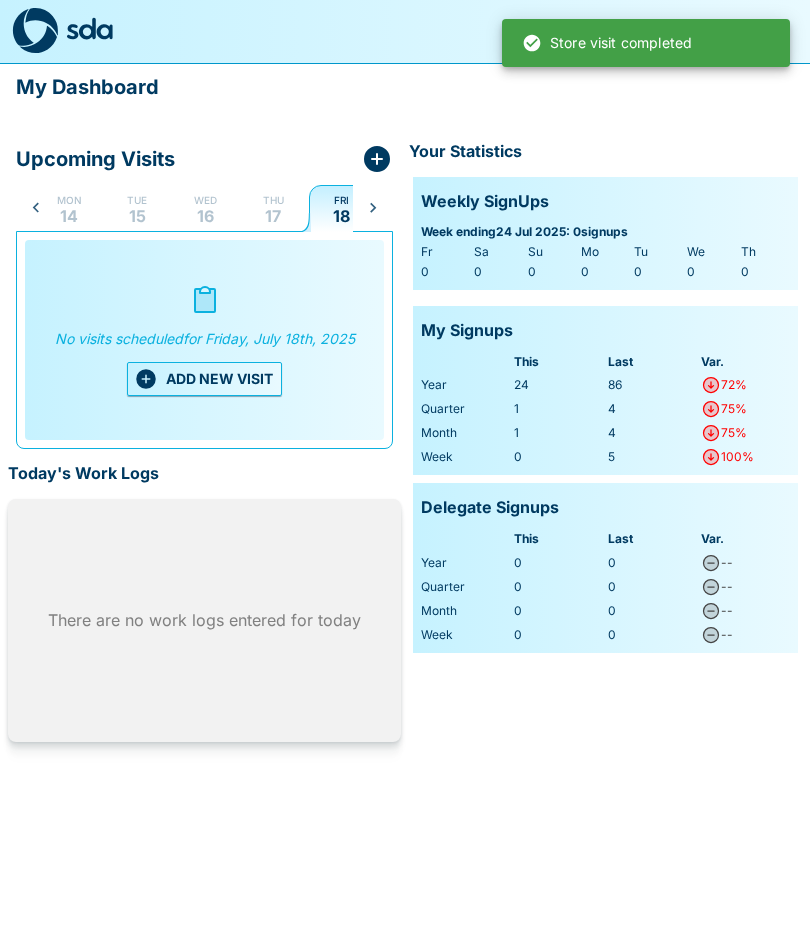 scroll, scrollTop: 0, scrollLeft: 107, axis: horizontal 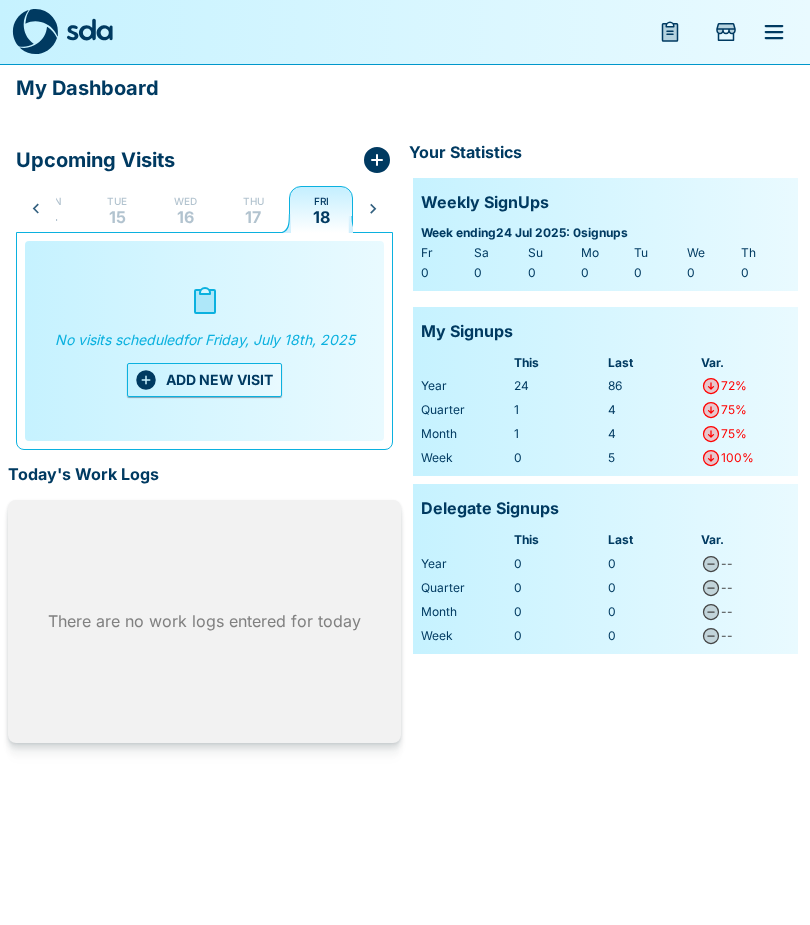 click on "ADD NEW VISIT" at bounding box center (204, 380) 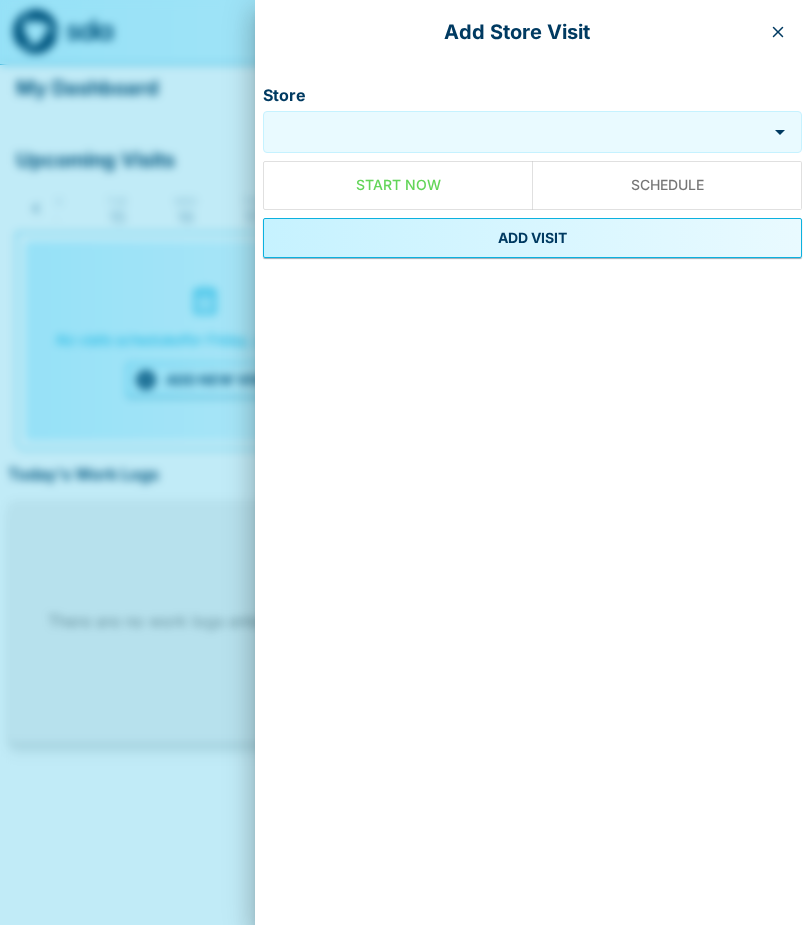 click on "Store" at bounding box center (515, 132) 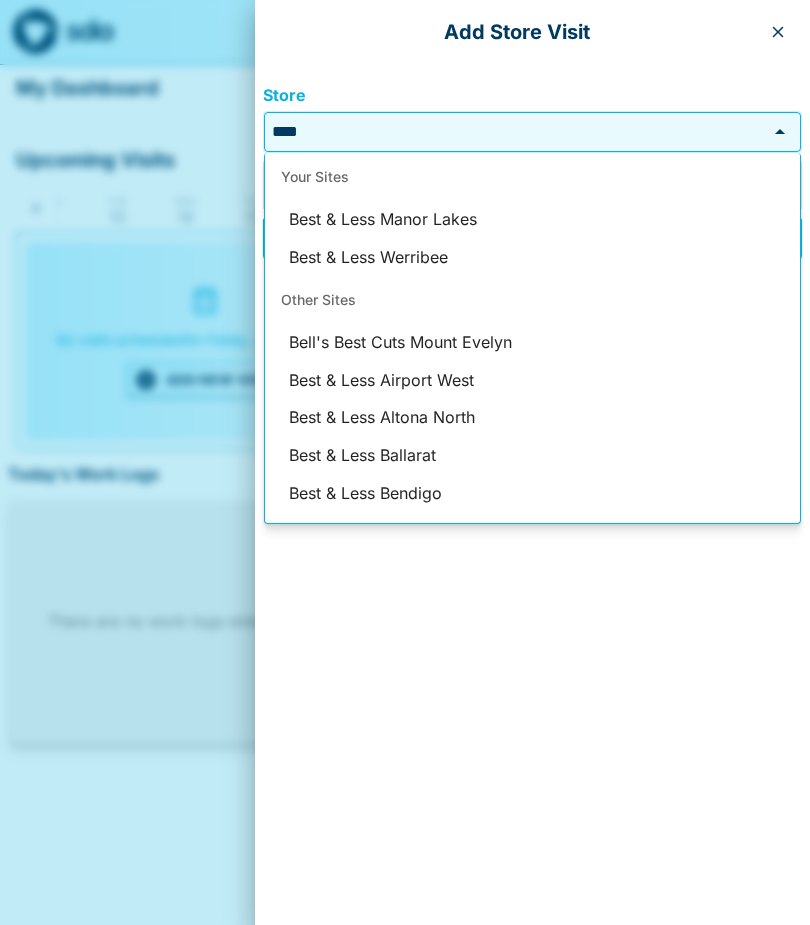 click on "Best & Less Werribee" at bounding box center (532, 258) 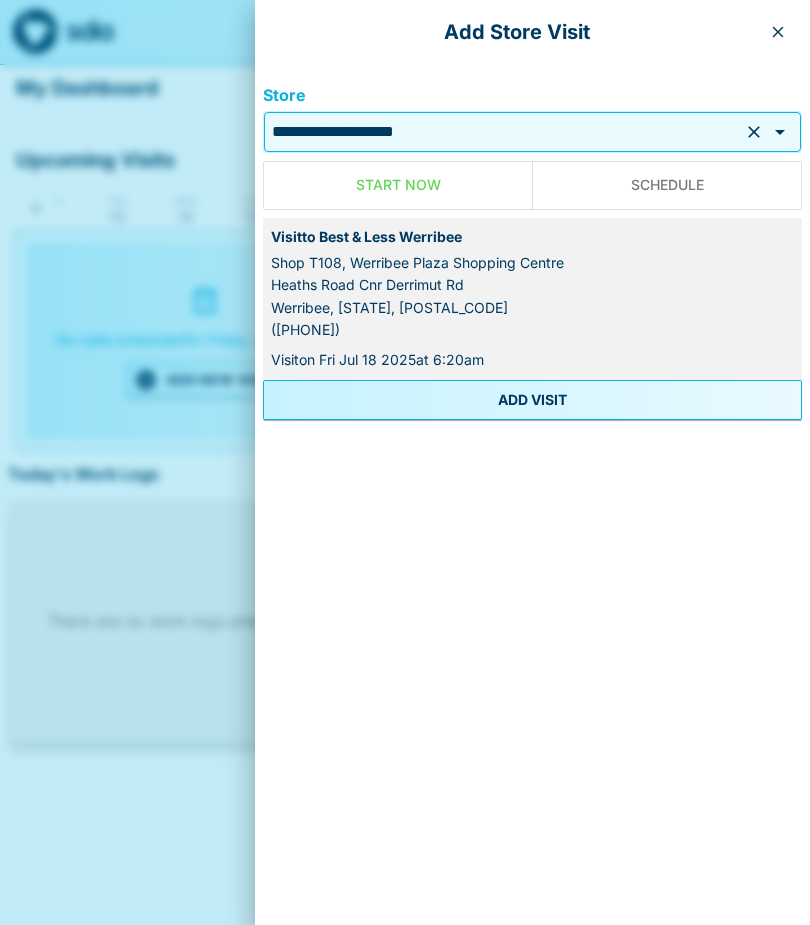click on "ADD VISIT" at bounding box center (532, 400) 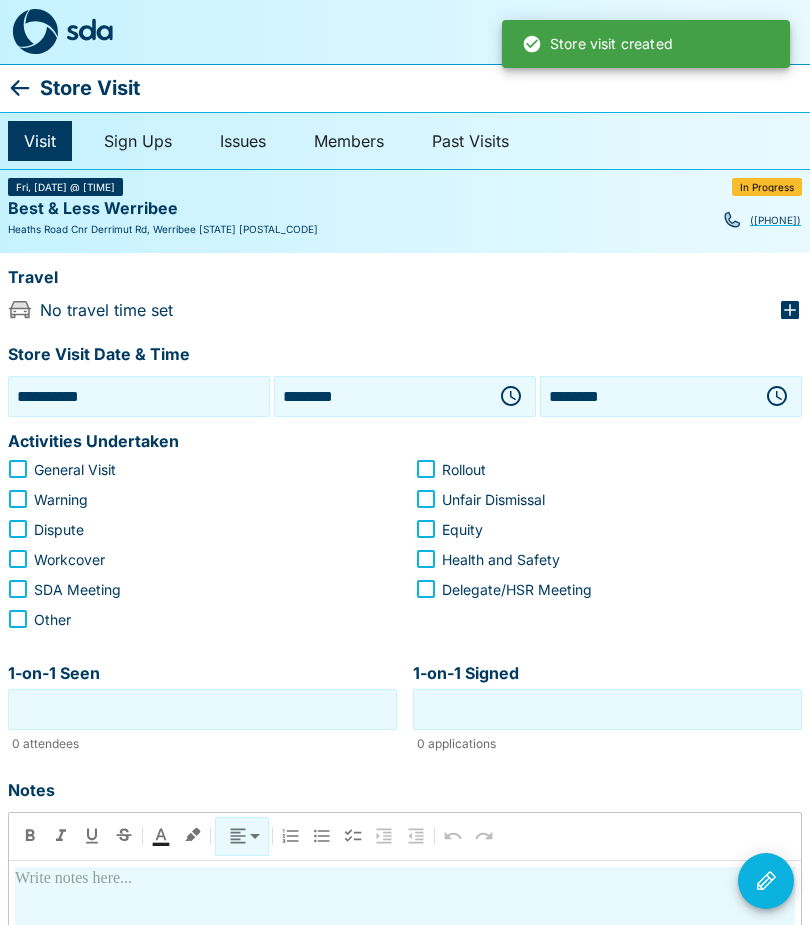 click on "**********" at bounding box center (139, 396) 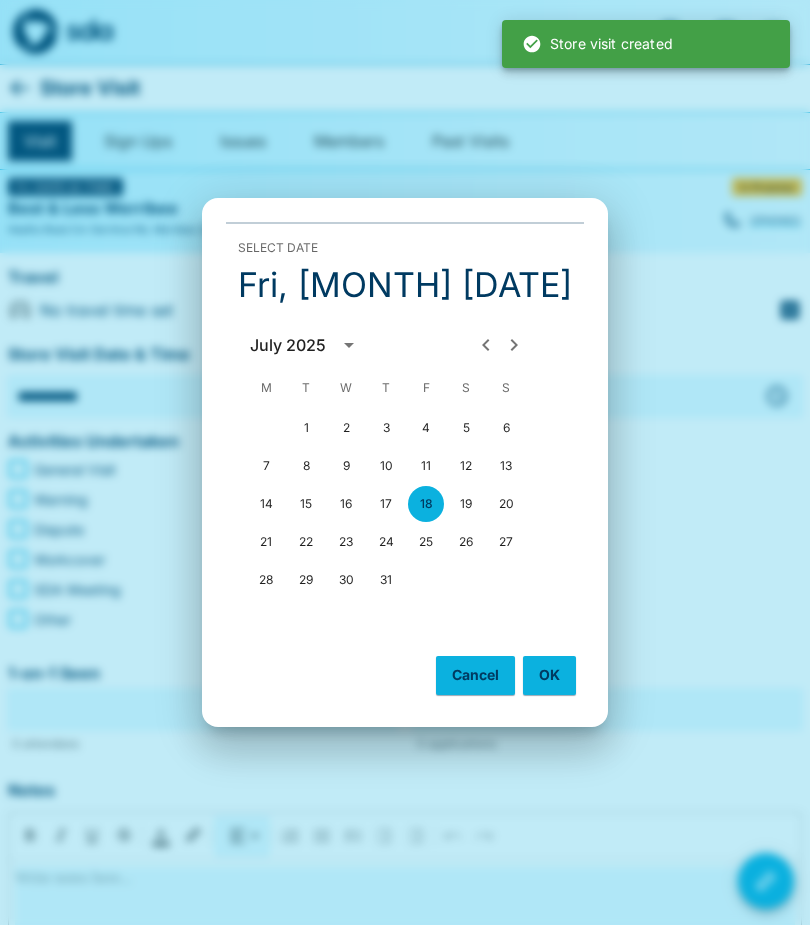 click on "17" at bounding box center (386, 504) 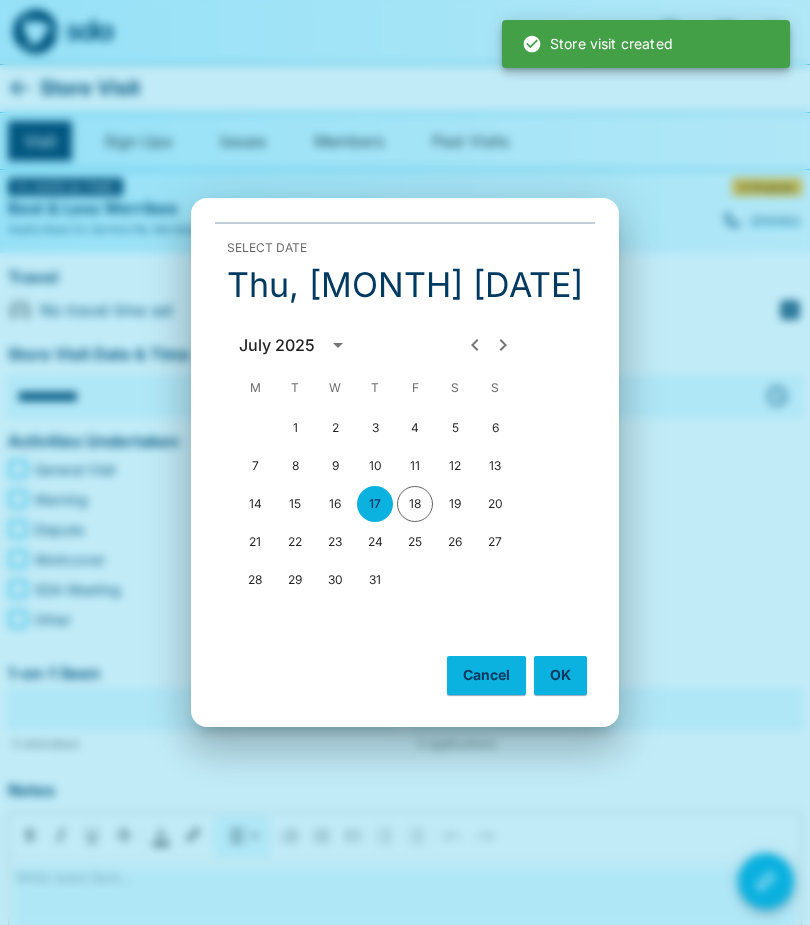 click on "OK" at bounding box center (560, 675) 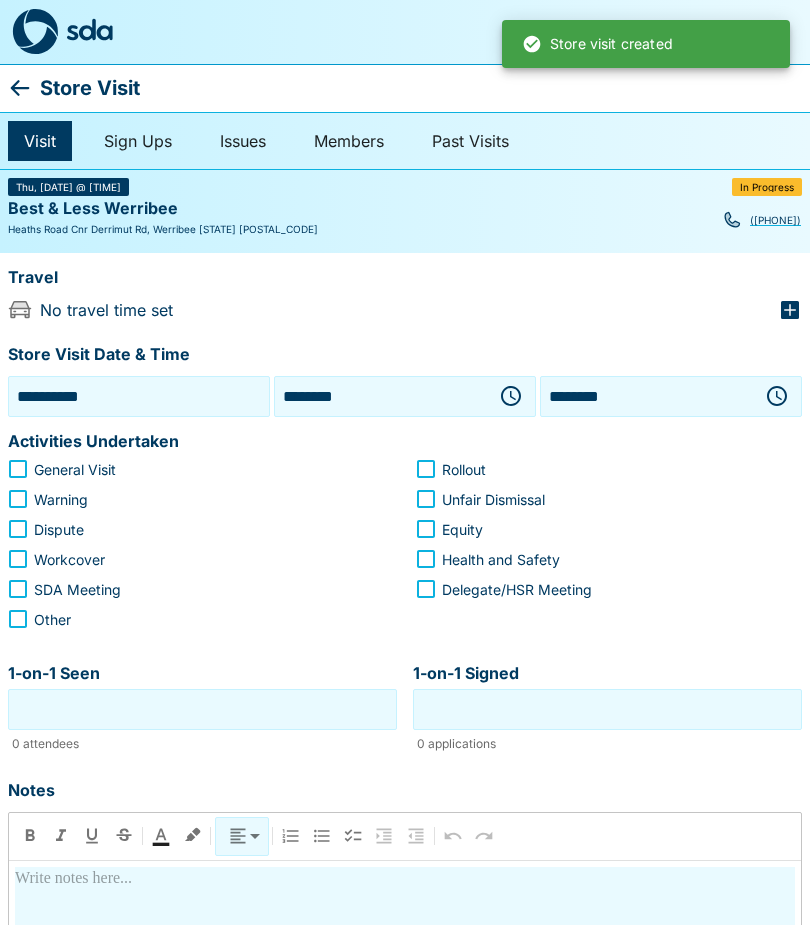 click 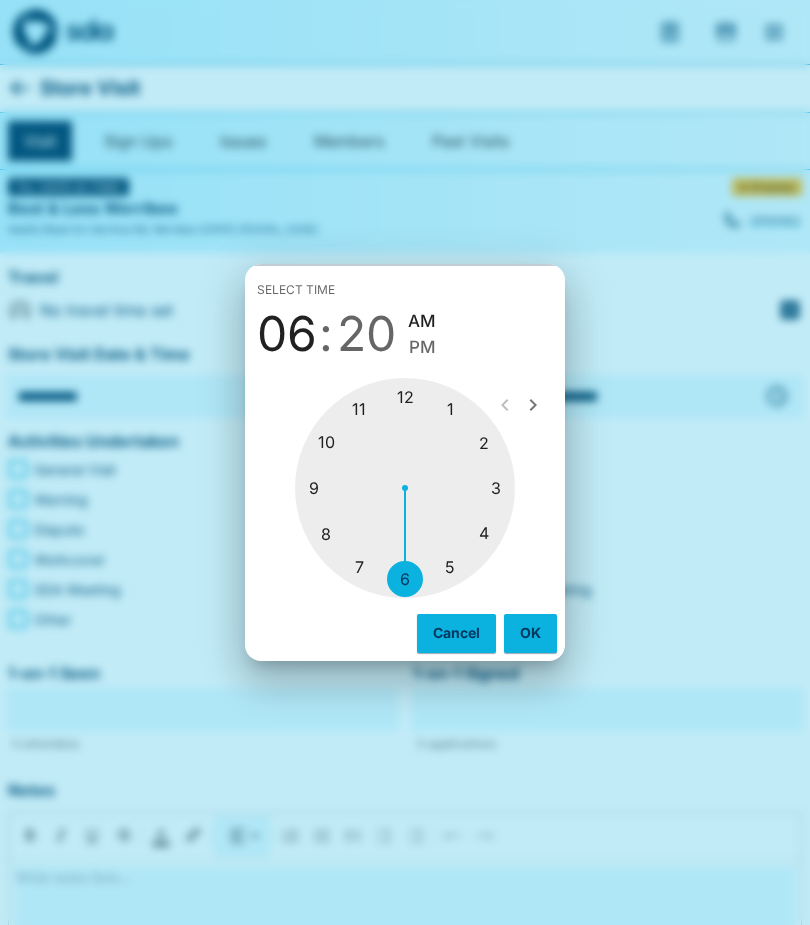 click at bounding box center [405, 488] 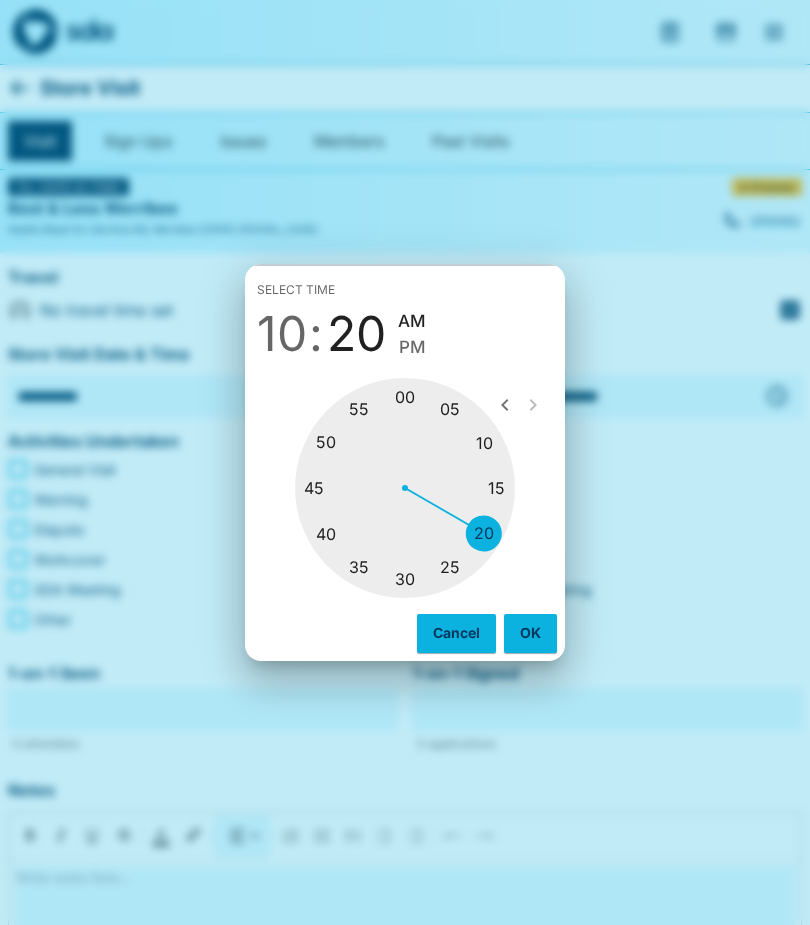 click at bounding box center (405, 488) 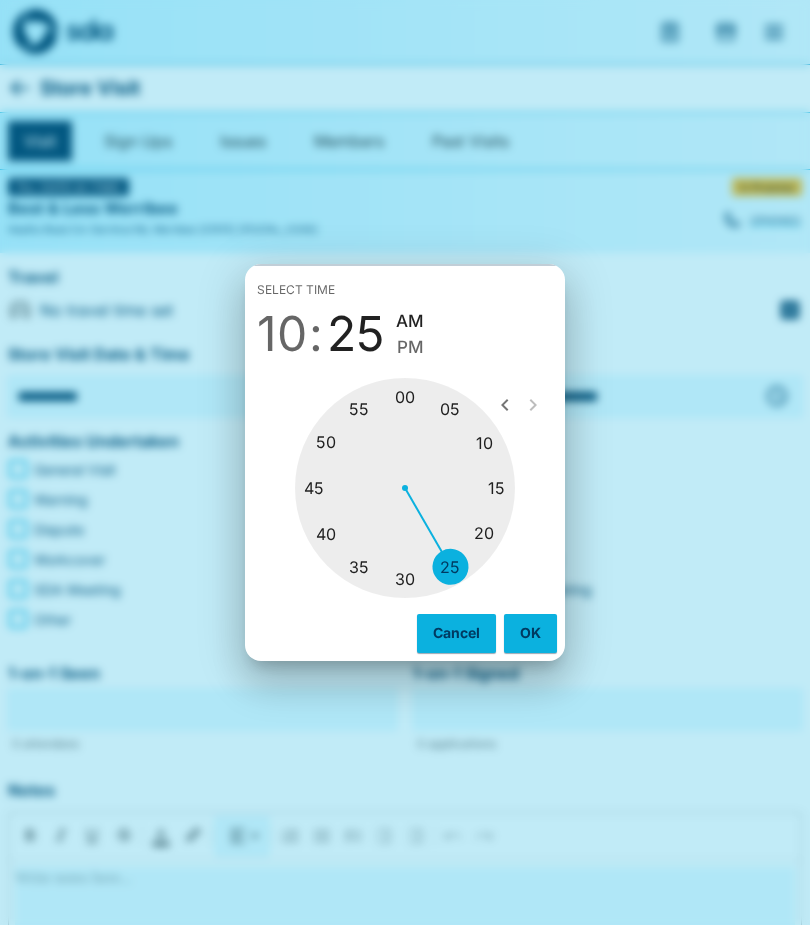 click on "OK" at bounding box center (530, 633) 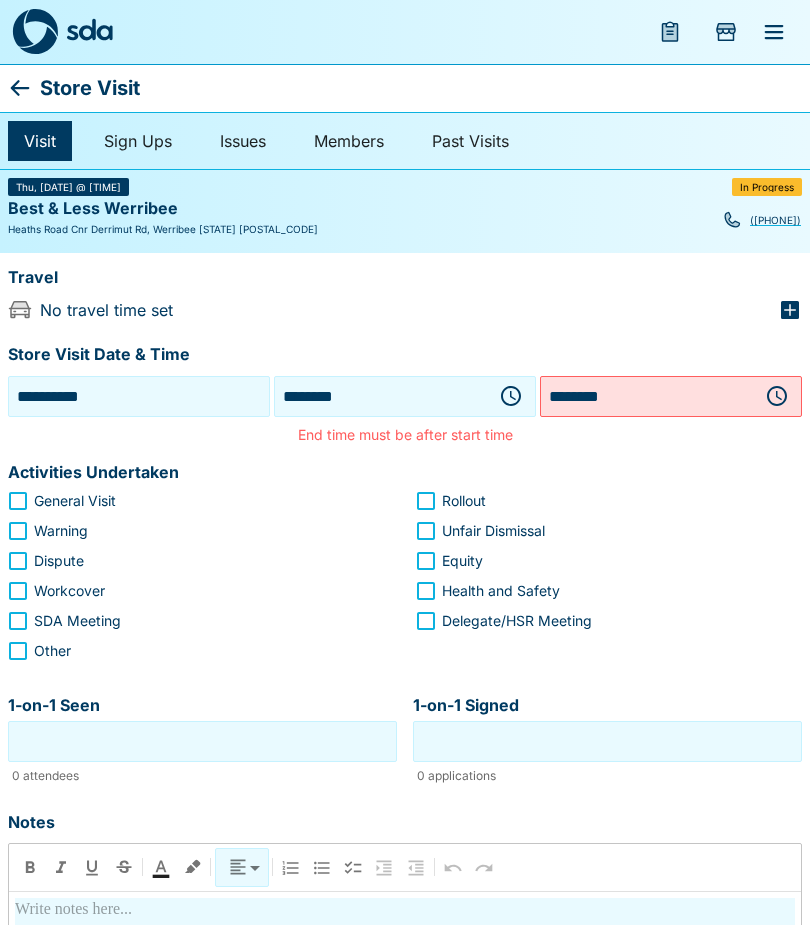 click 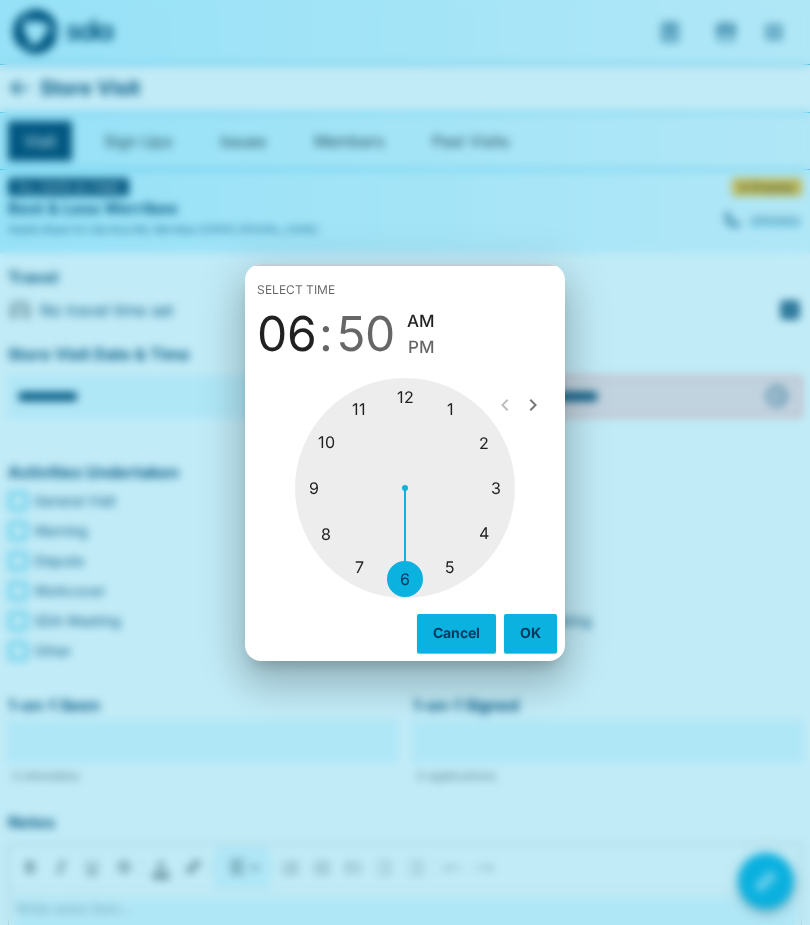 click at bounding box center (405, 488) 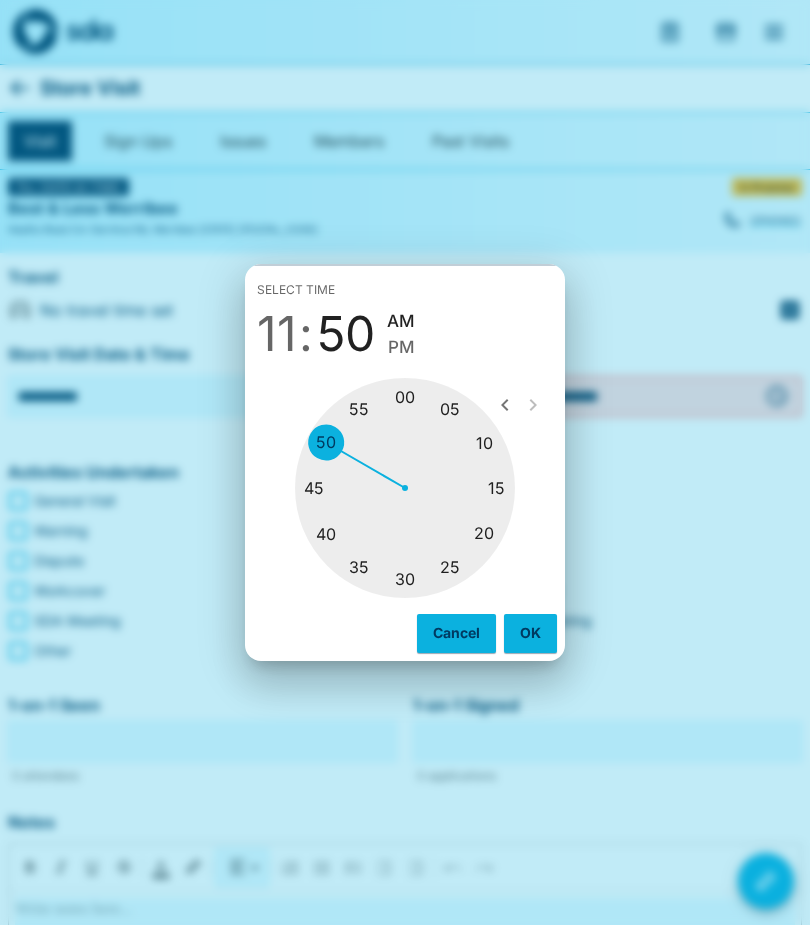 click at bounding box center (405, 488) 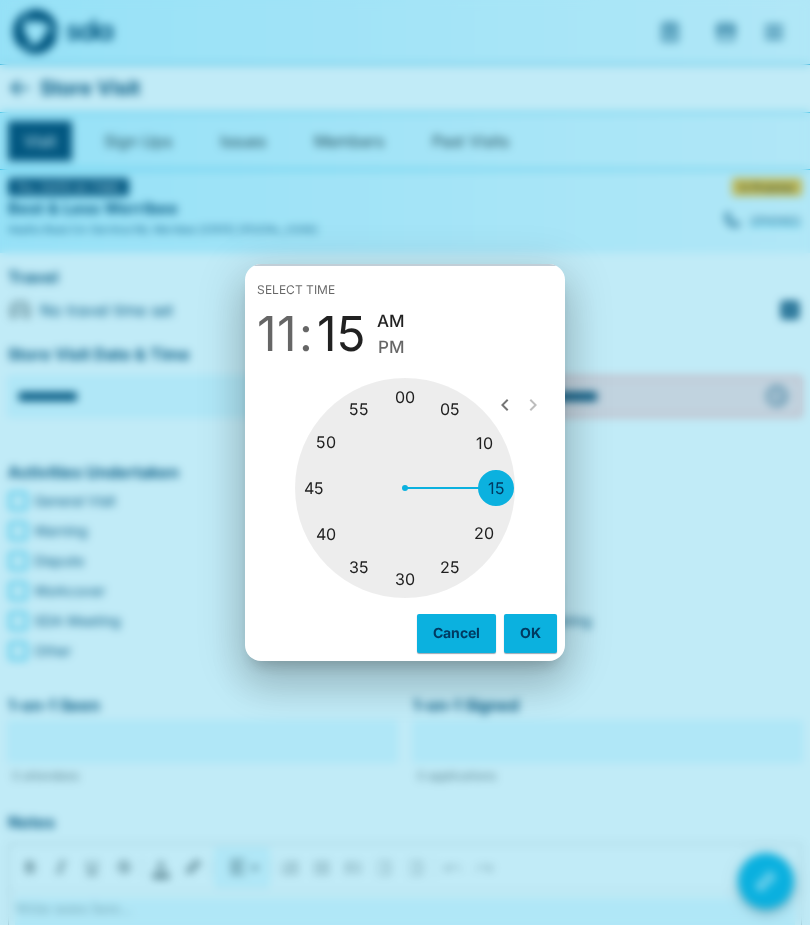 click on "OK" at bounding box center [530, 633] 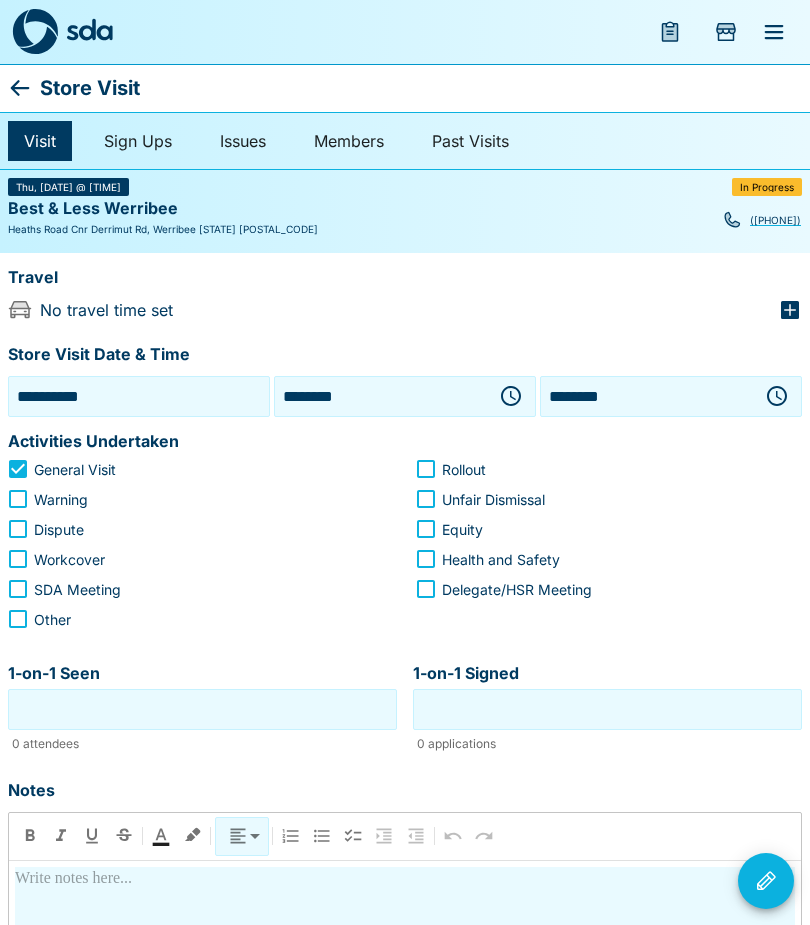 click on "1-on-1 Seen" at bounding box center (202, 709) 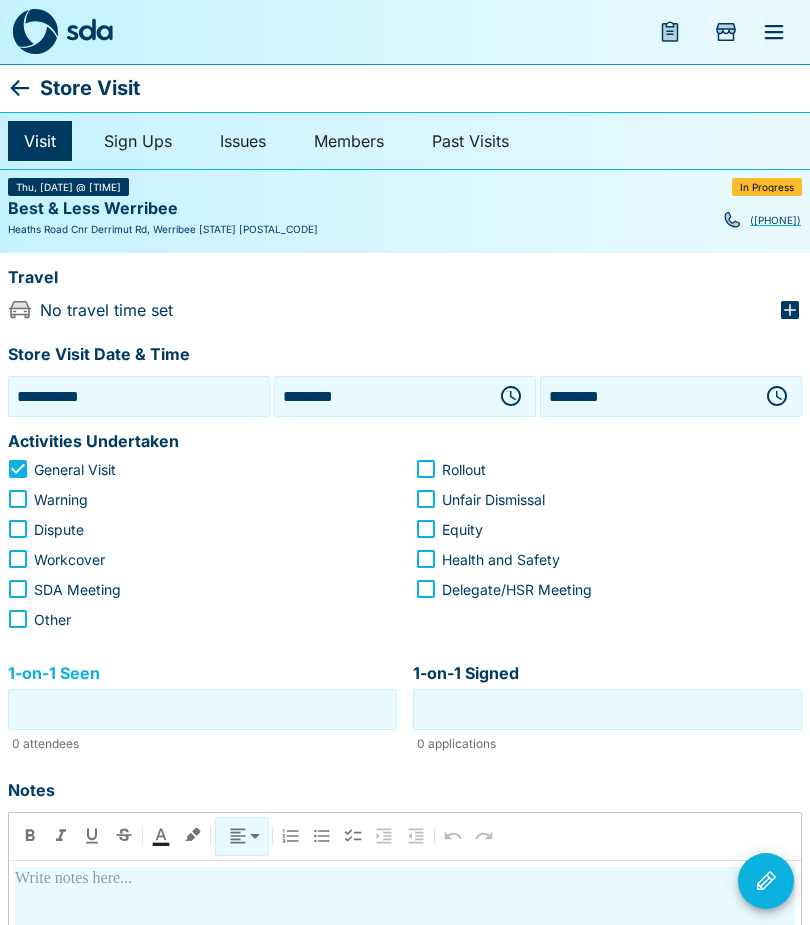 scroll, scrollTop: 85, scrollLeft: 0, axis: vertical 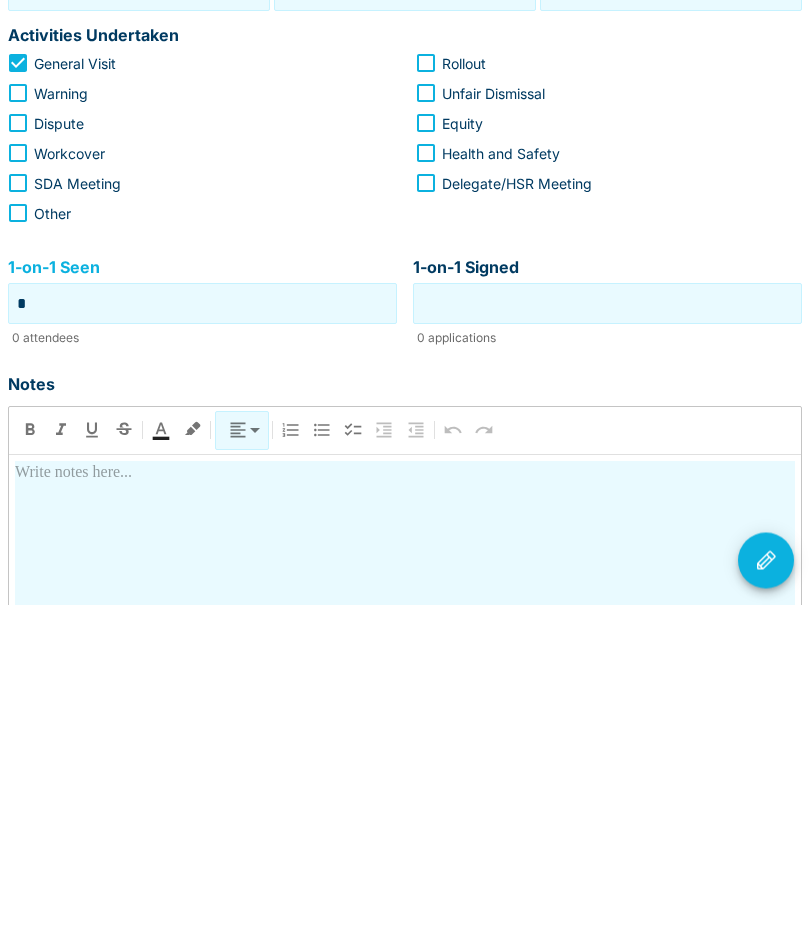 type on "*" 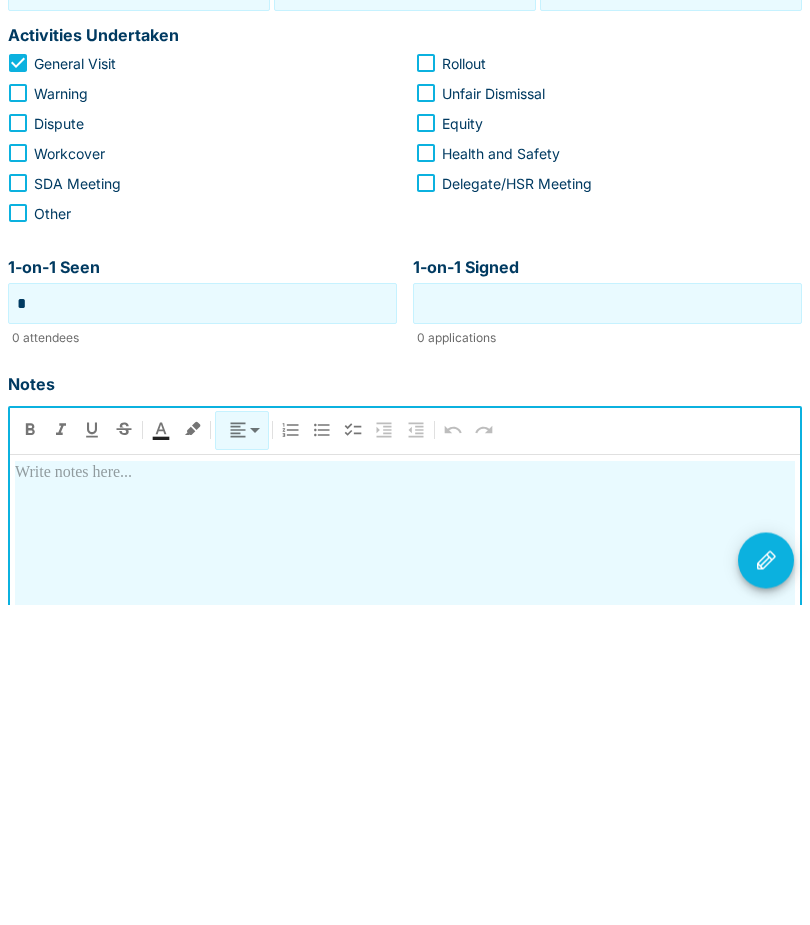 type 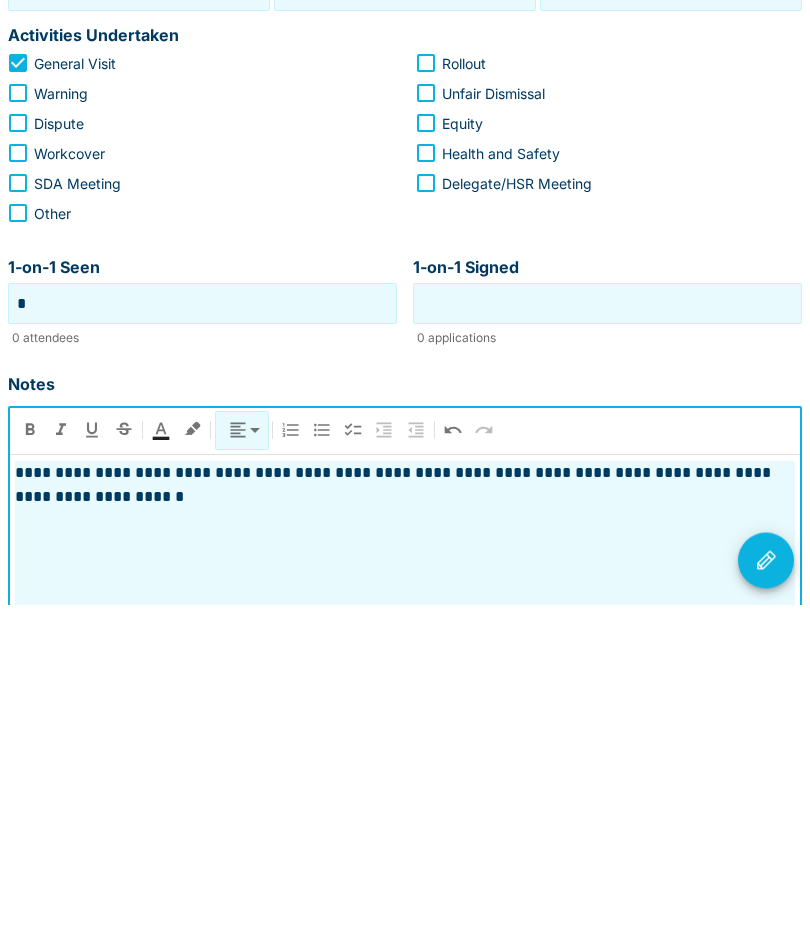 click on "**********" at bounding box center (405, 806) 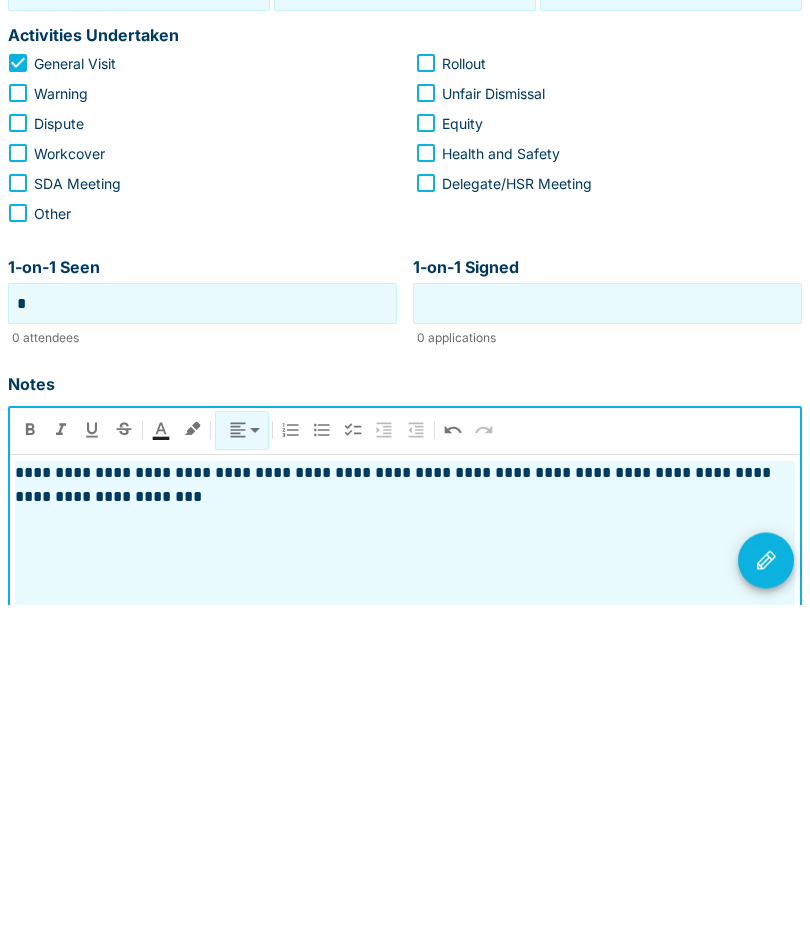 click 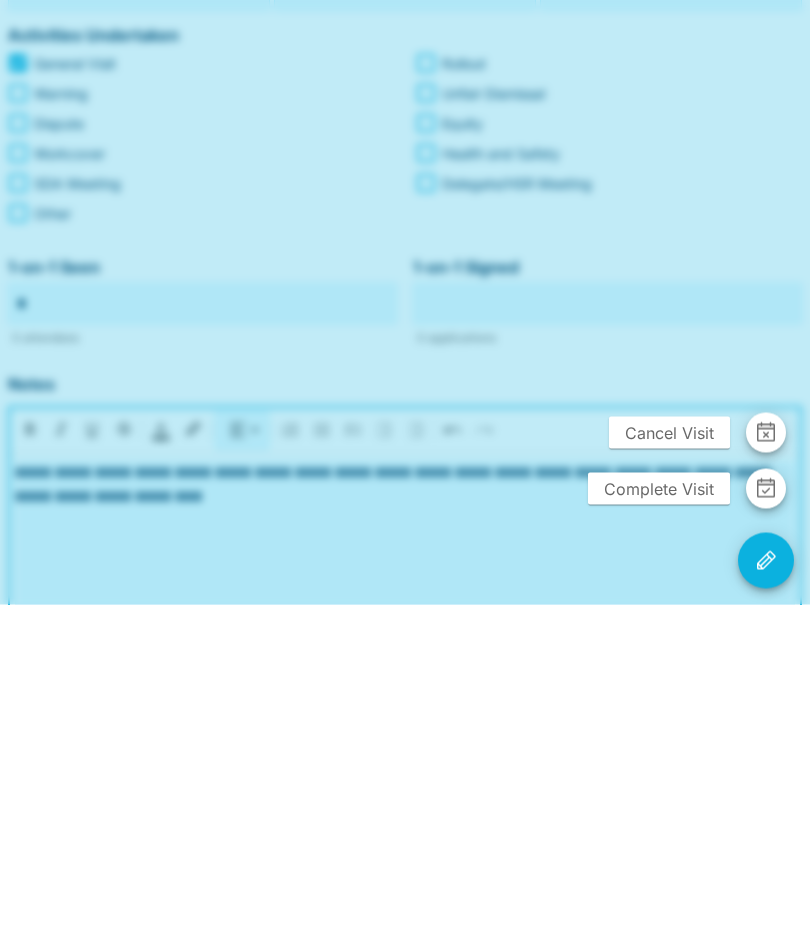 scroll, scrollTop: 406, scrollLeft: 0, axis: vertical 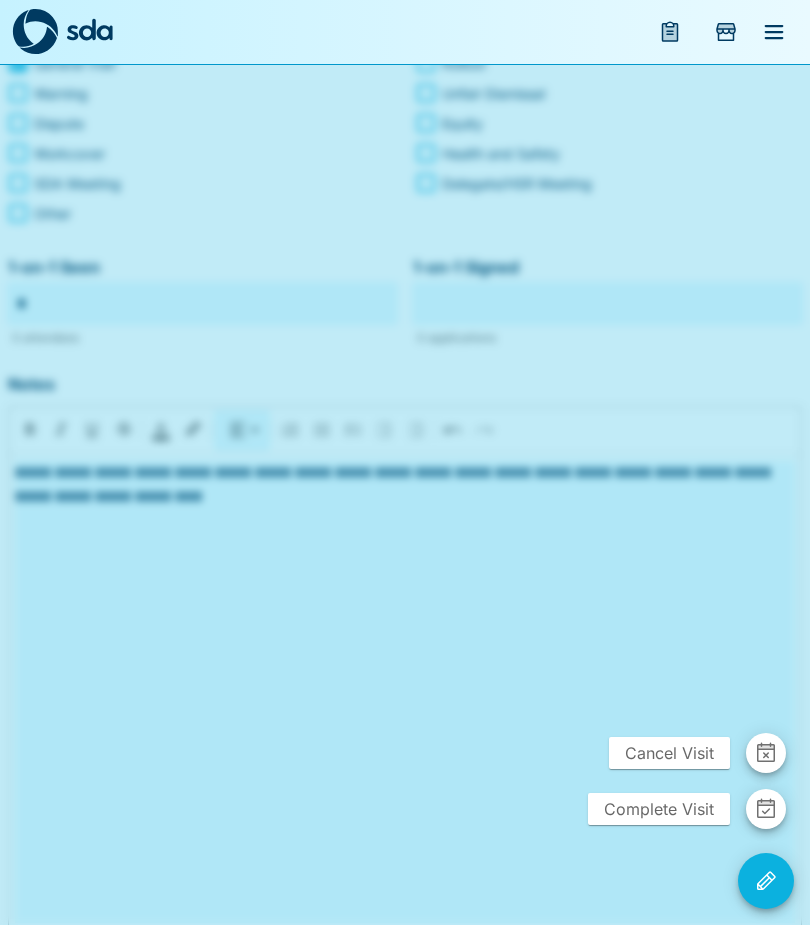 click on "Complete Visit" at bounding box center (659, 809) 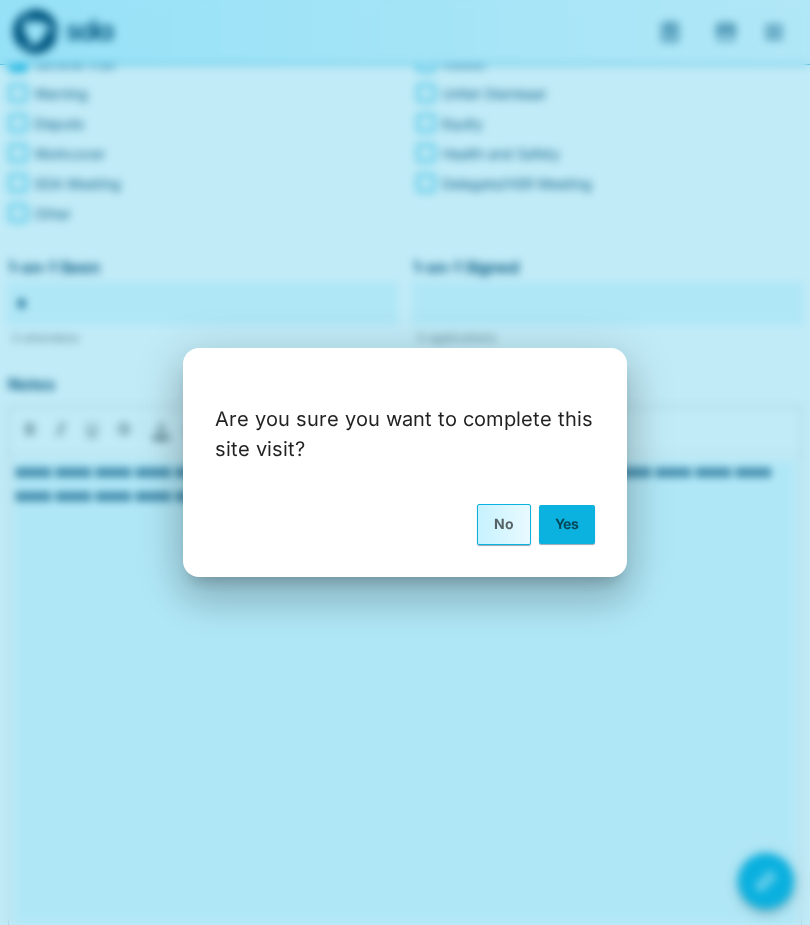 click on "Yes" at bounding box center (567, 524) 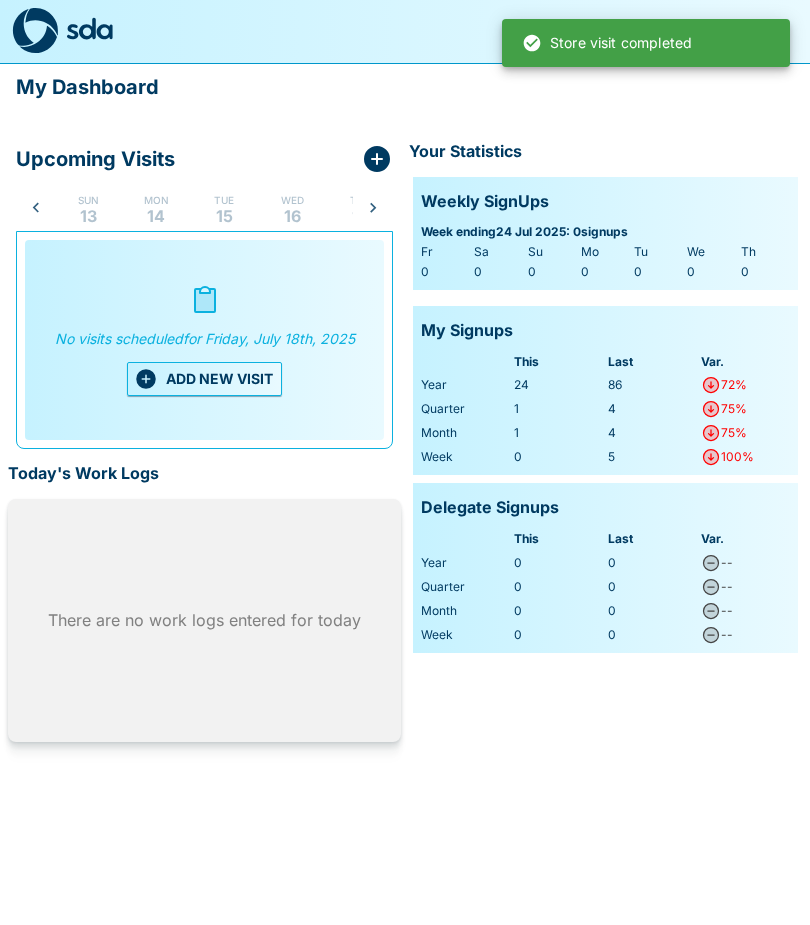 scroll, scrollTop: 0, scrollLeft: 107, axis: horizontal 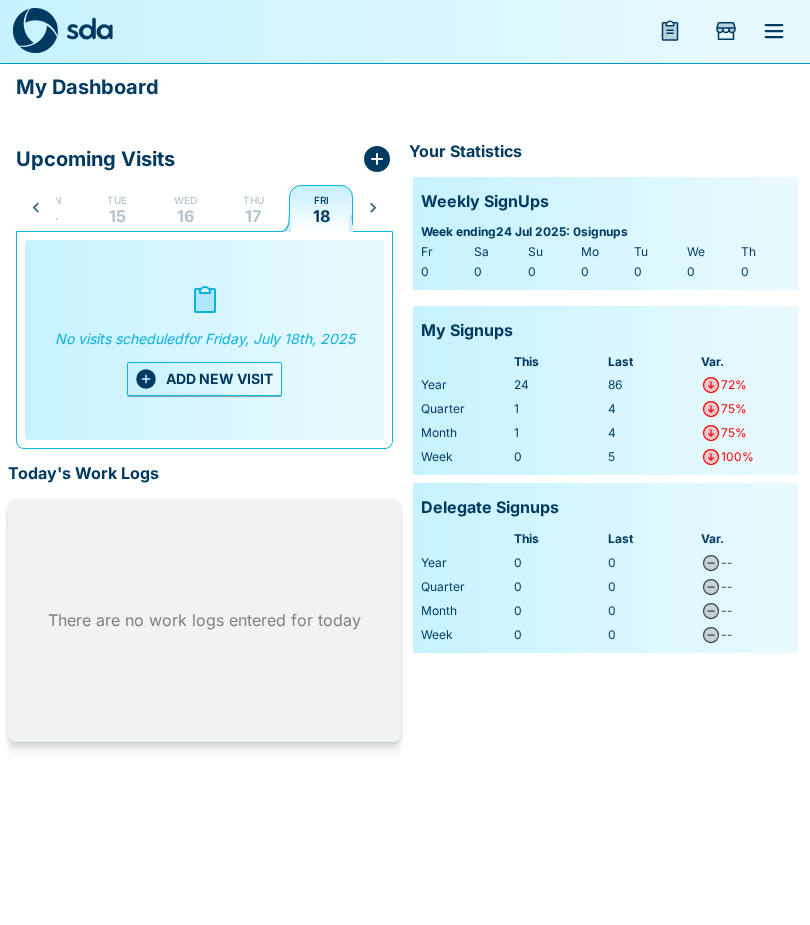 click on "ADD NEW VISIT" at bounding box center [204, 380] 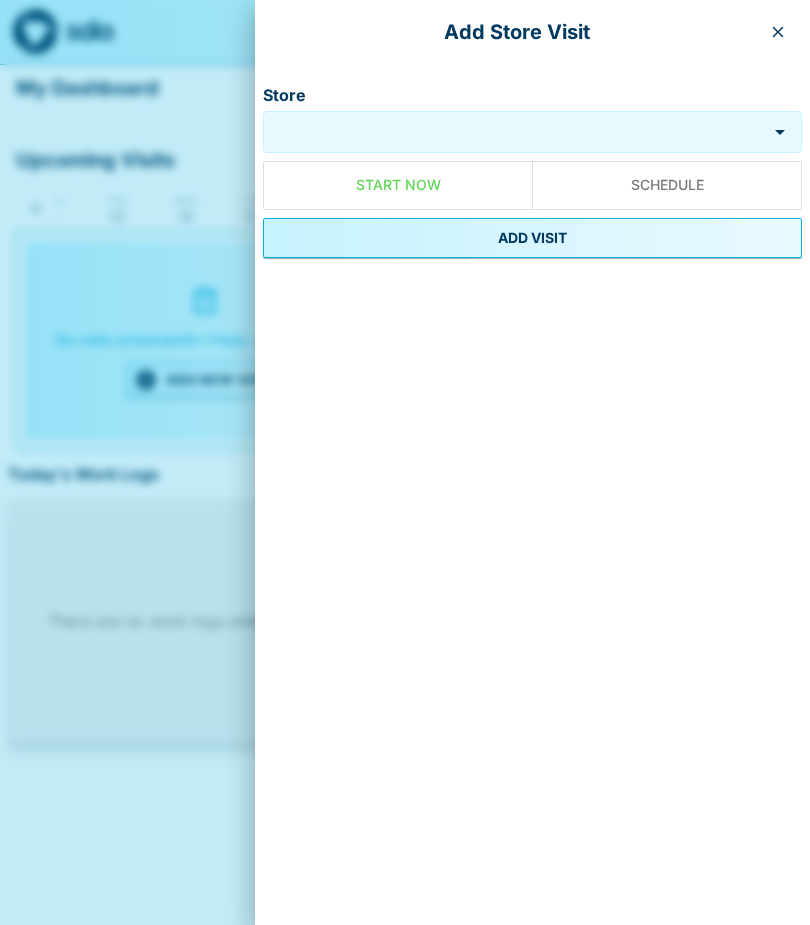 click on "Store" at bounding box center [515, 132] 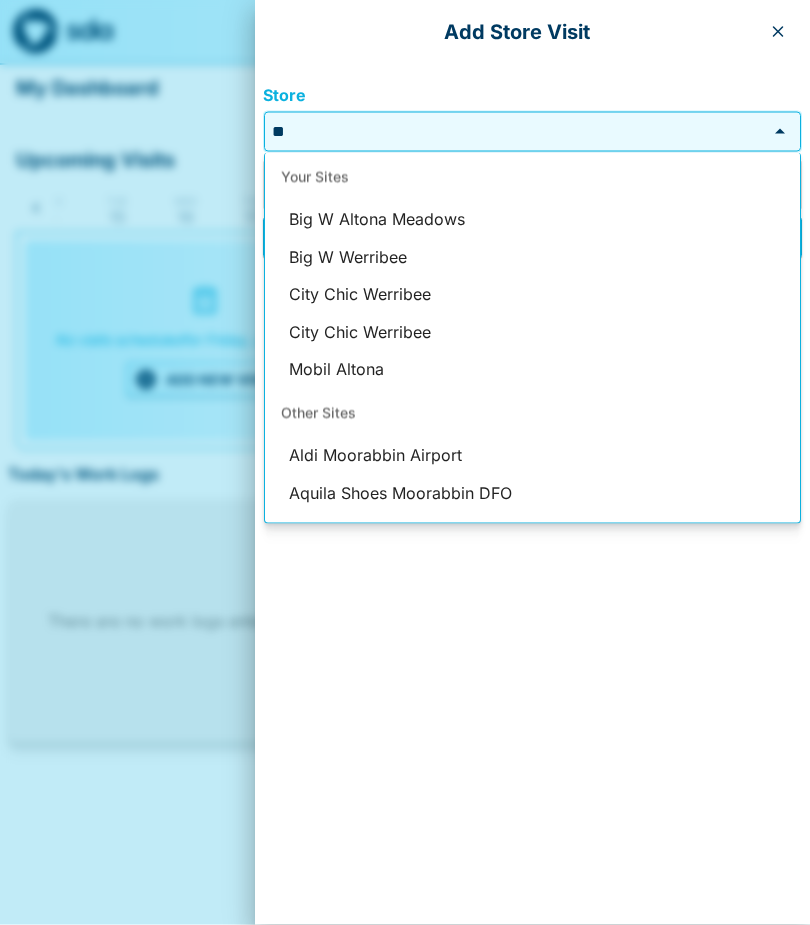 click on "Big W Werribee" at bounding box center (532, 258) 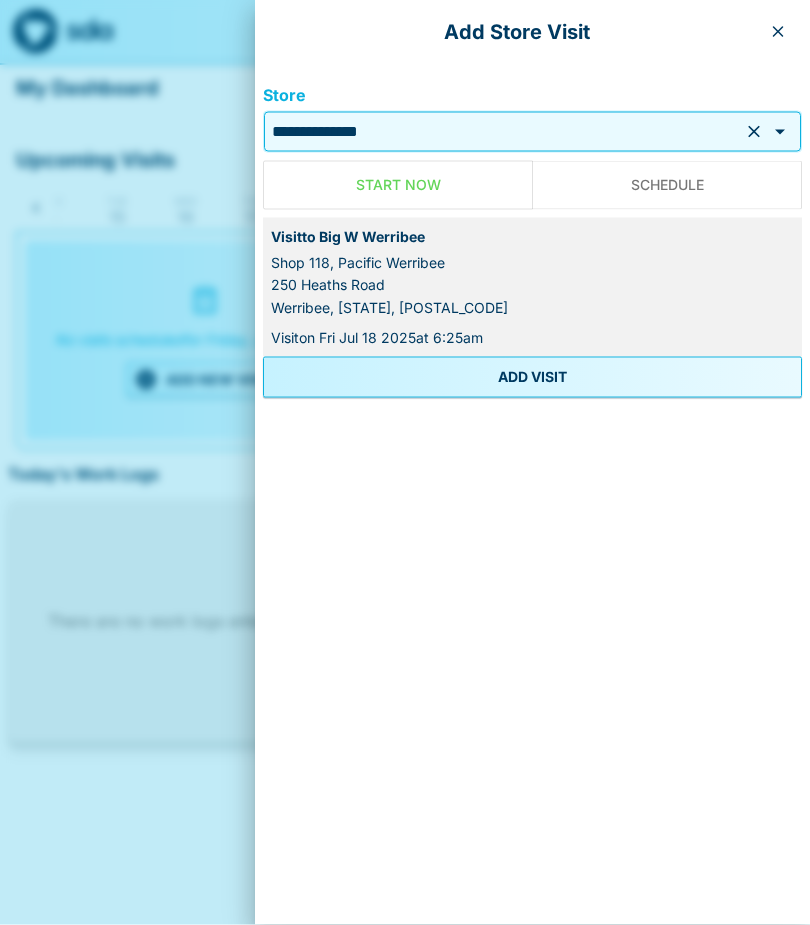 click on "ADD VISIT" at bounding box center [532, 377] 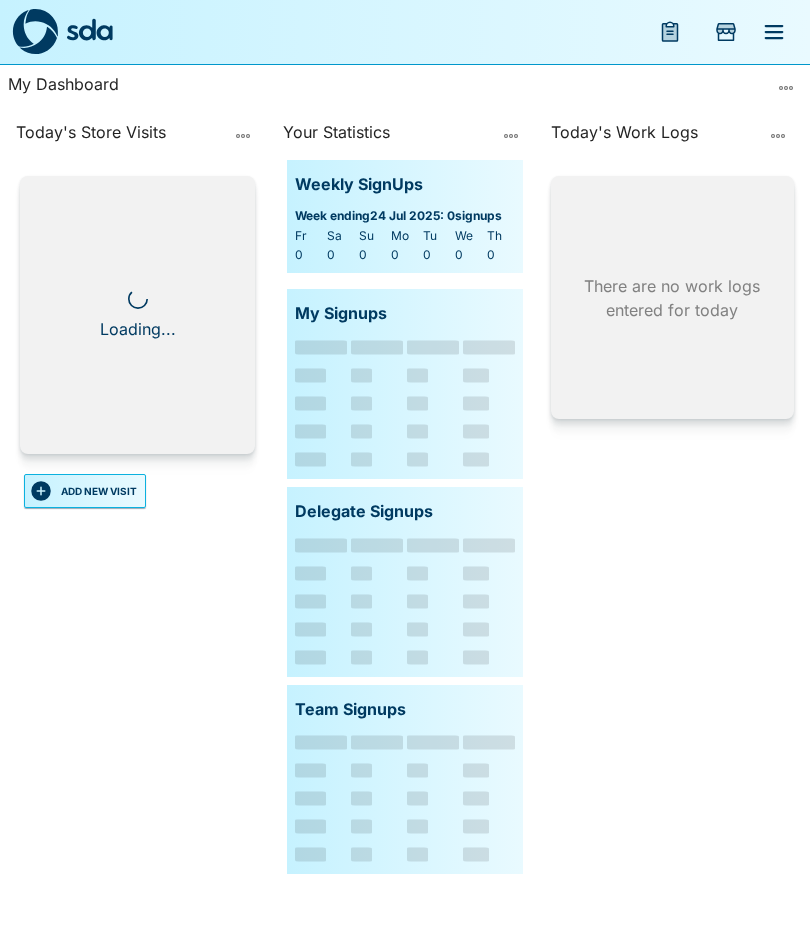 scroll, scrollTop: 0, scrollLeft: 0, axis: both 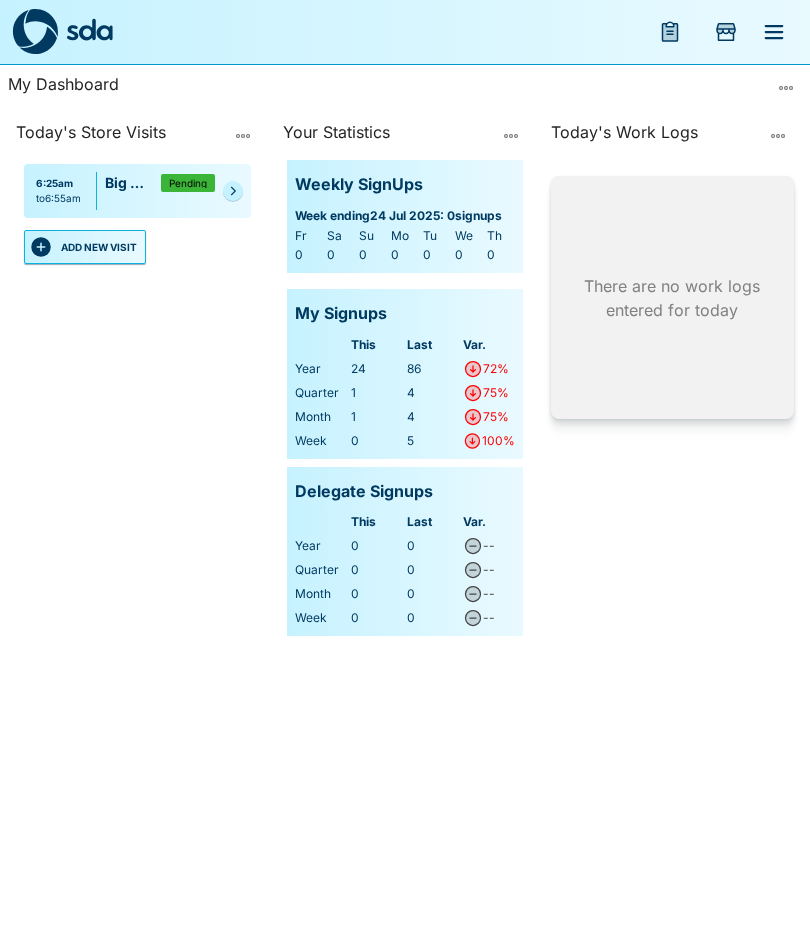 click at bounding box center [233, 191] 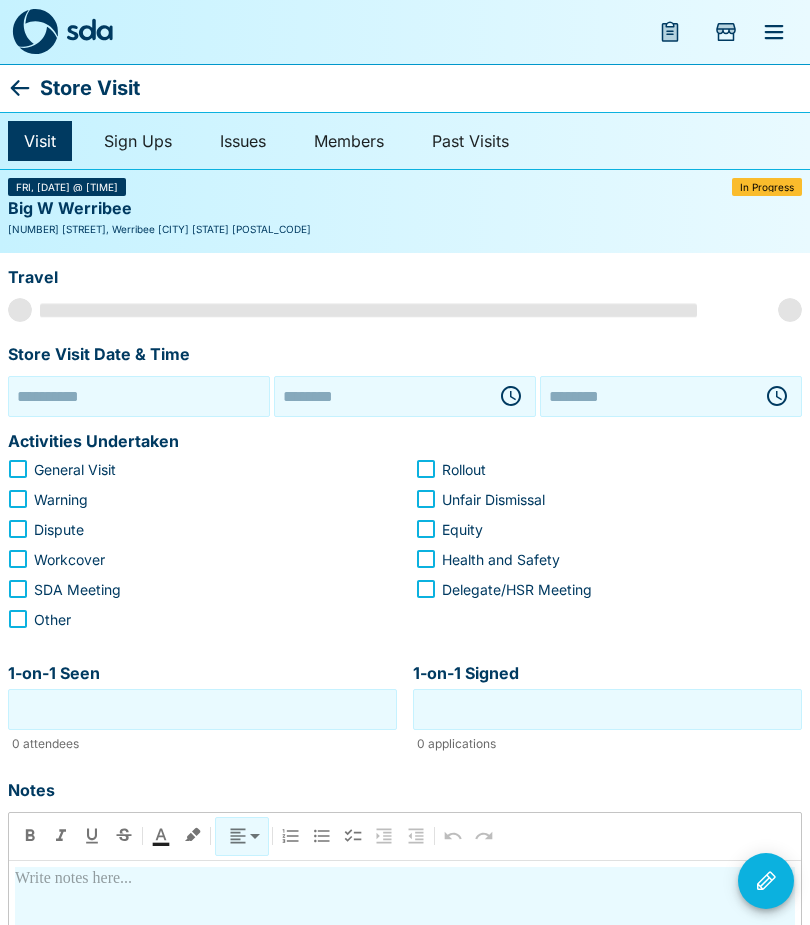 type on "**********" 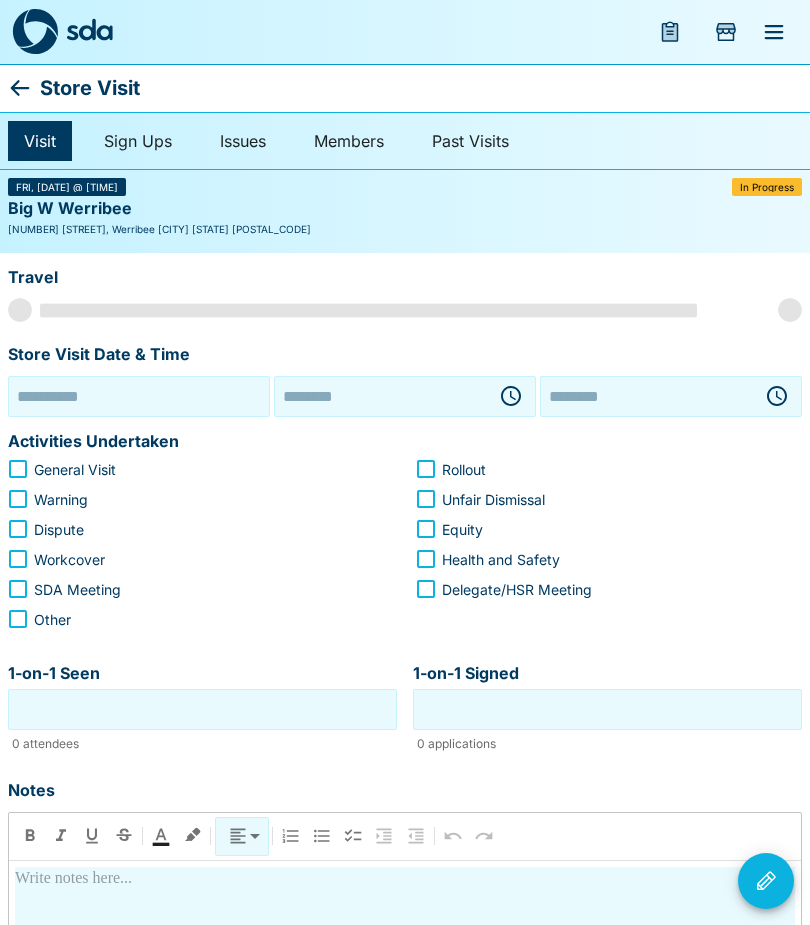 type on "********" 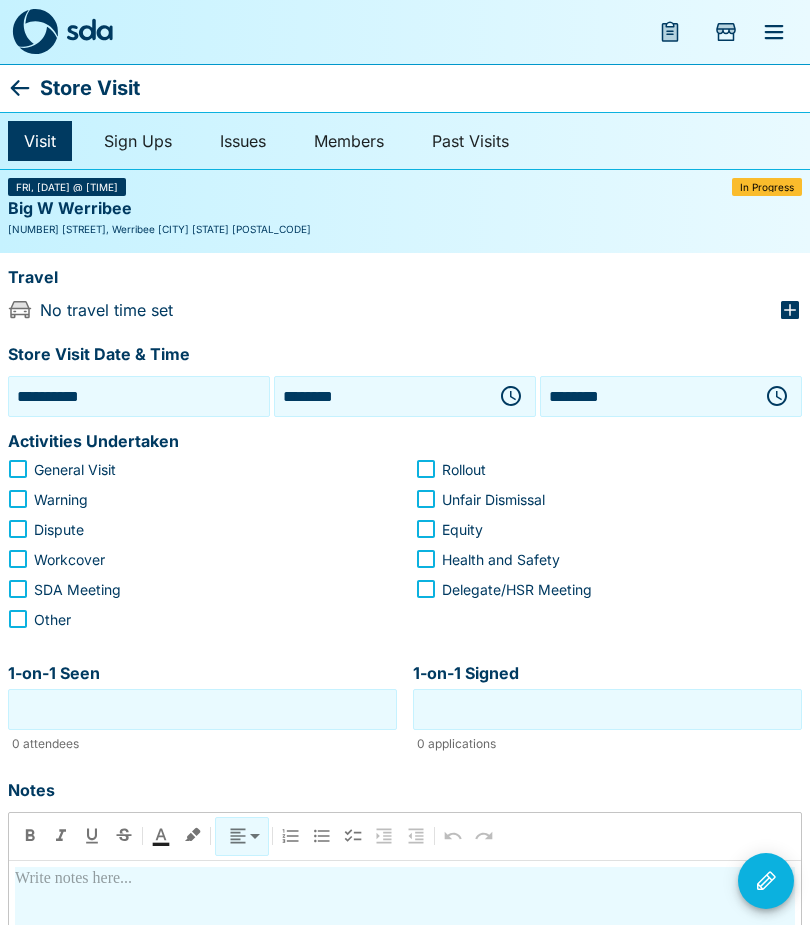 click on "**********" at bounding box center (139, 396) 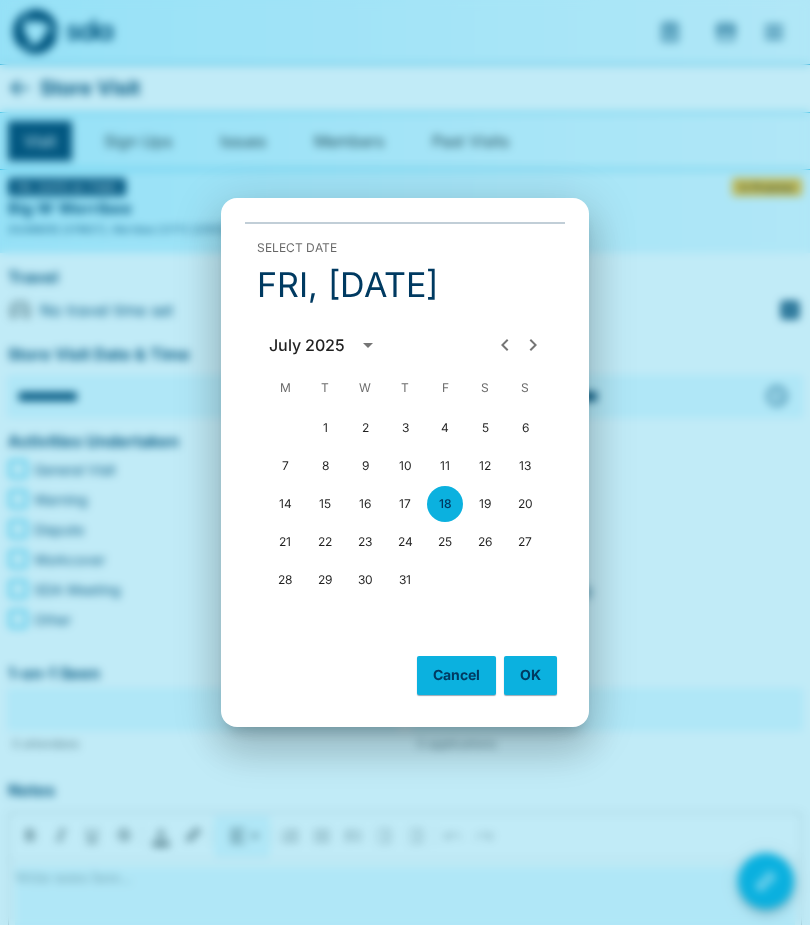 click on "17" at bounding box center (405, 504) 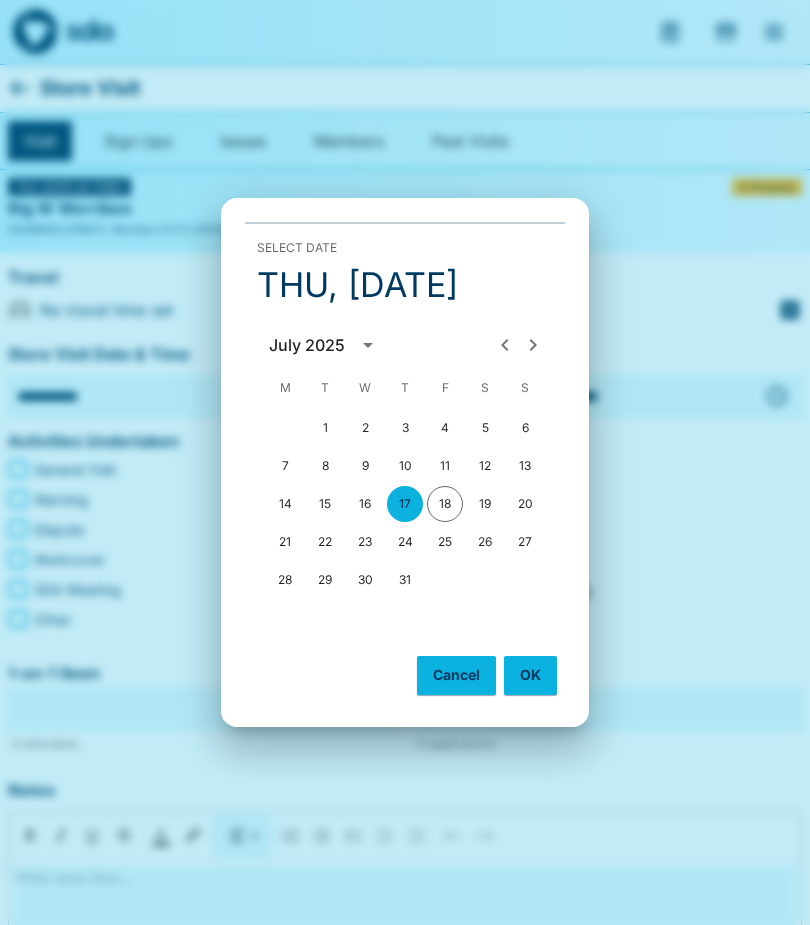 click on "OK" at bounding box center (530, 675) 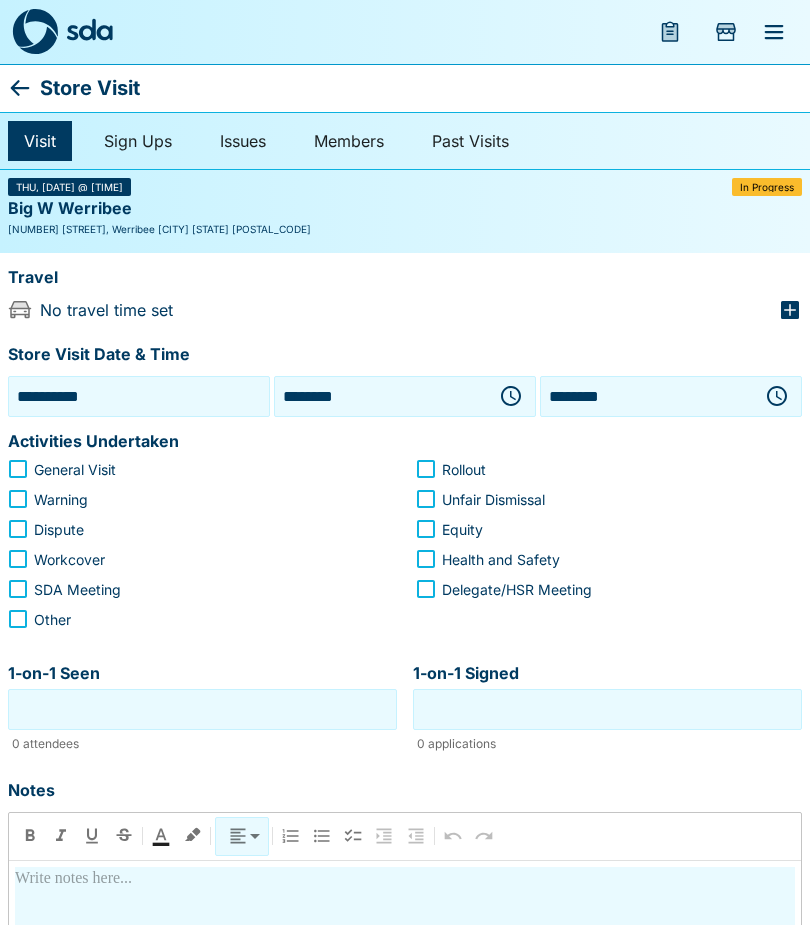 click 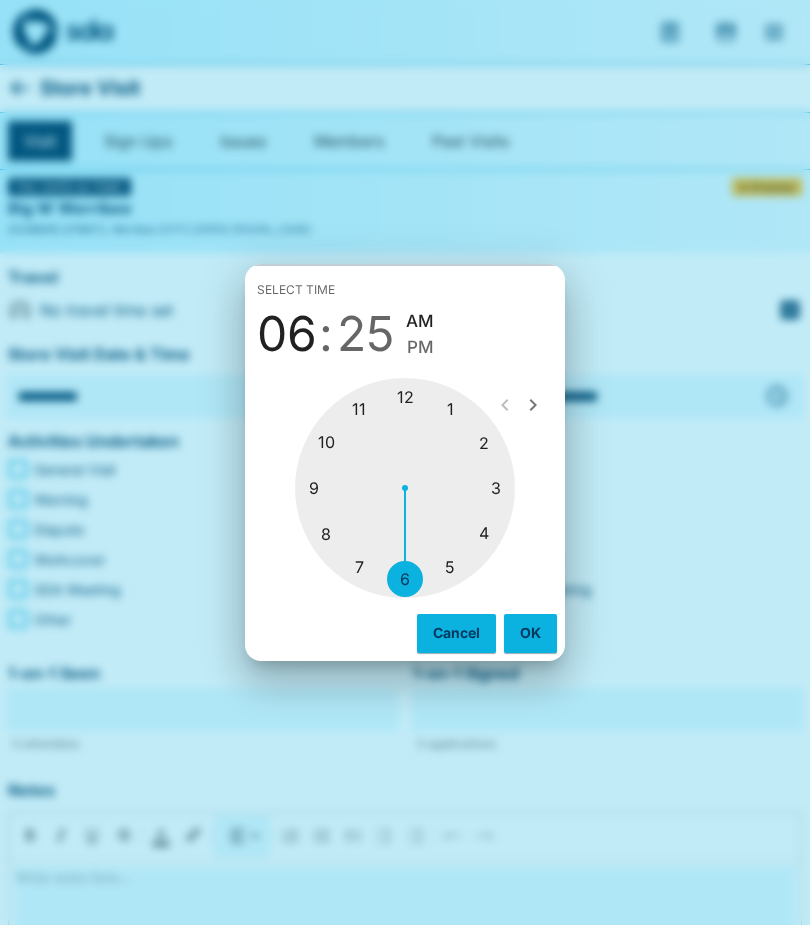 click at bounding box center [405, 488] 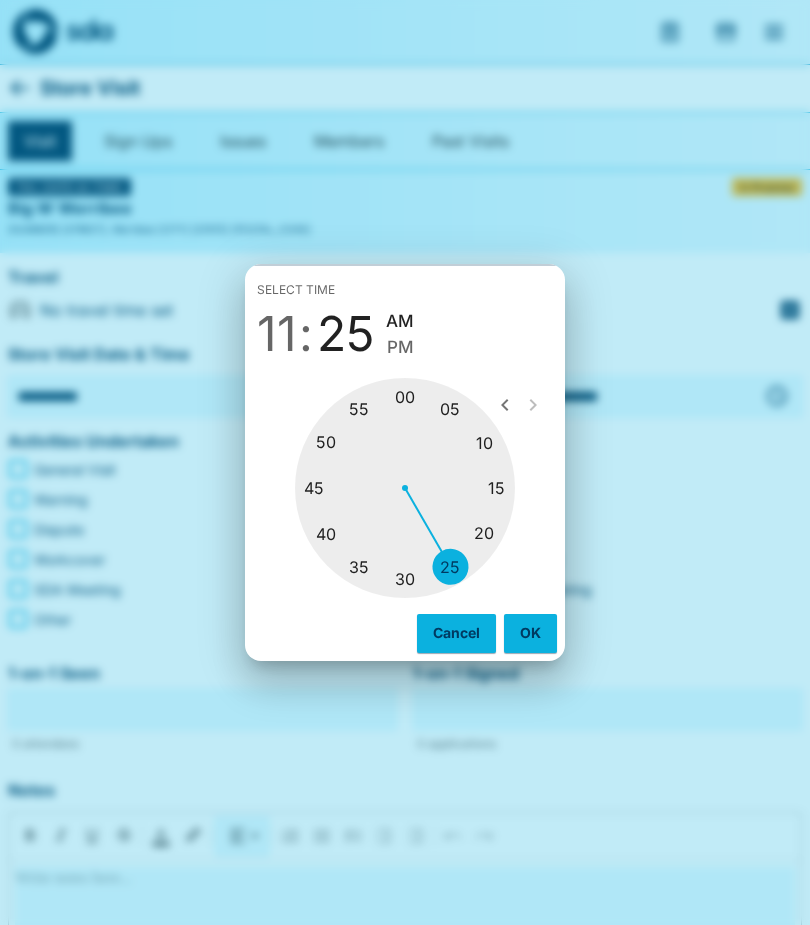 click at bounding box center (405, 488) 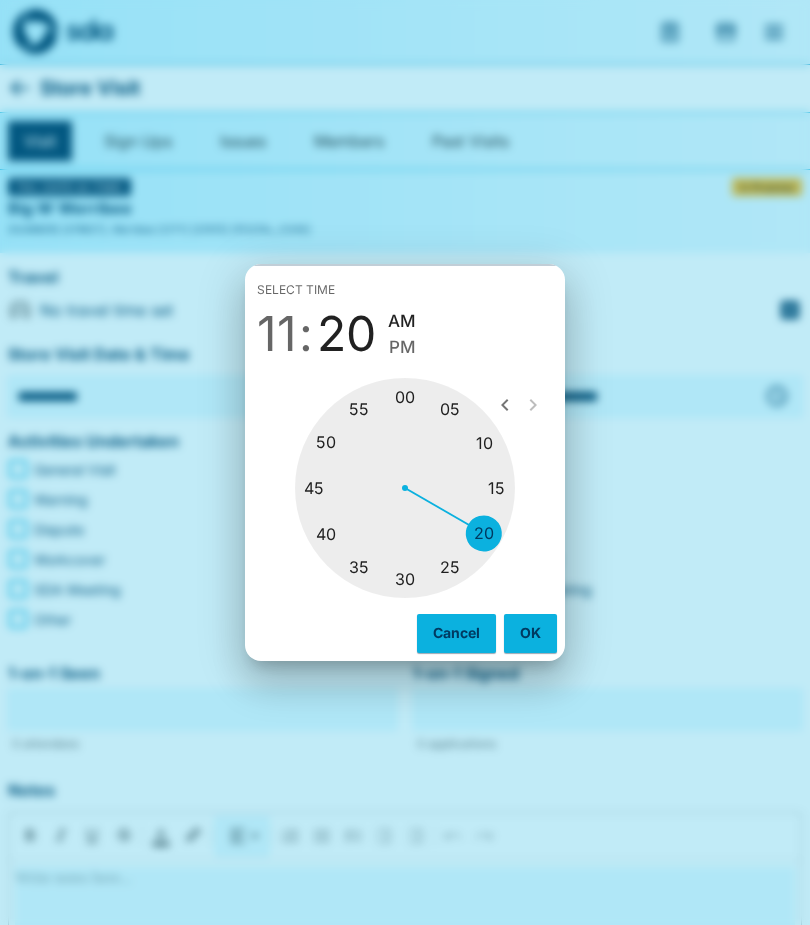 click on "OK" at bounding box center [530, 633] 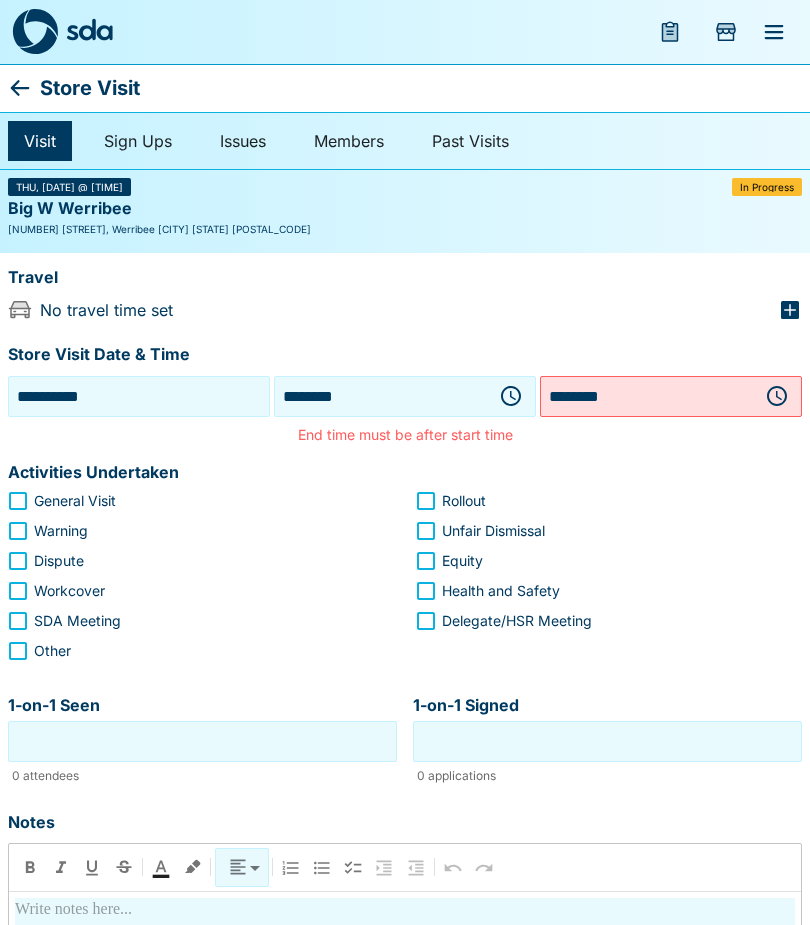 click 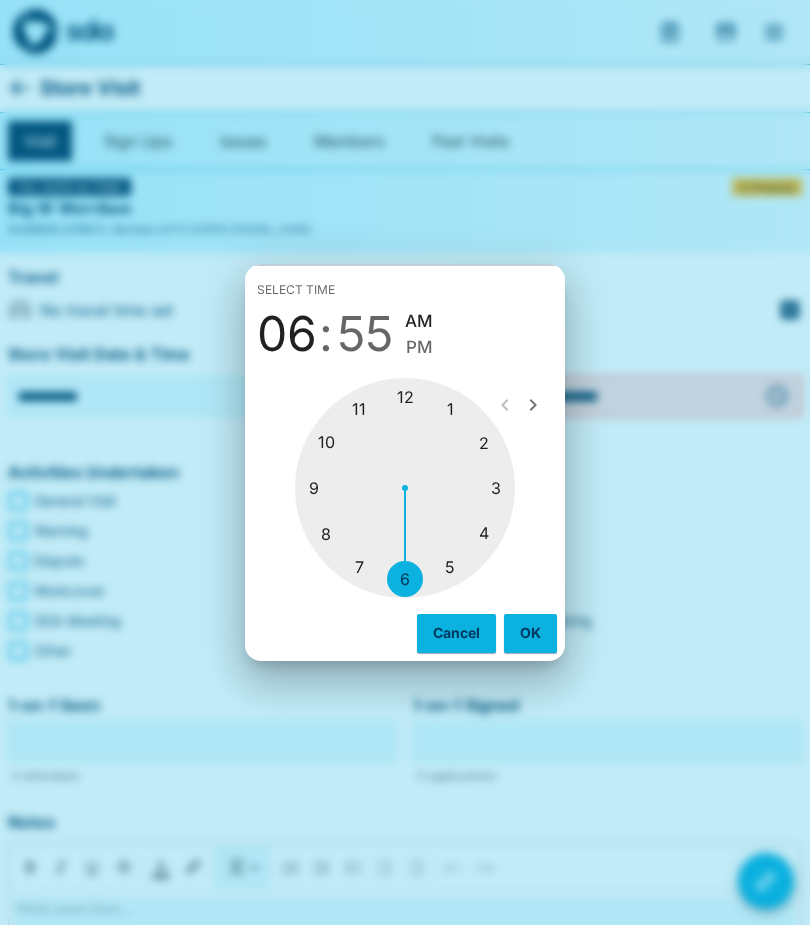 click at bounding box center [405, 488] 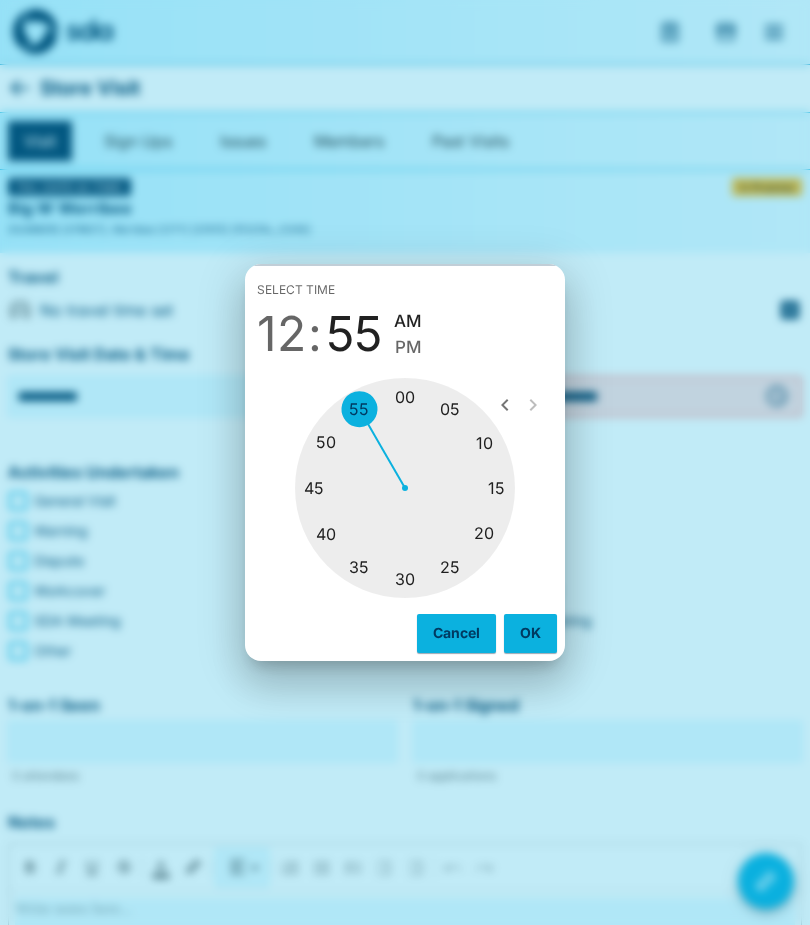click at bounding box center [405, 488] 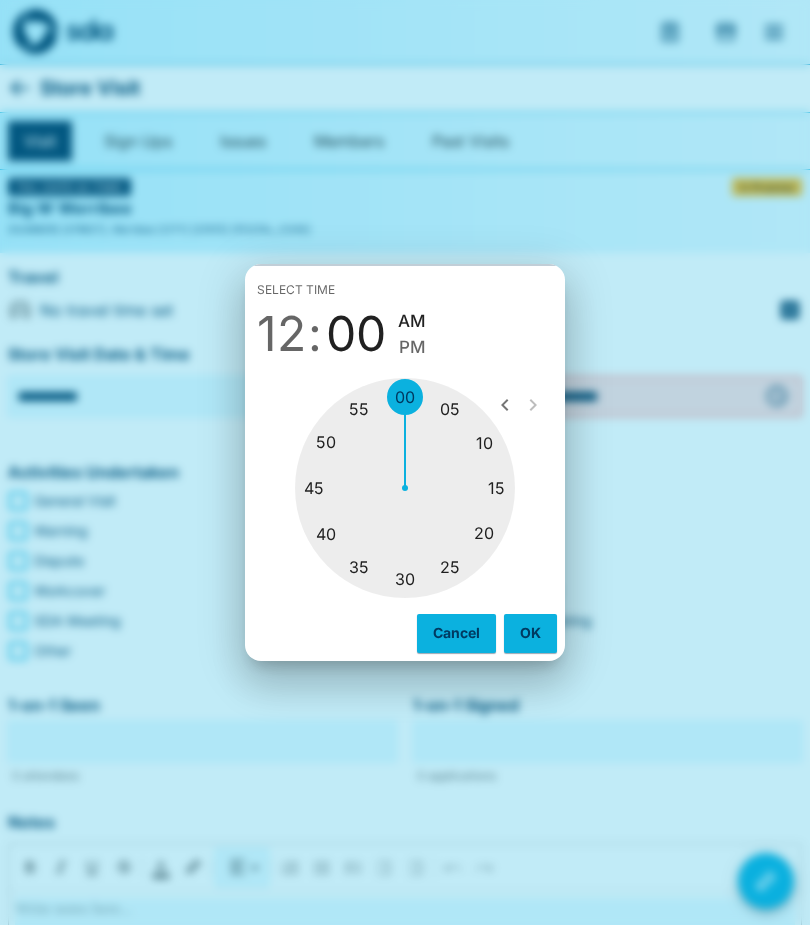 click on "PM" at bounding box center (412, 347) 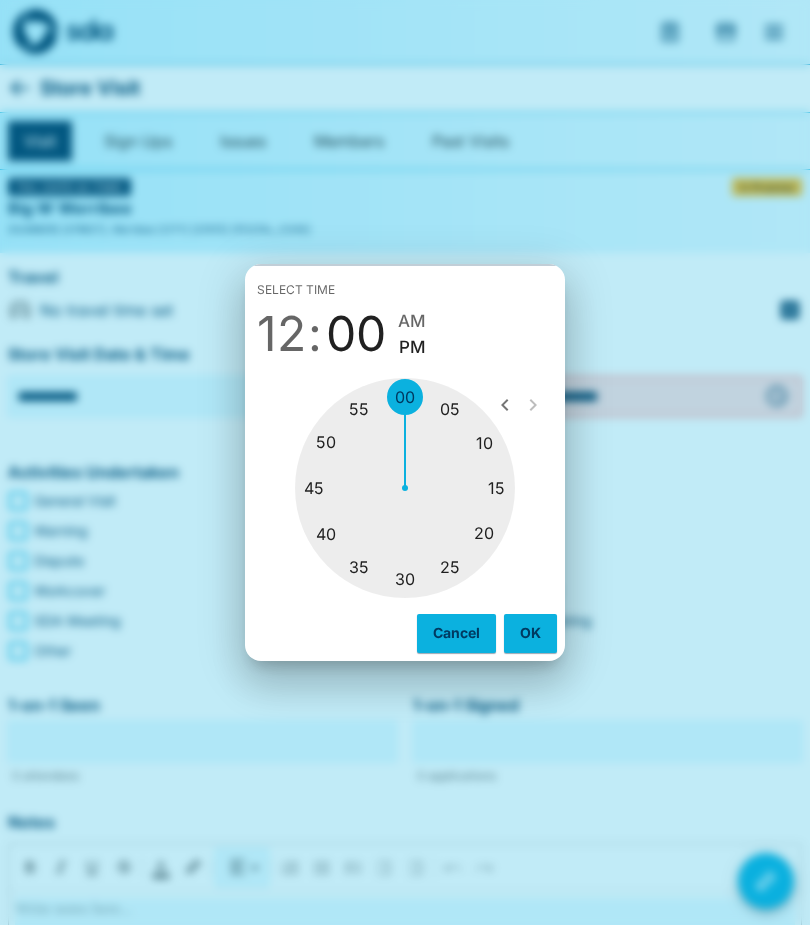 type on "********" 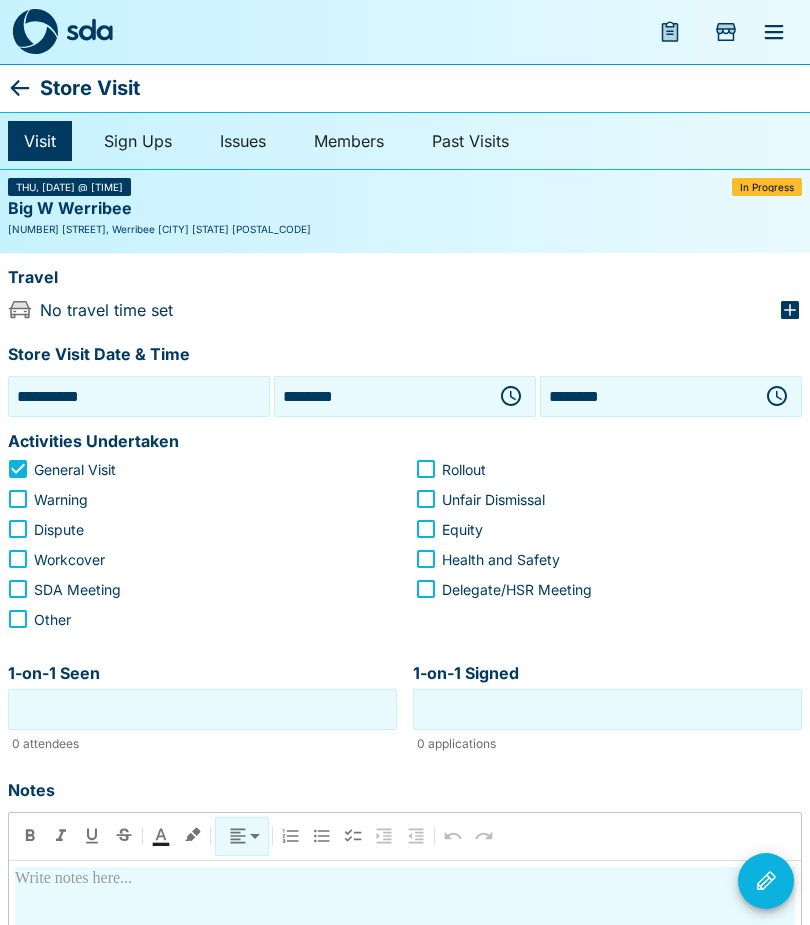 click on "1-on-1 Seen" at bounding box center [202, 709] 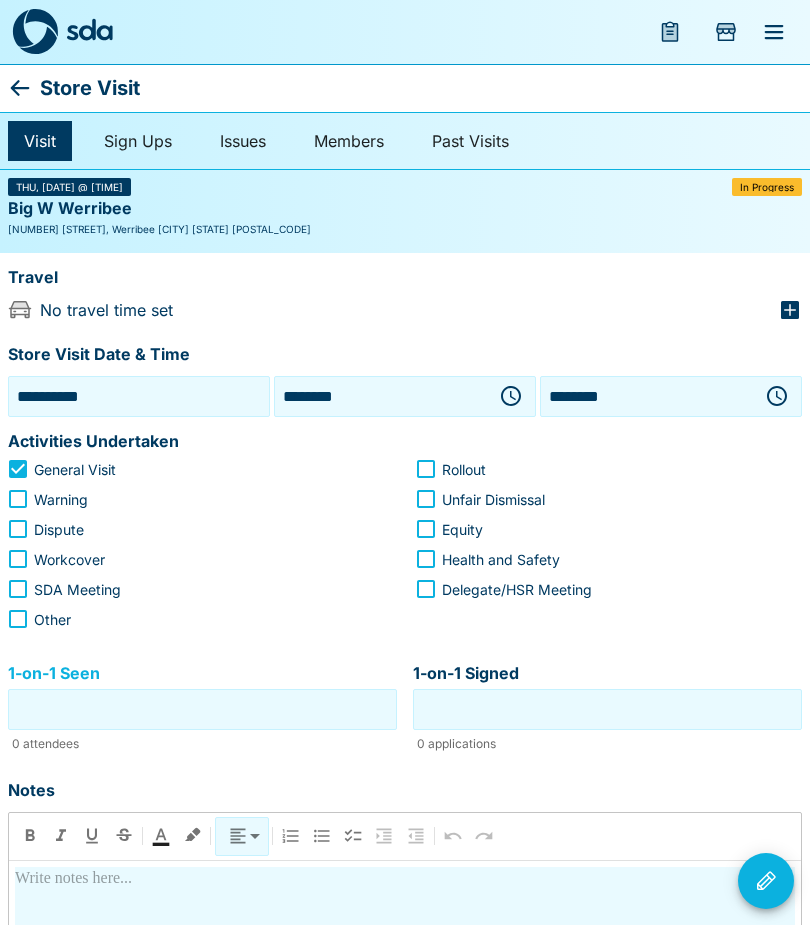 scroll, scrollTop: 85, scrollLeft: 0, axis: vertical 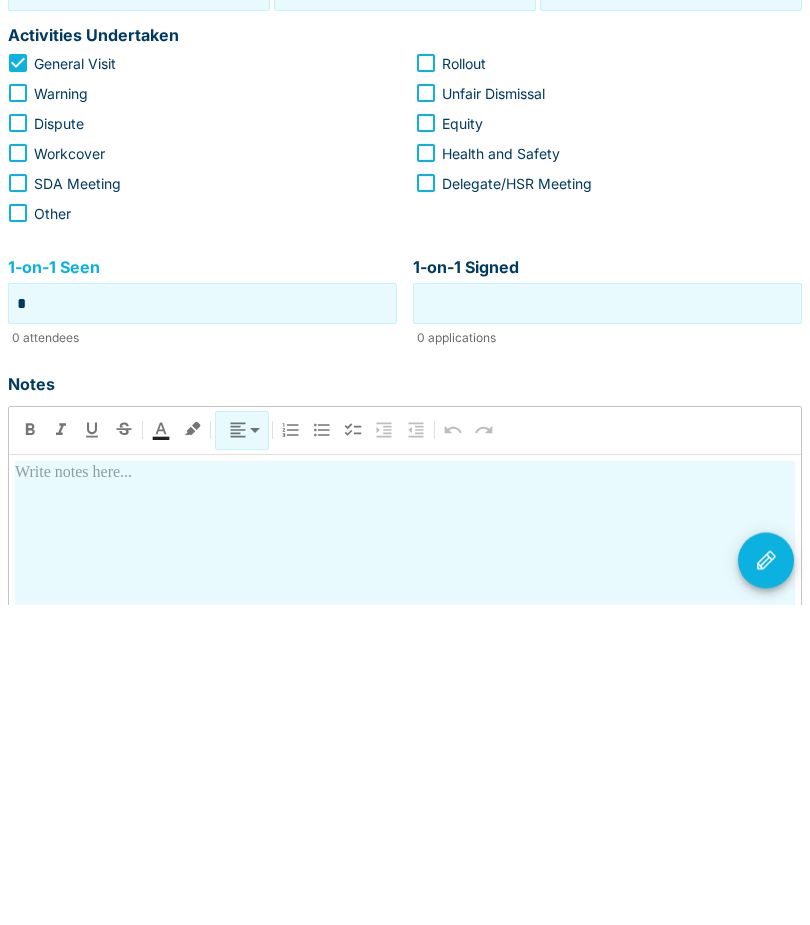 type on "*" 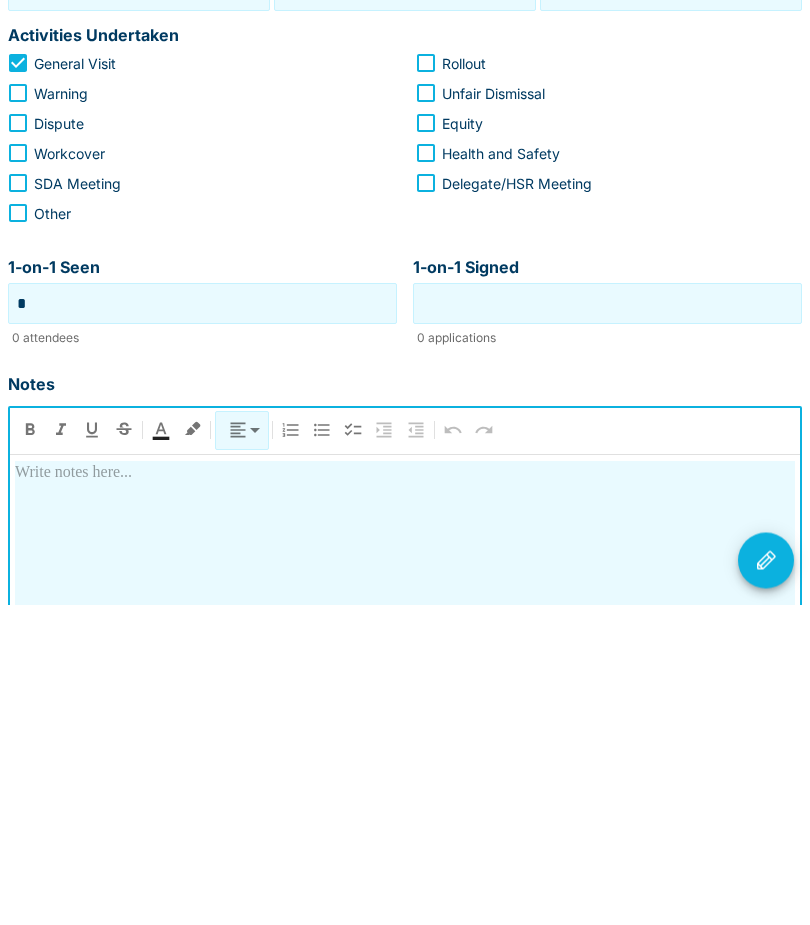 type 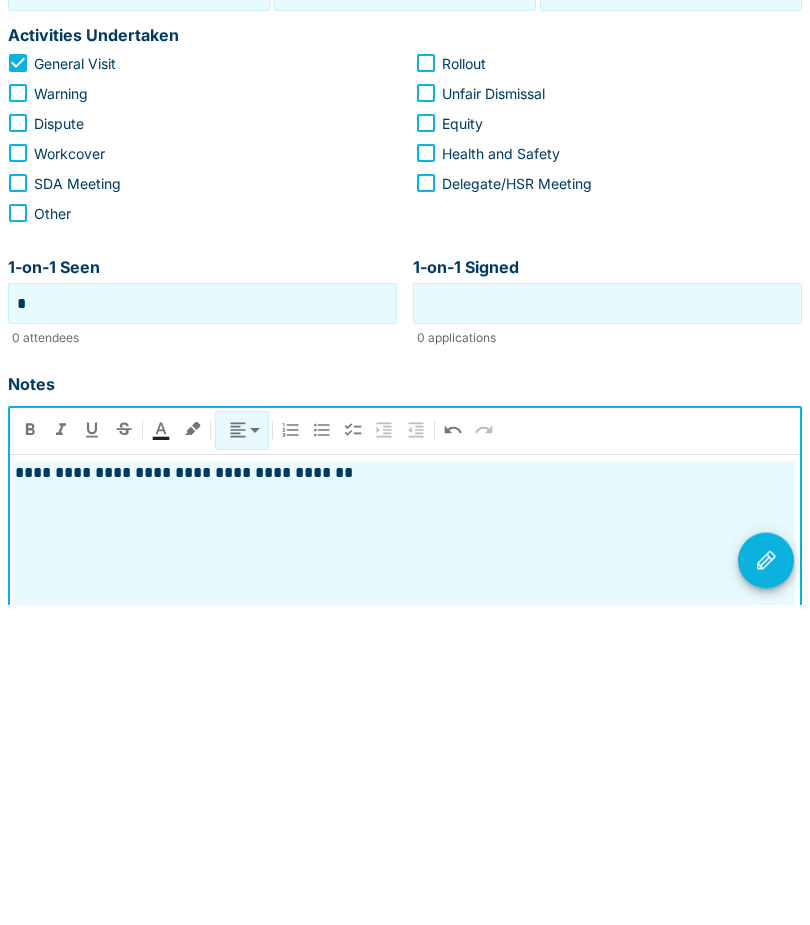 click at bounding box center (766, 881) 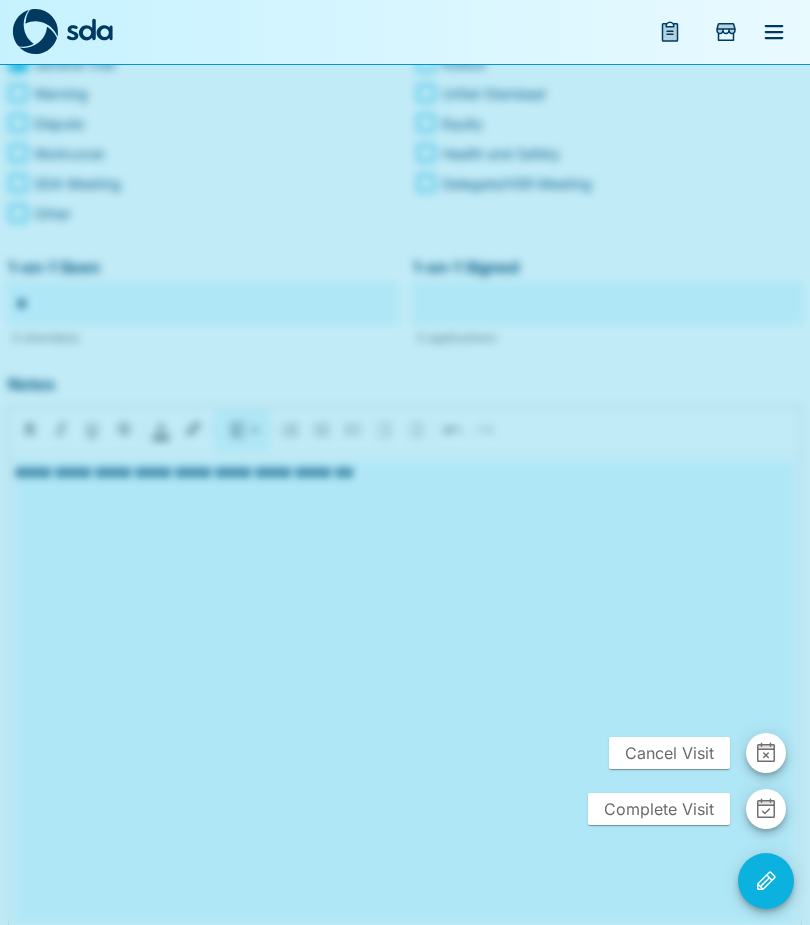 click on "Complete Visit" at bounding box center (659, 809) 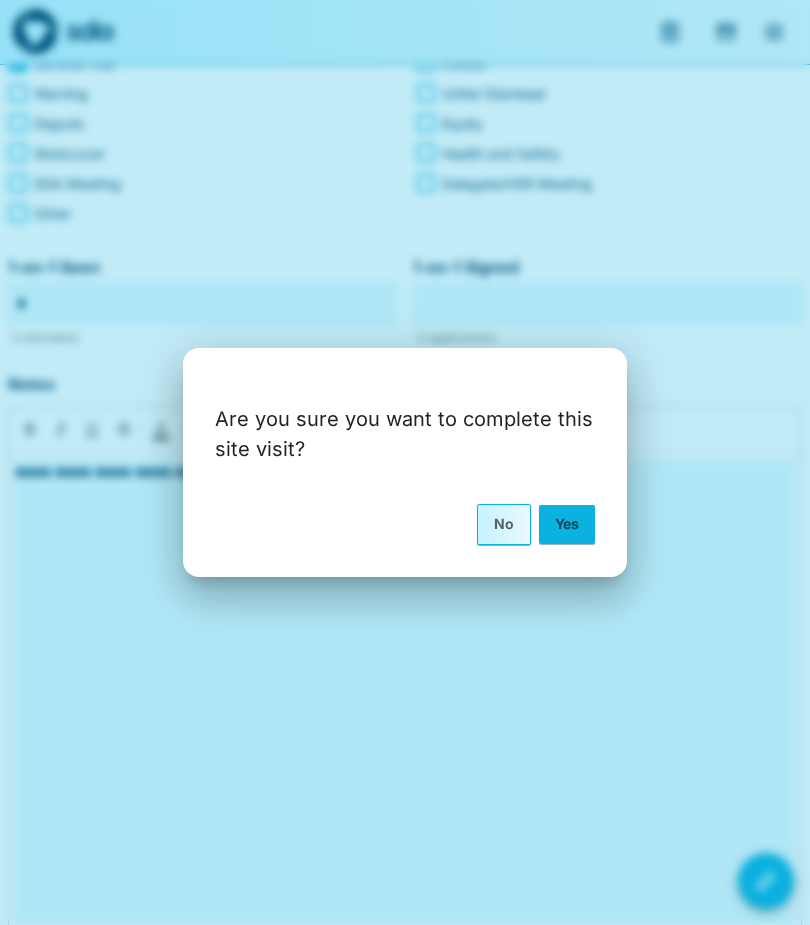 click on "Yes" at bounding box center [567, 524] 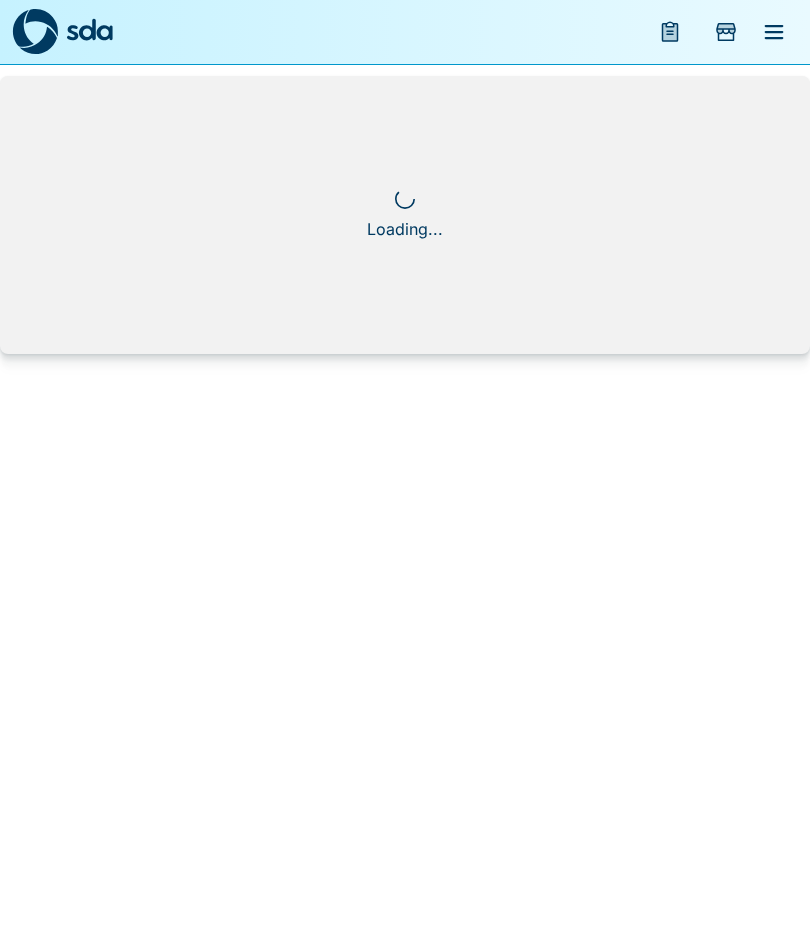 scroll, scrollTop: 0, scrollLeft: 0, axis: both 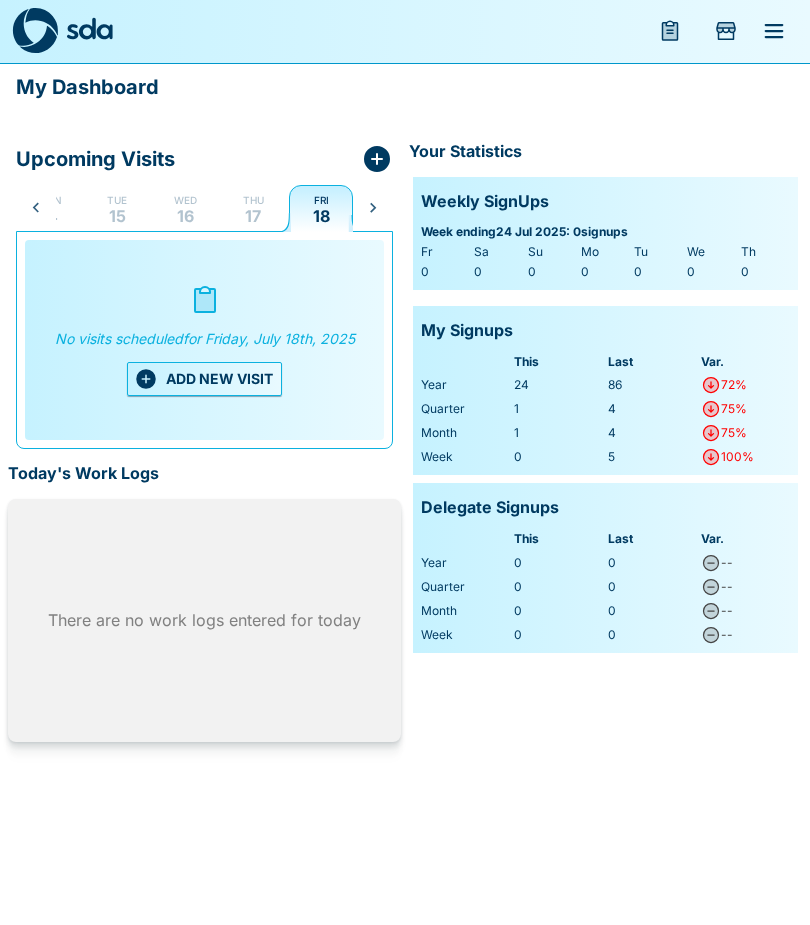 click on "ADD NEW VISIT" at bounding box center (204, 380) 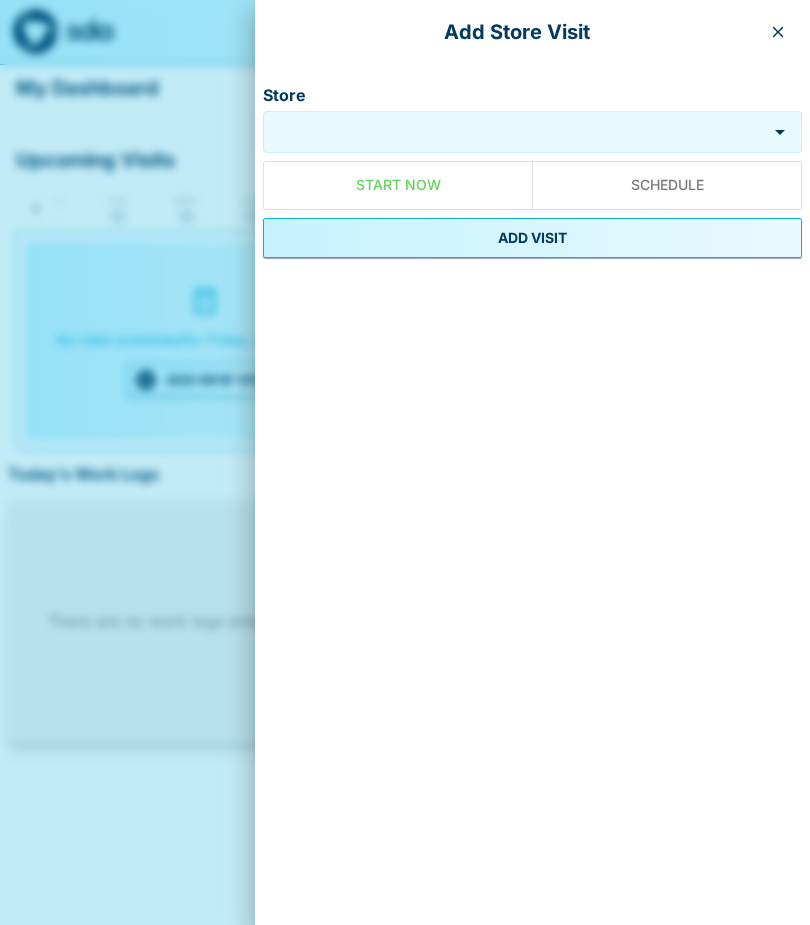 click on "Store" at bounding box center [515, 132] 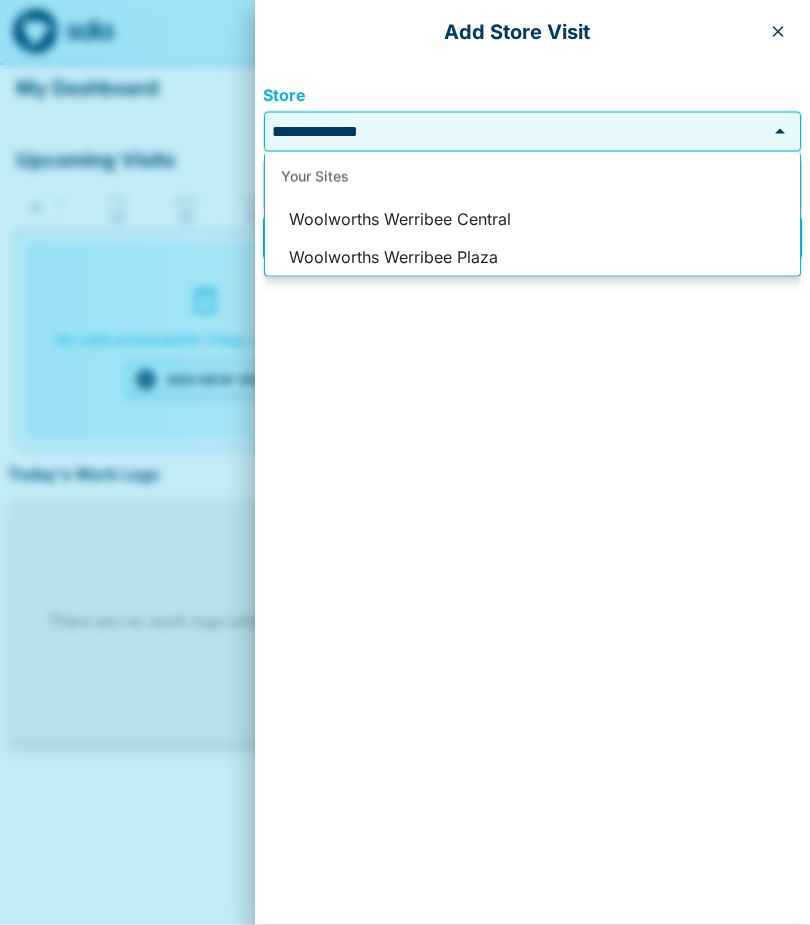 click on "Woolworths Werribee Plaza" at bounding box center [532, 258] 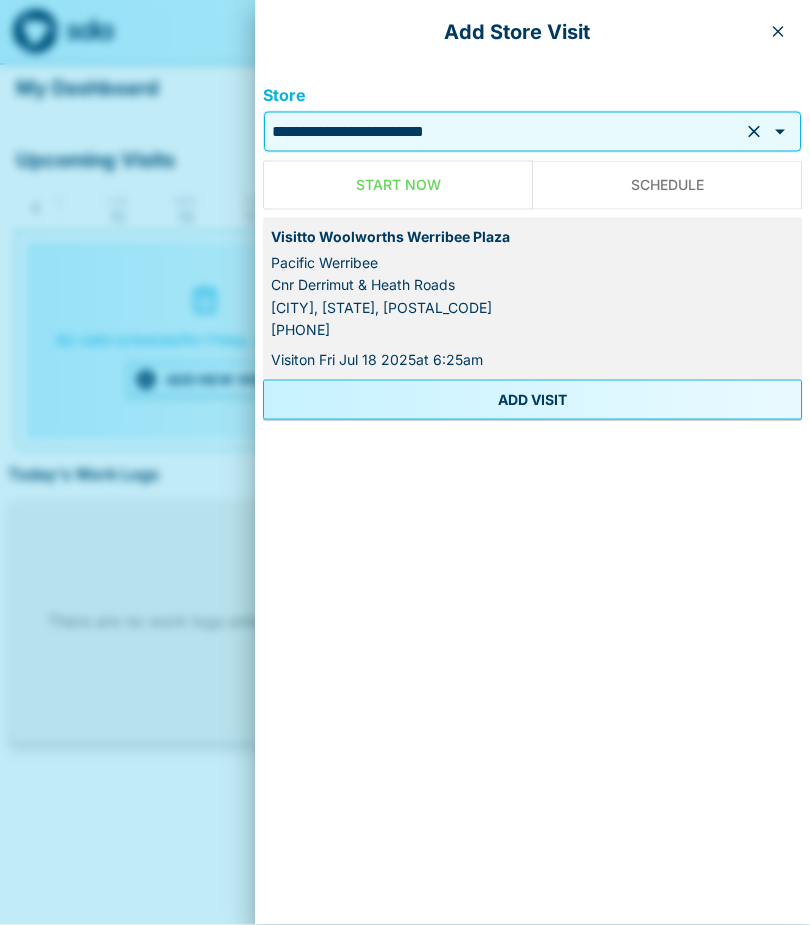 click on "ADD VISIT" at bounding box center [532, 400] 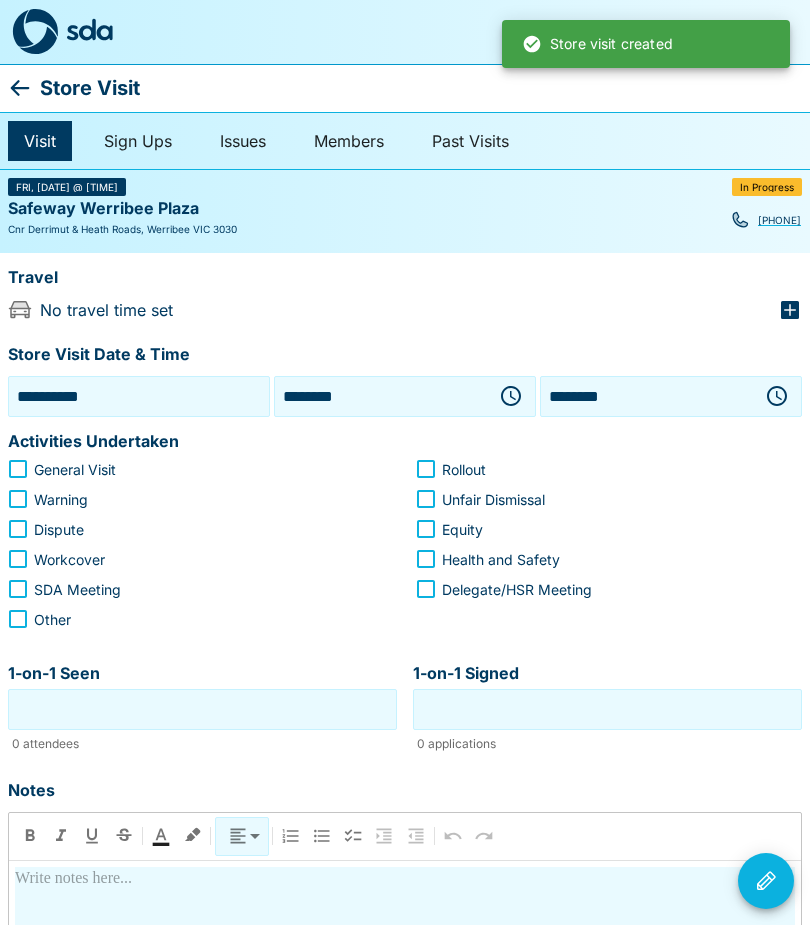 click on "**********" at bounding box center (139, 396) 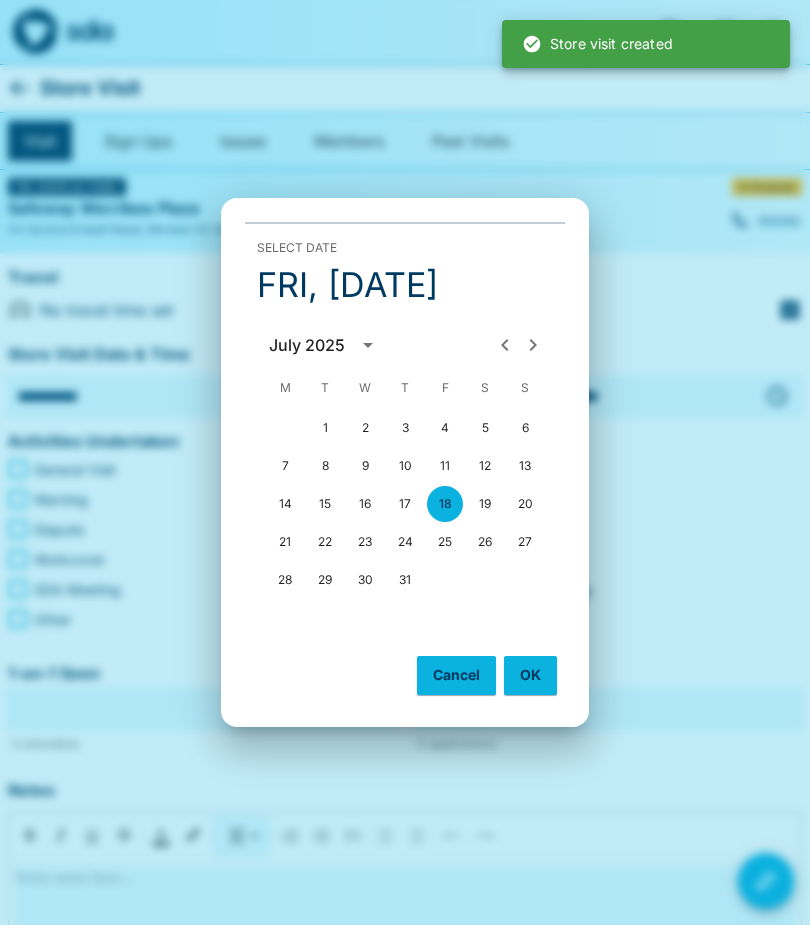 click on "17" at bounding box center (405, 504) 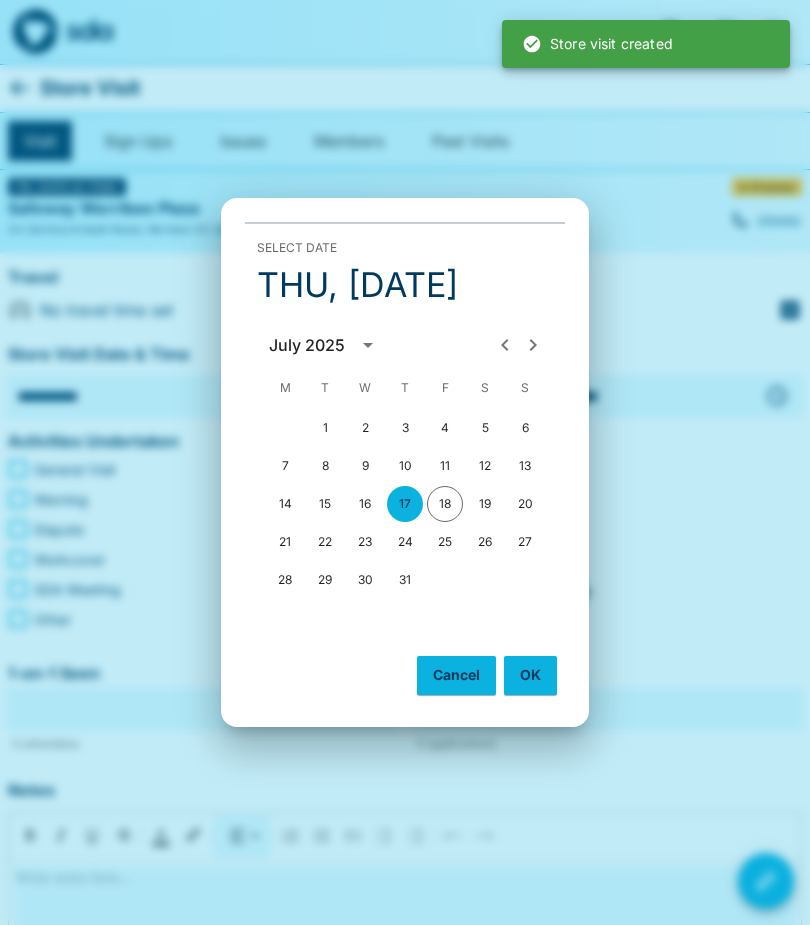 click on "OK" at bounding box center (530, 675) 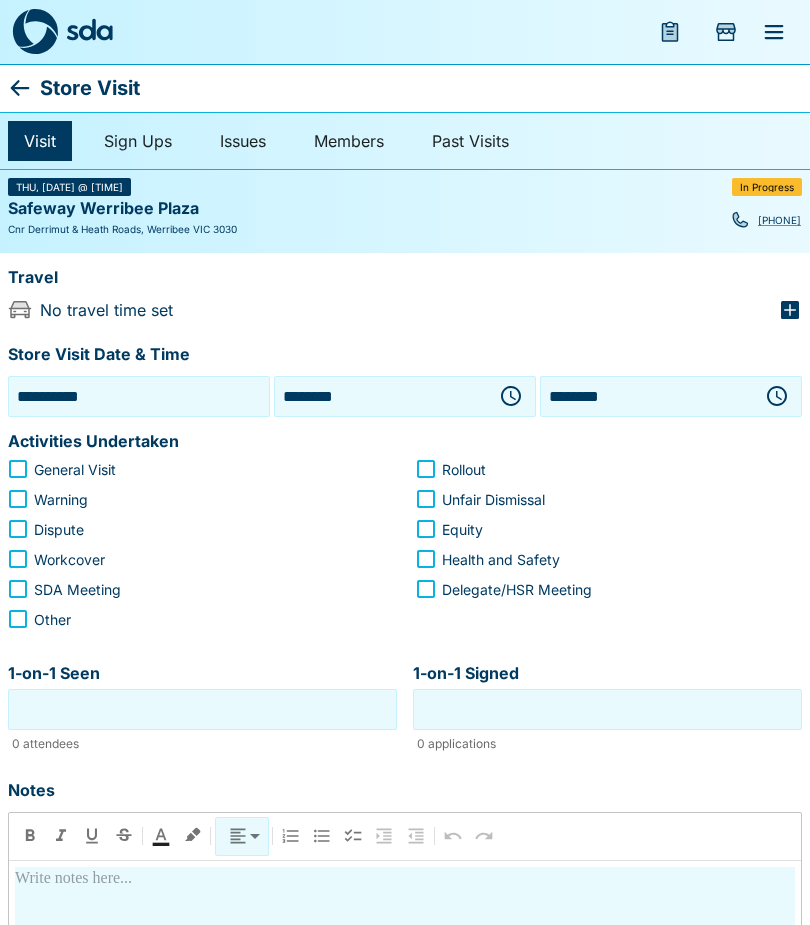 click 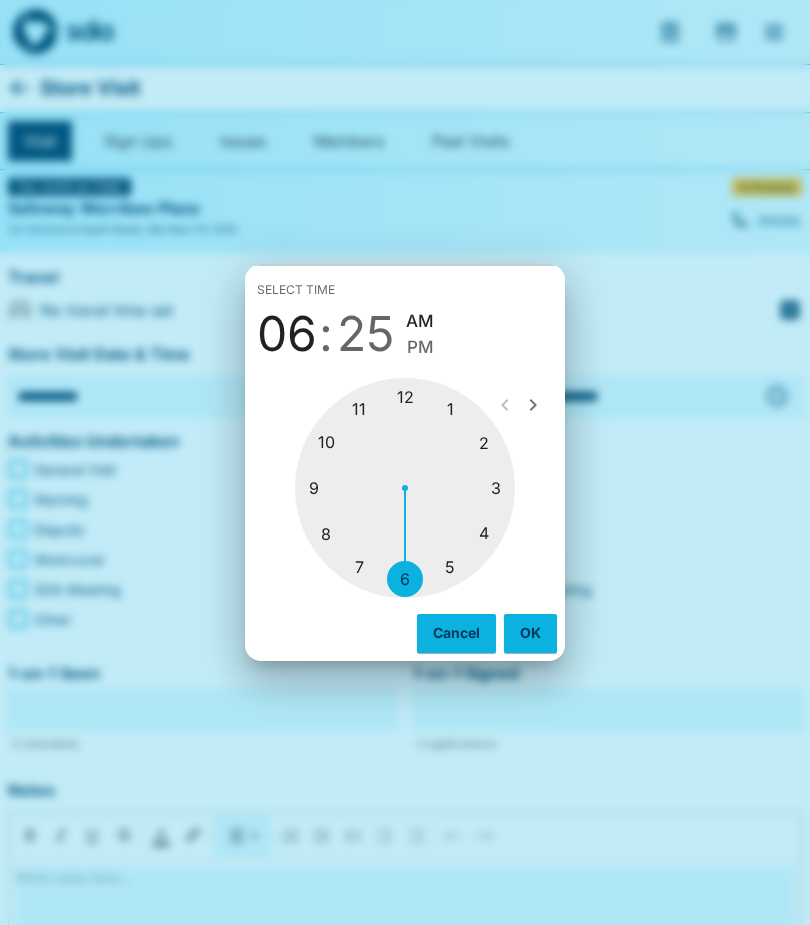 click at bounding box center (405, 488) 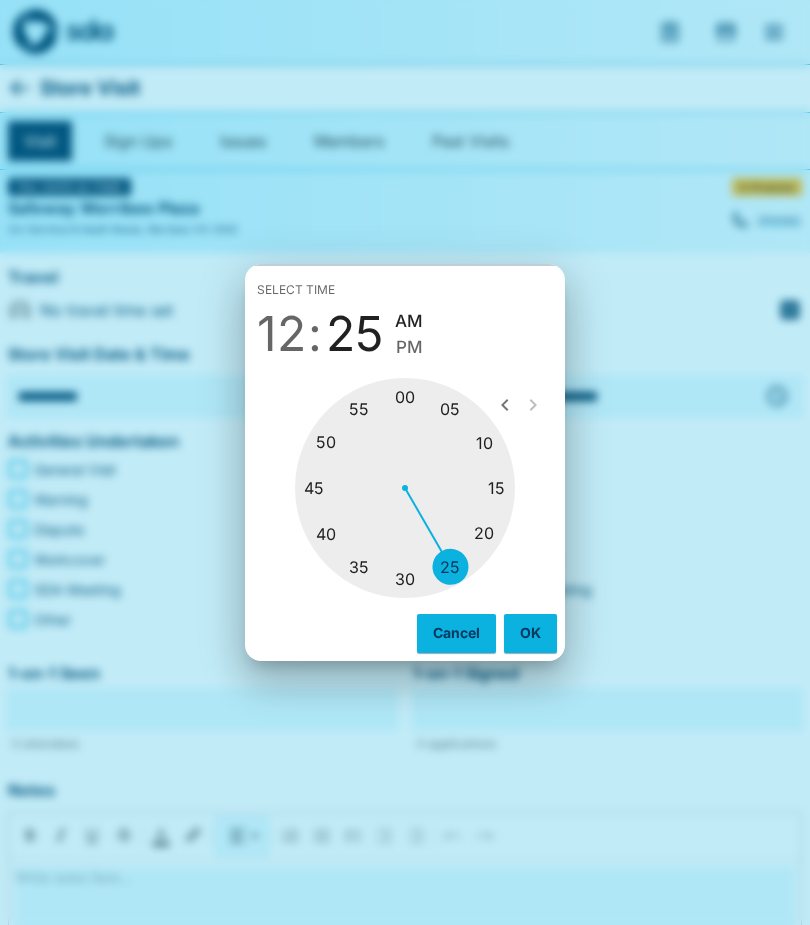 click at bounding box center [405, 488] 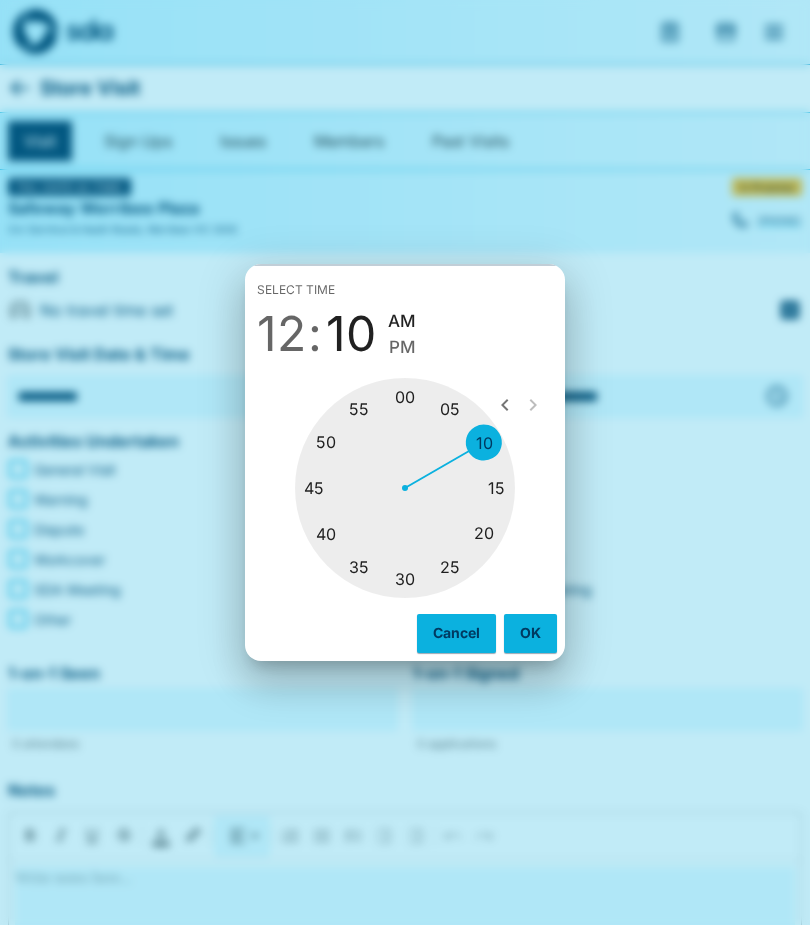 click on "PM" at bounding box center [402, 347] 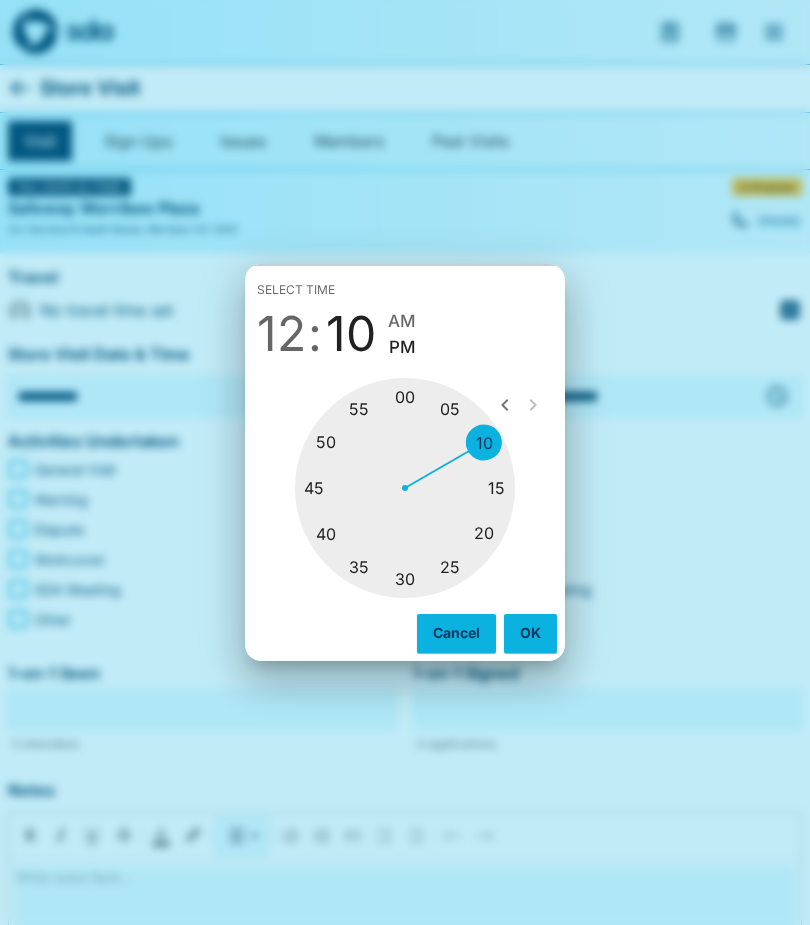 click on "OK" at bounding box center [530, 633] 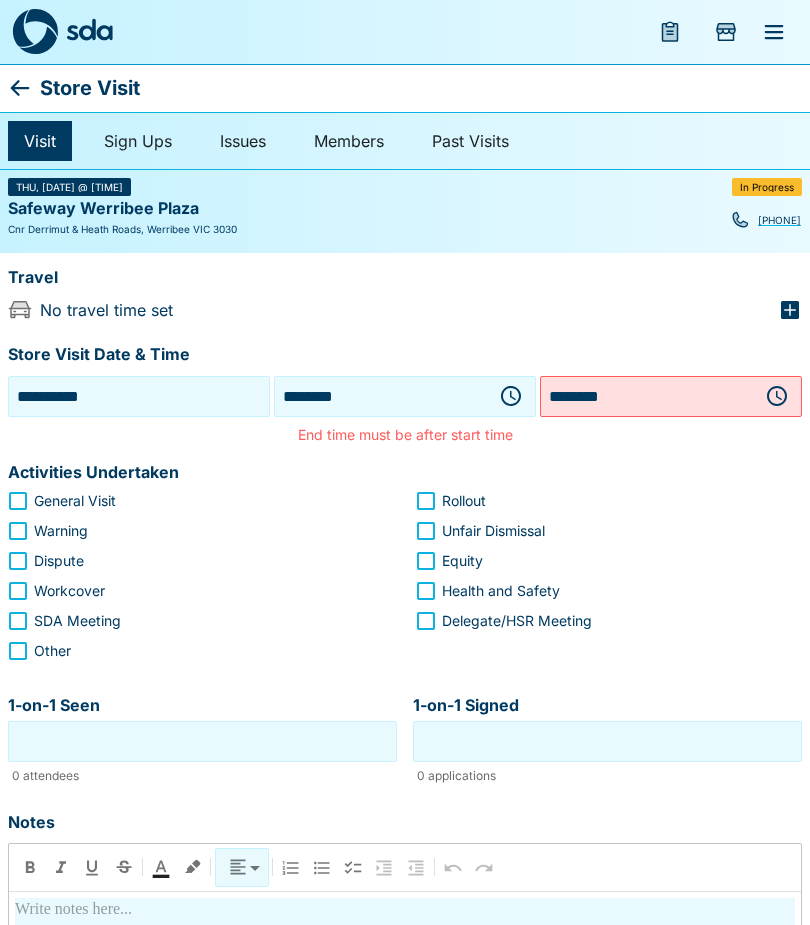 click 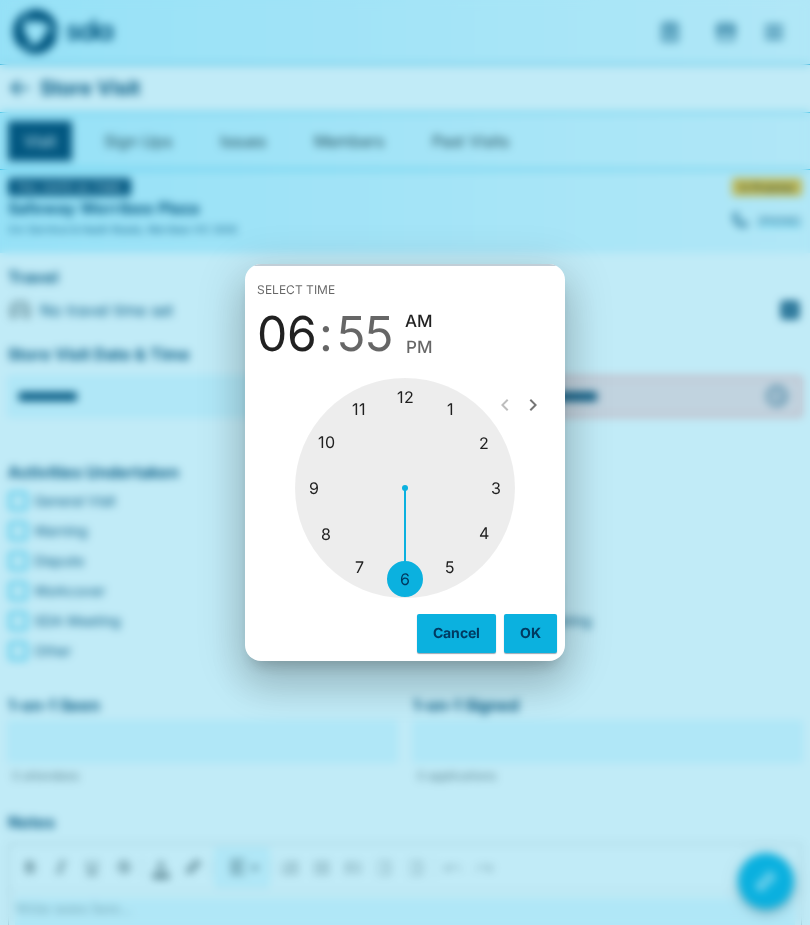 click at bounding box center (405, 488) 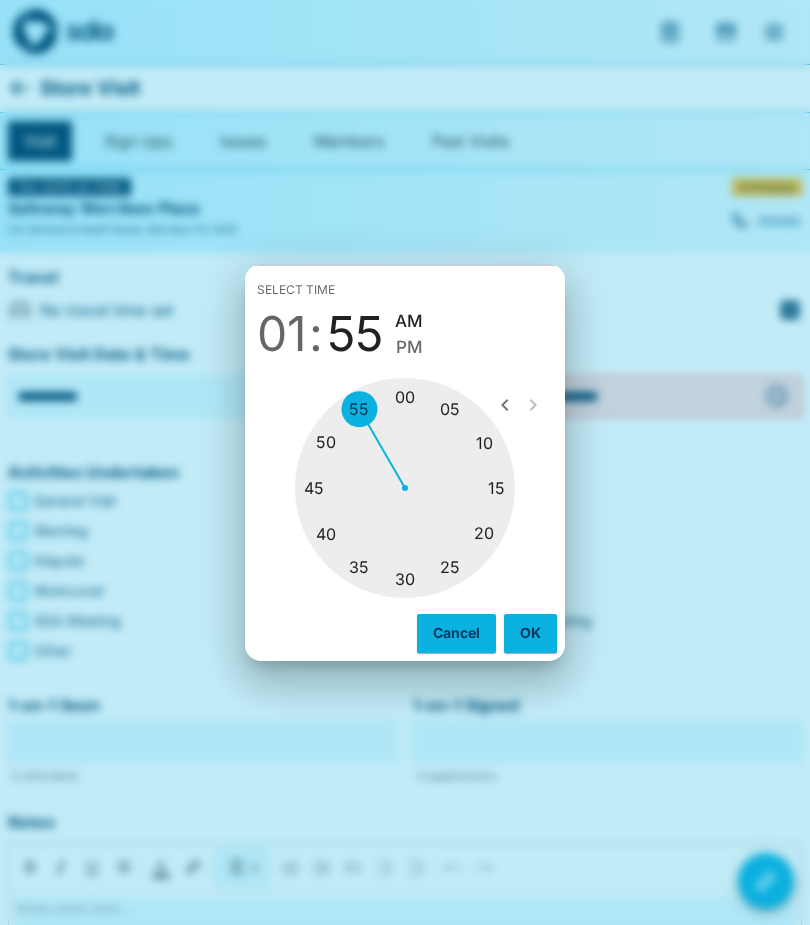 click at bounding box center (405, 488) 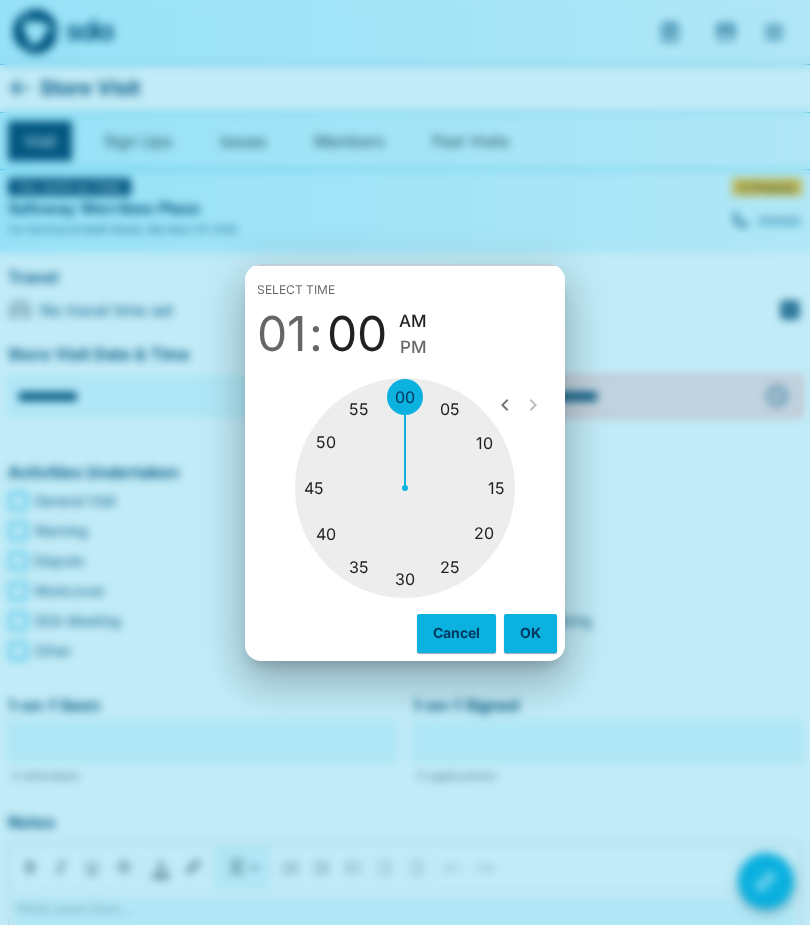 click on "PM" at bounding box center [413, 347] 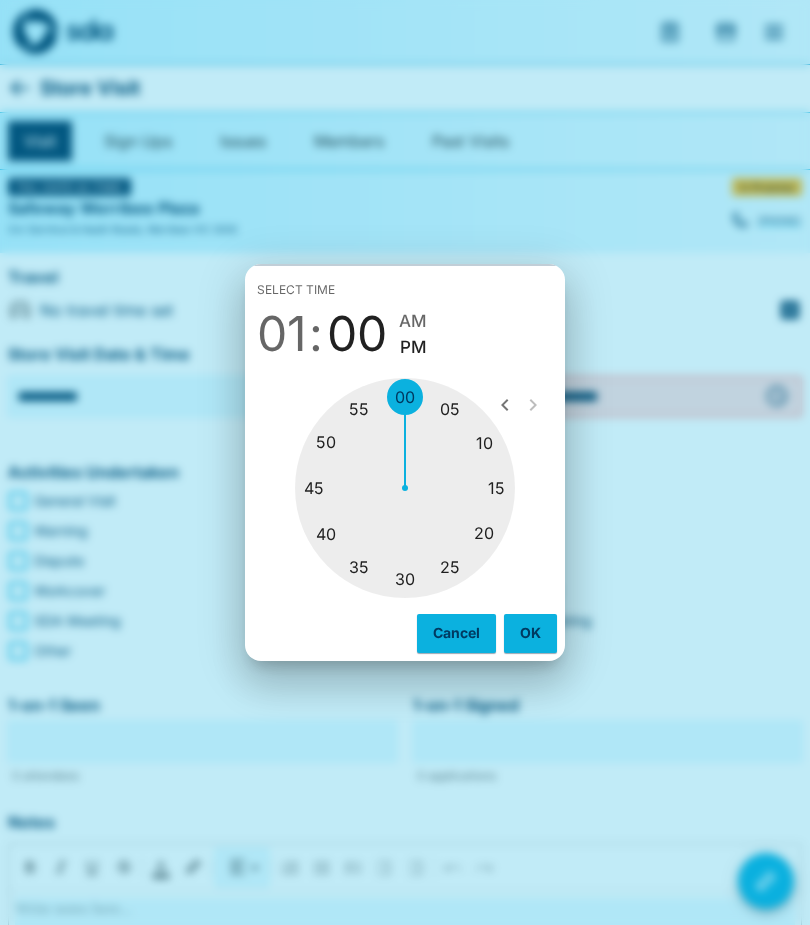 click on "OK" at bounding box center [530, 633] 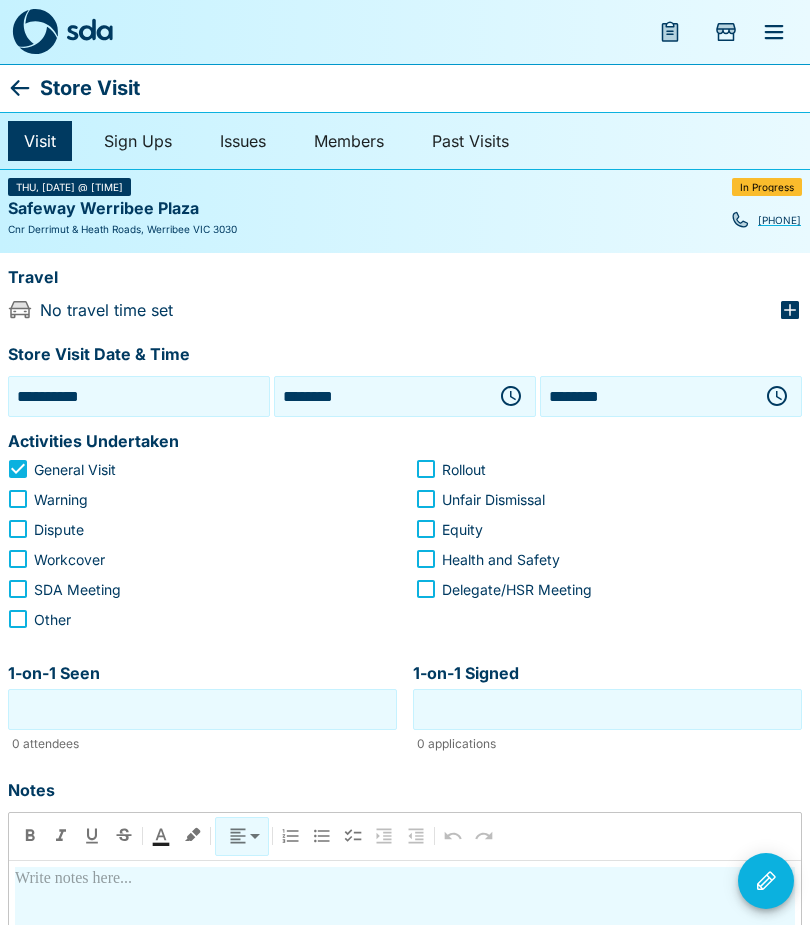 click on "1-on-1 Seen" at bounding box center (202, 709) 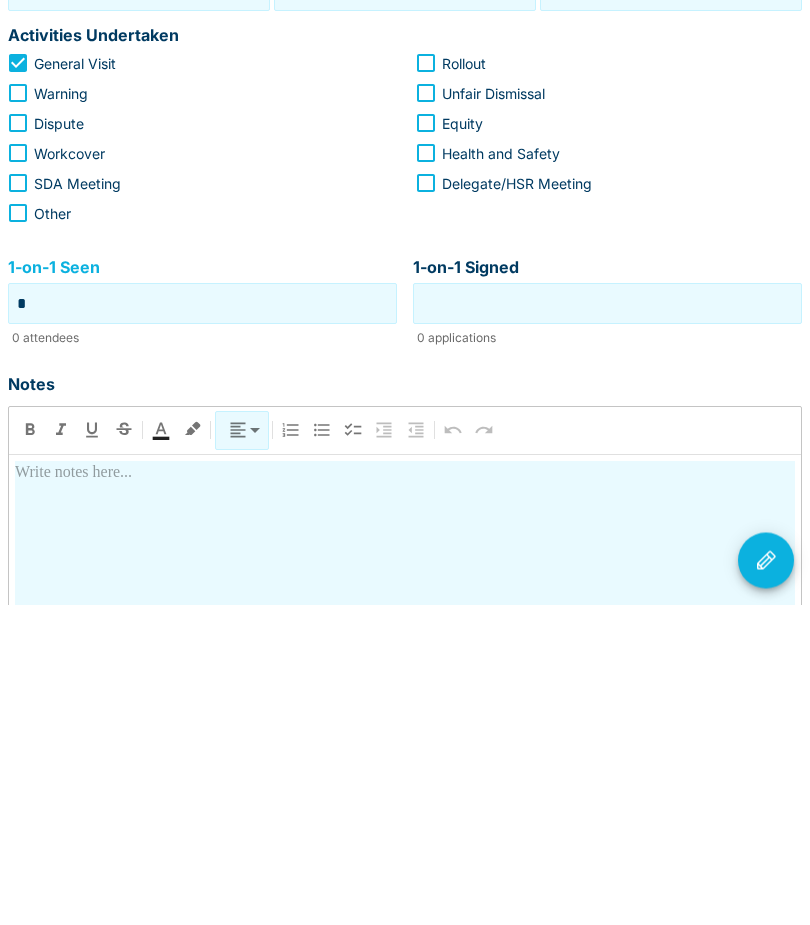 type on "*" 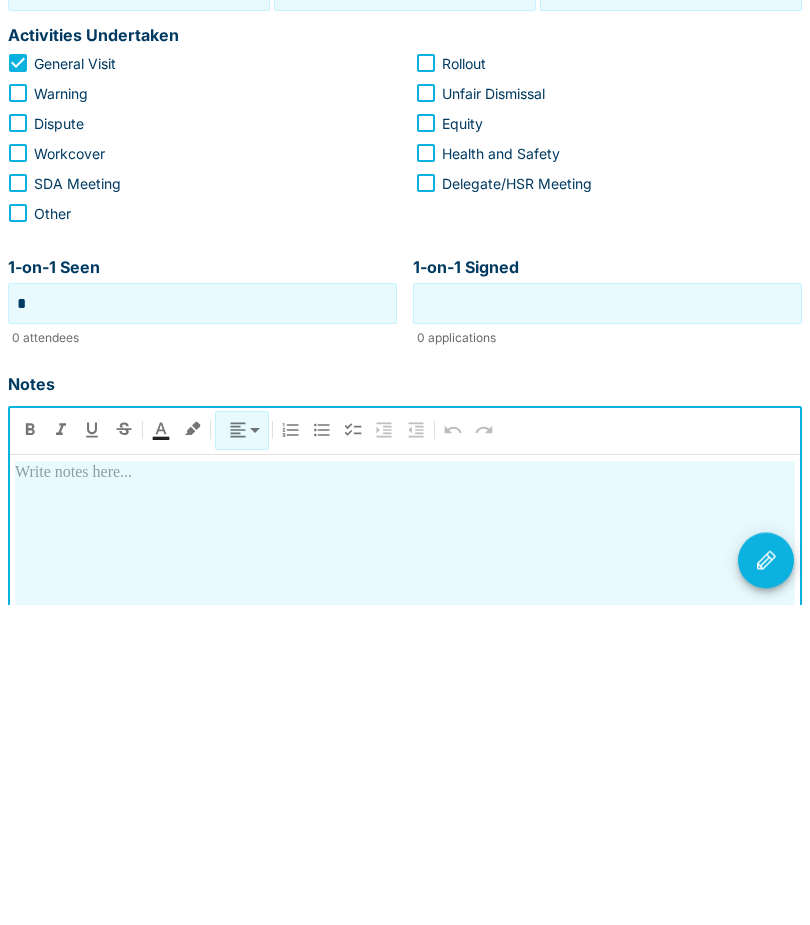 type 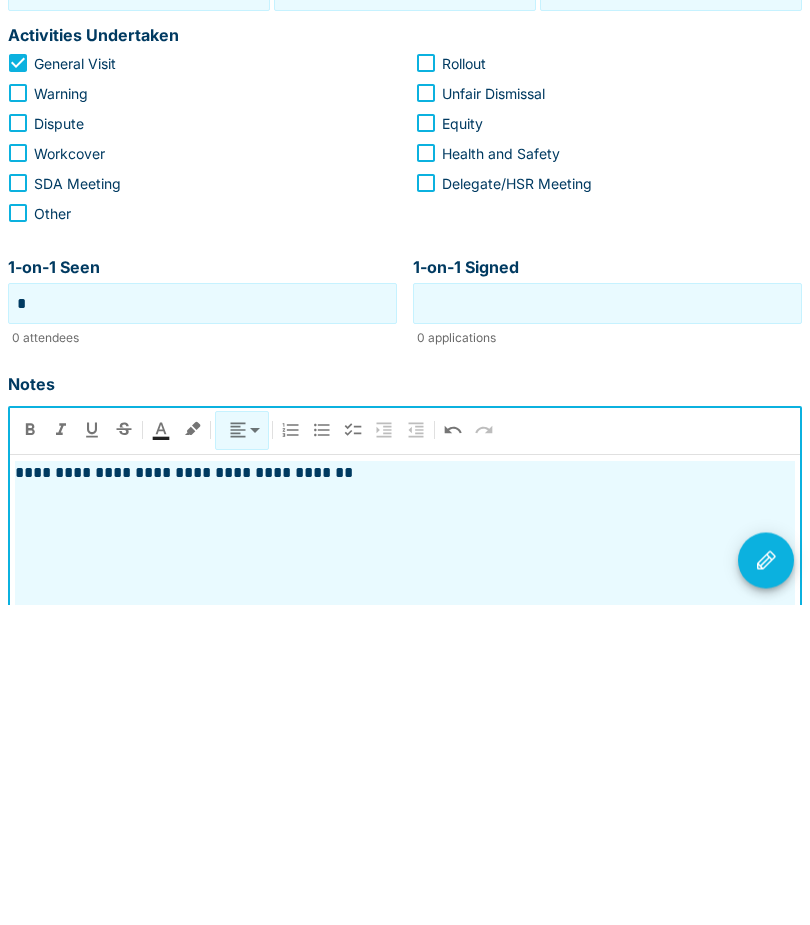 click on "**********" at bounding box center [405, 794] 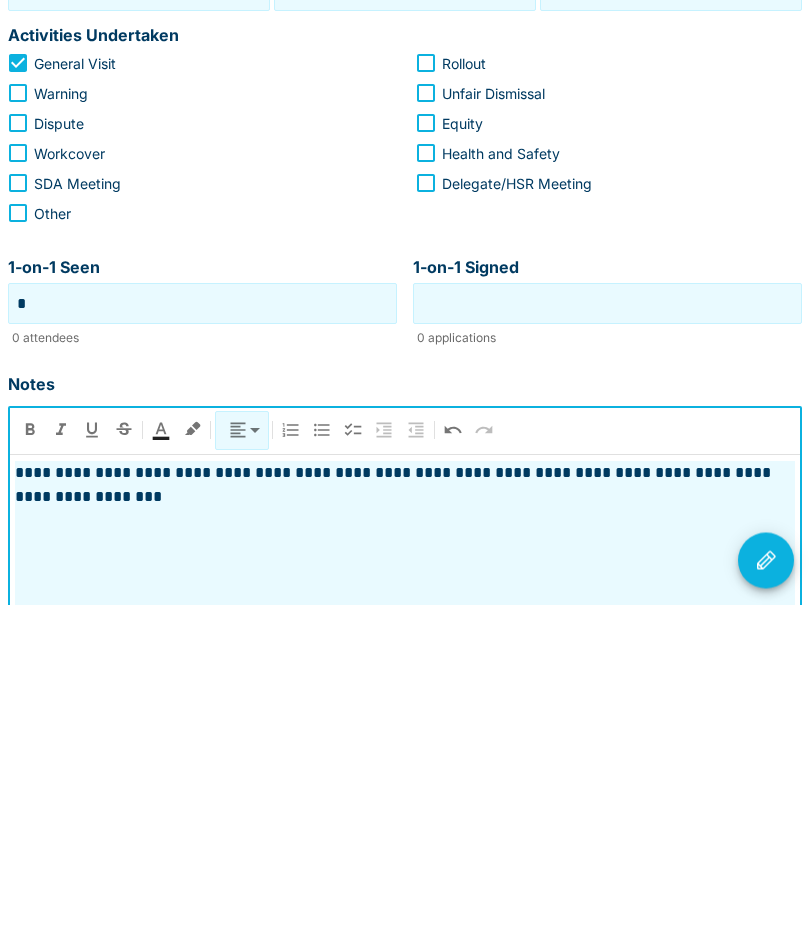 click on "**********" at bounding box center [405, 806] 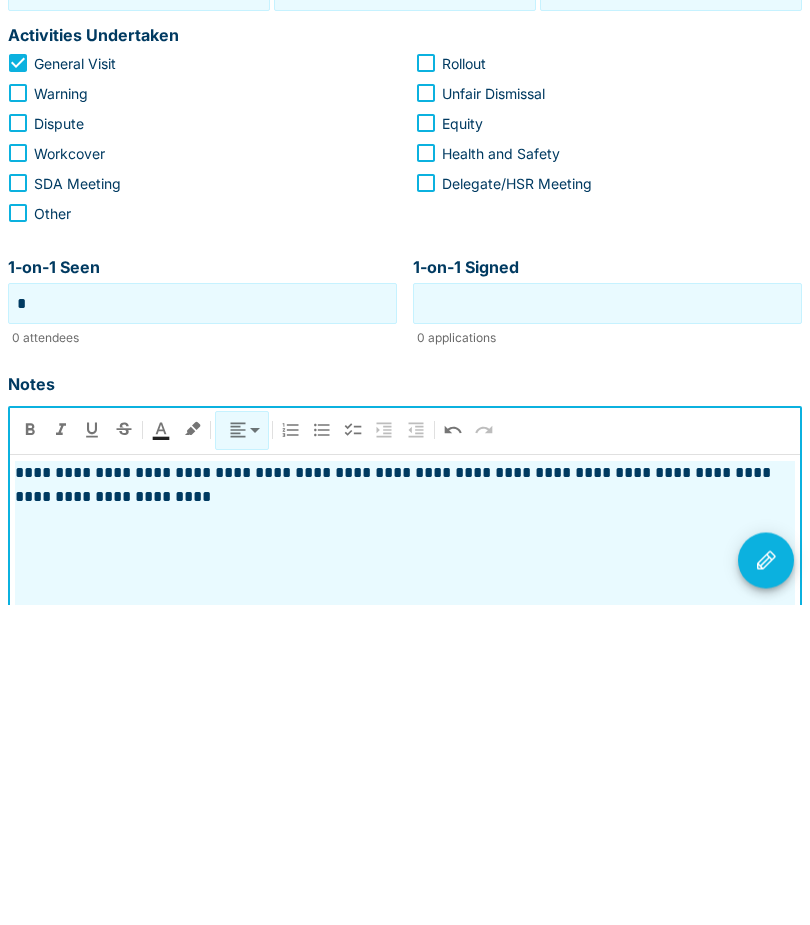 click on "**********" at bounding box center [405, 806] 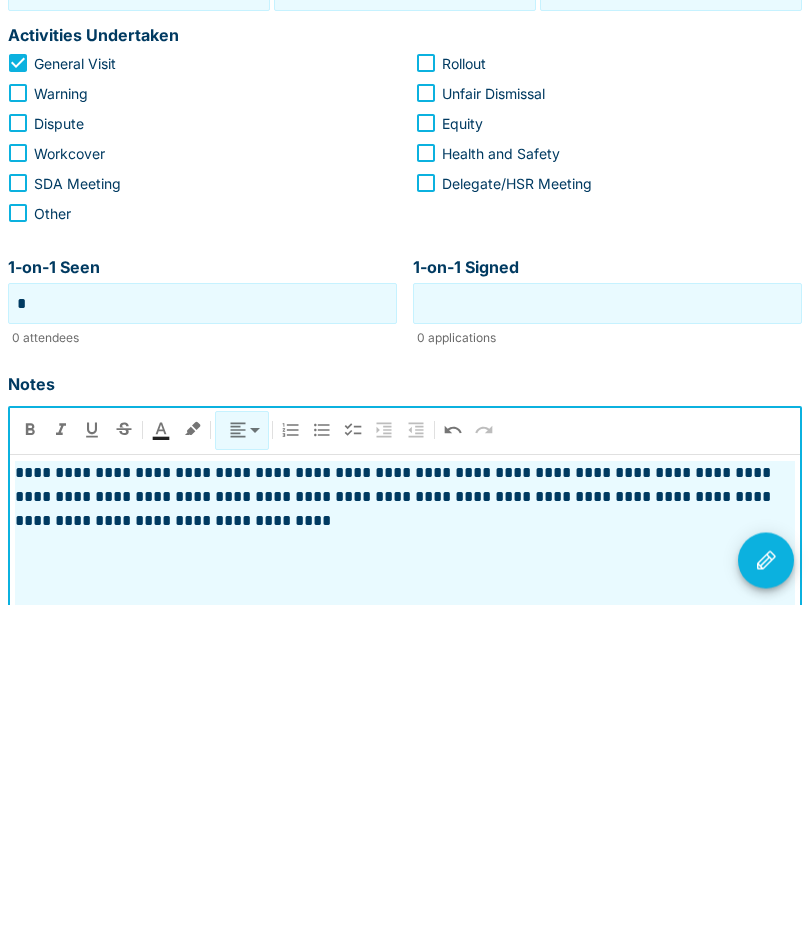 click on "**********" at bounding box center (405, 818) 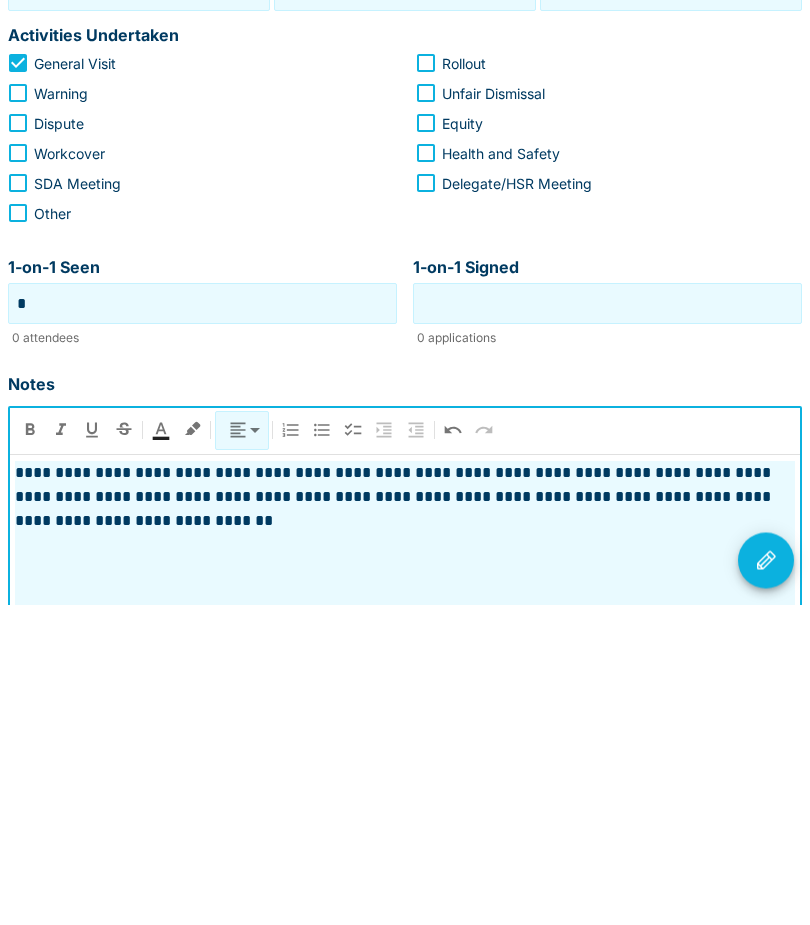 click 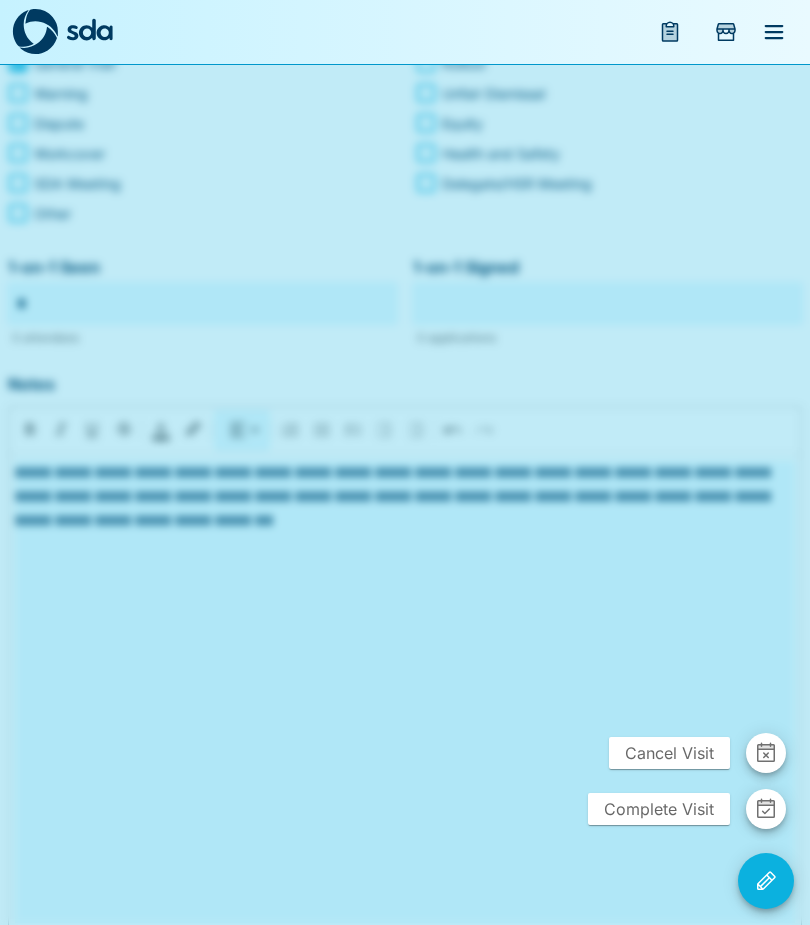 click on "Complete Visit" at bounding box center [659, 809] 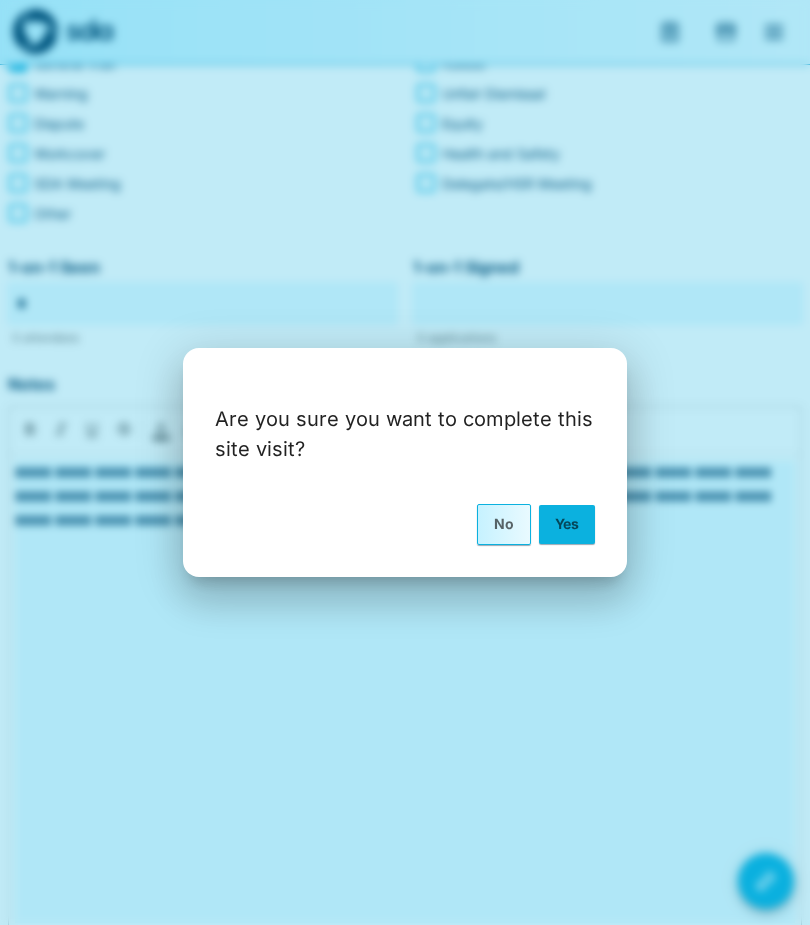 click on "Yes" at bounding box center (567, 524) 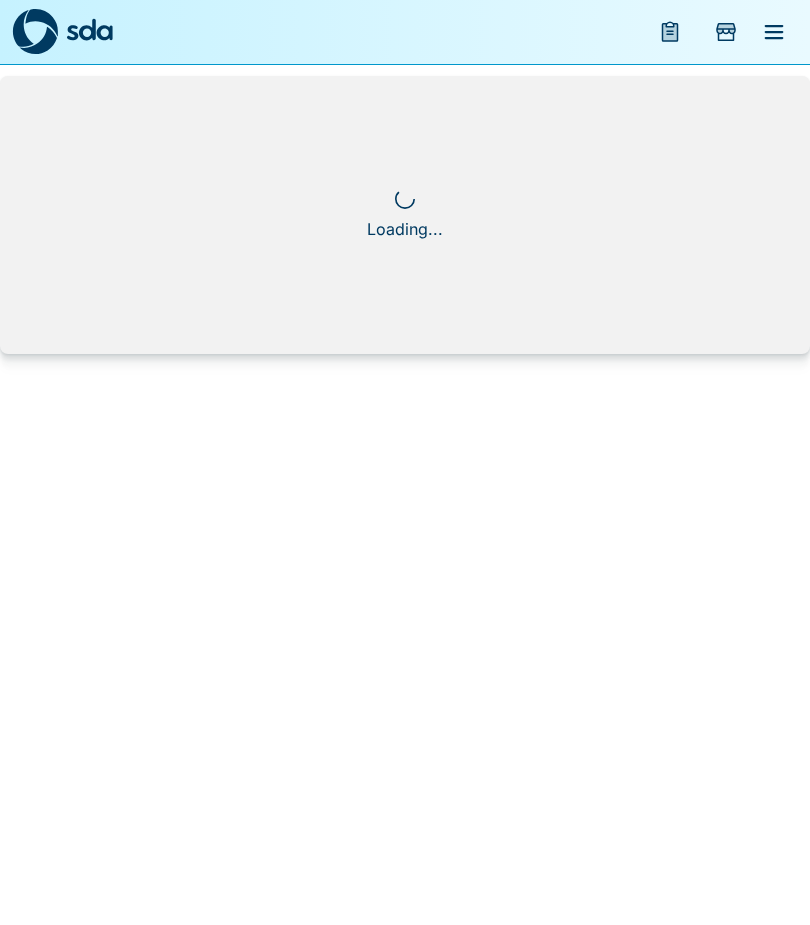 scroll, scrollTop: 0, scrollLeft: 0, axis: both 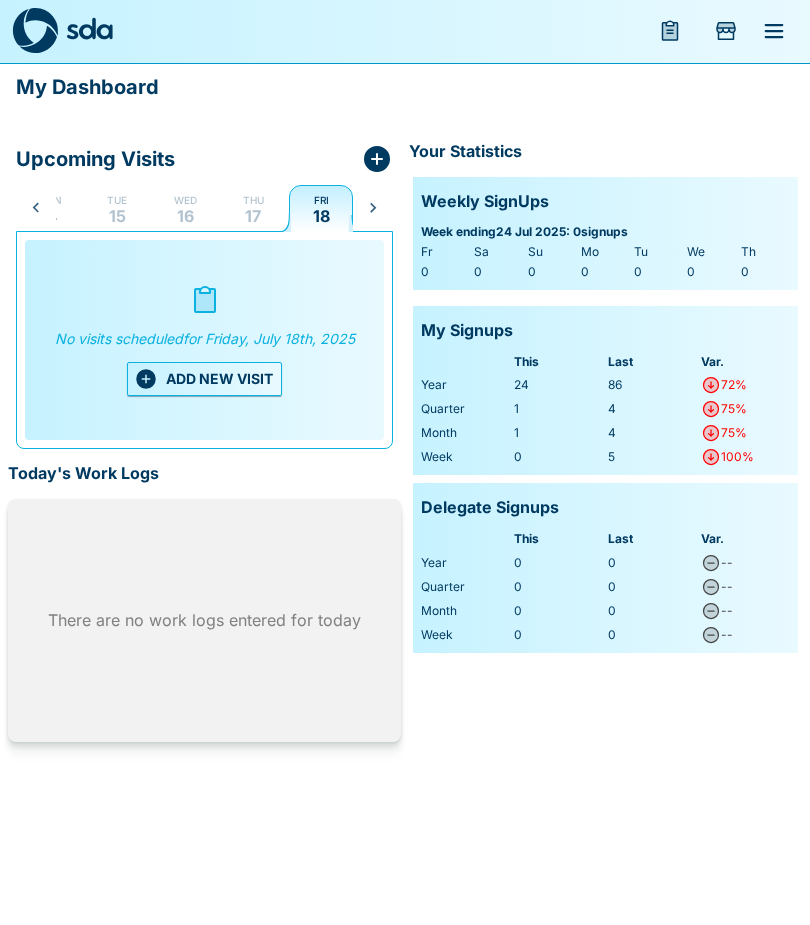 click on "ADD NEW VISIT" at bounding box center [204, 380] 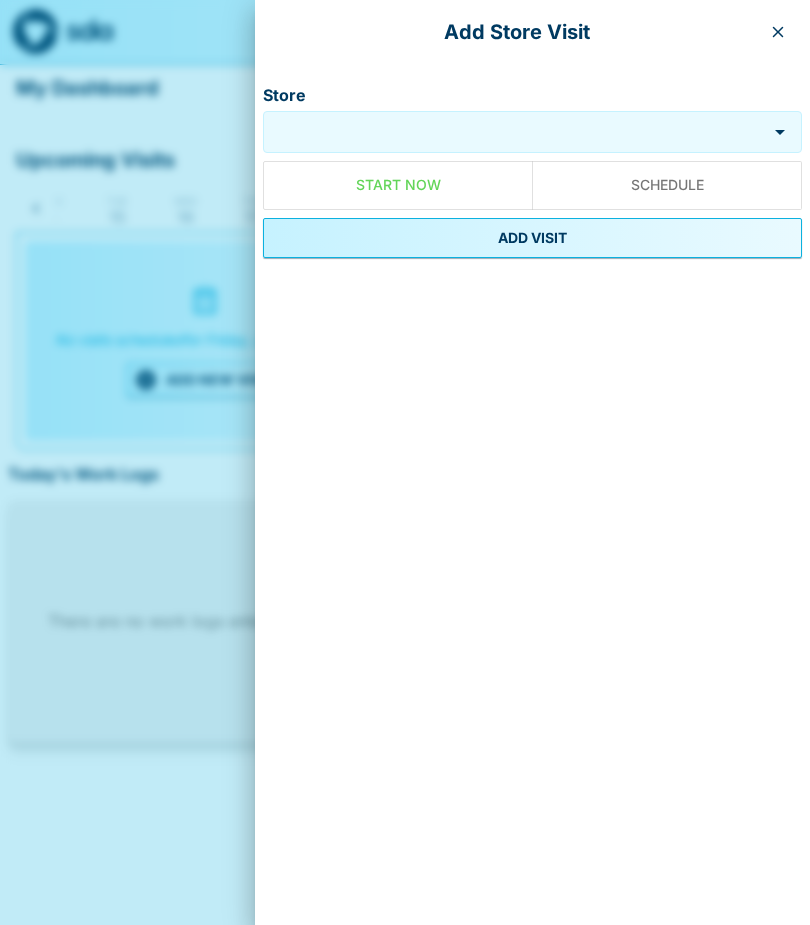 click on "Store" at bounding box center [515, 132] 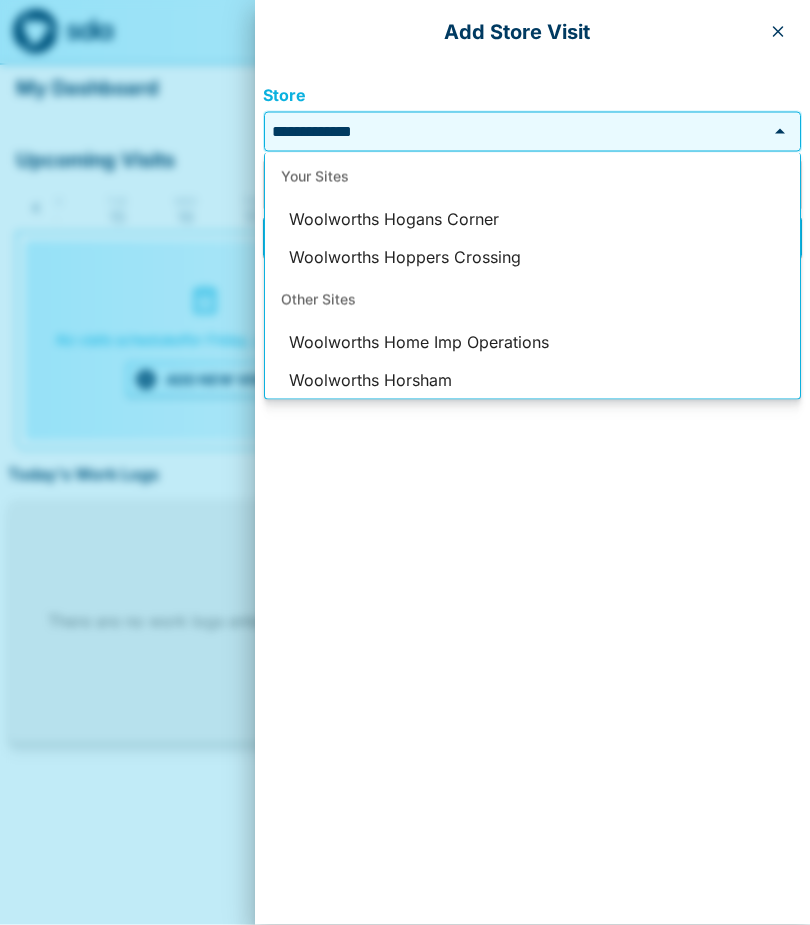 click on "Woolworths Hogans Corner" at bounding box center (532, 220) 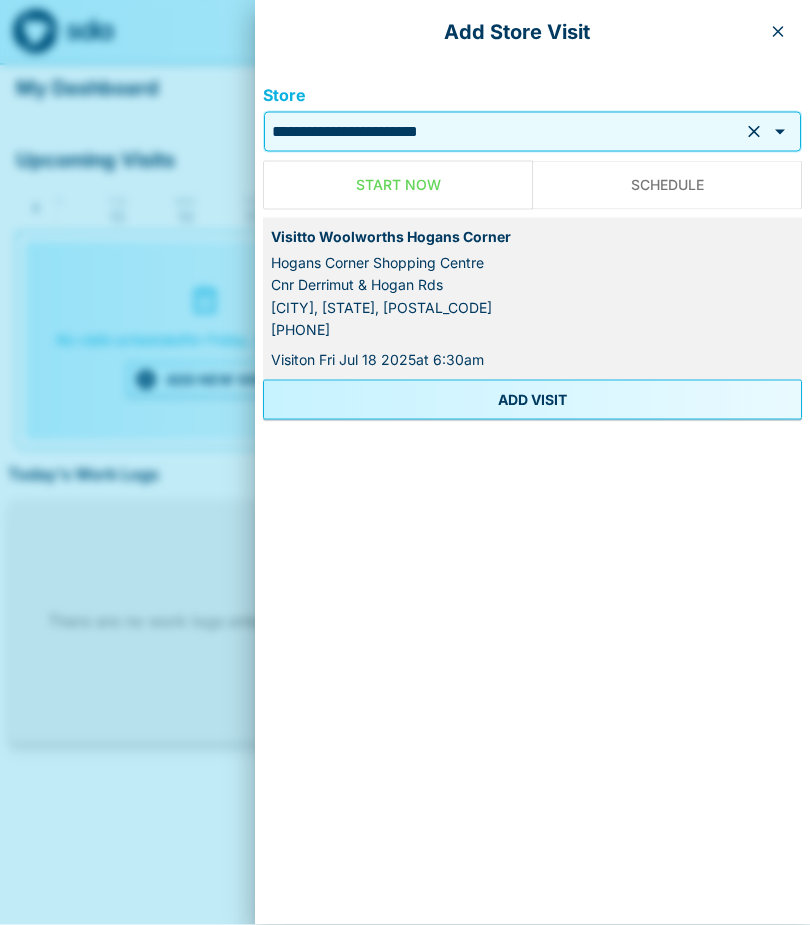 click on "ADD VISIT" at bounding box center [532, 400] 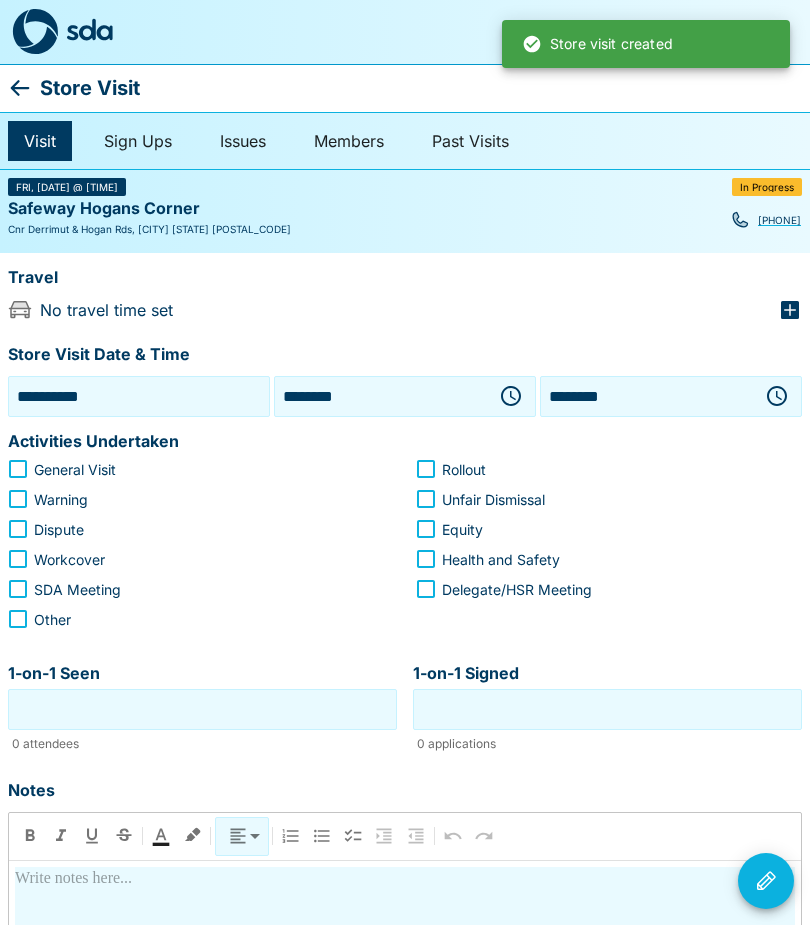 click on "**********" at bounding box center [139, 396] 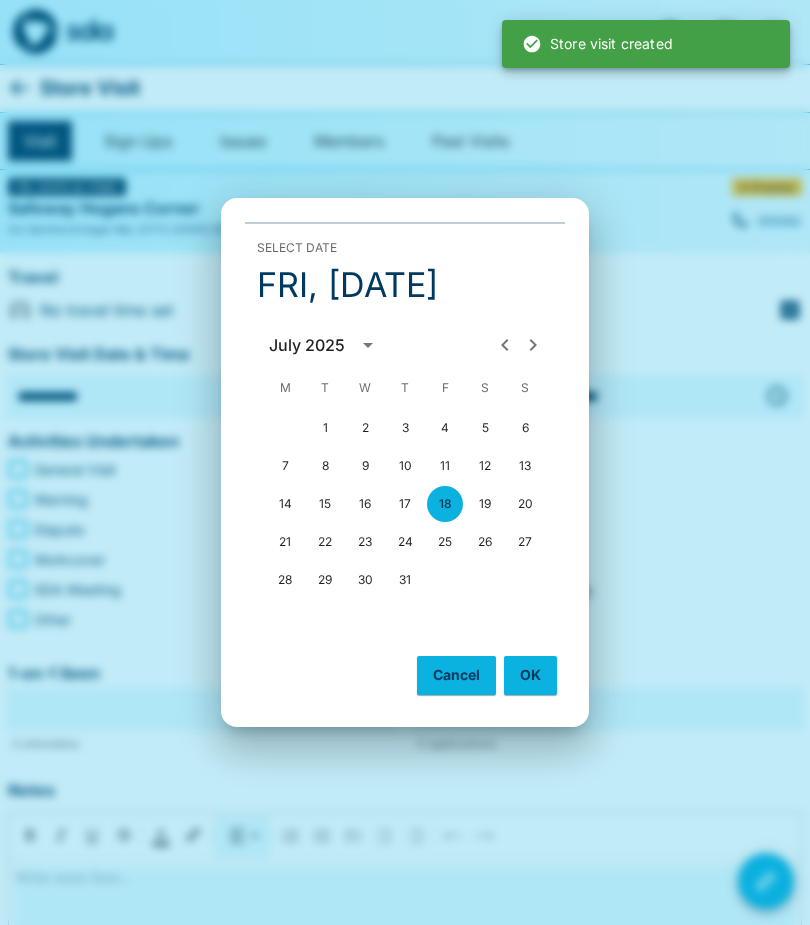 click on "17" at bounding box center (405, 504) 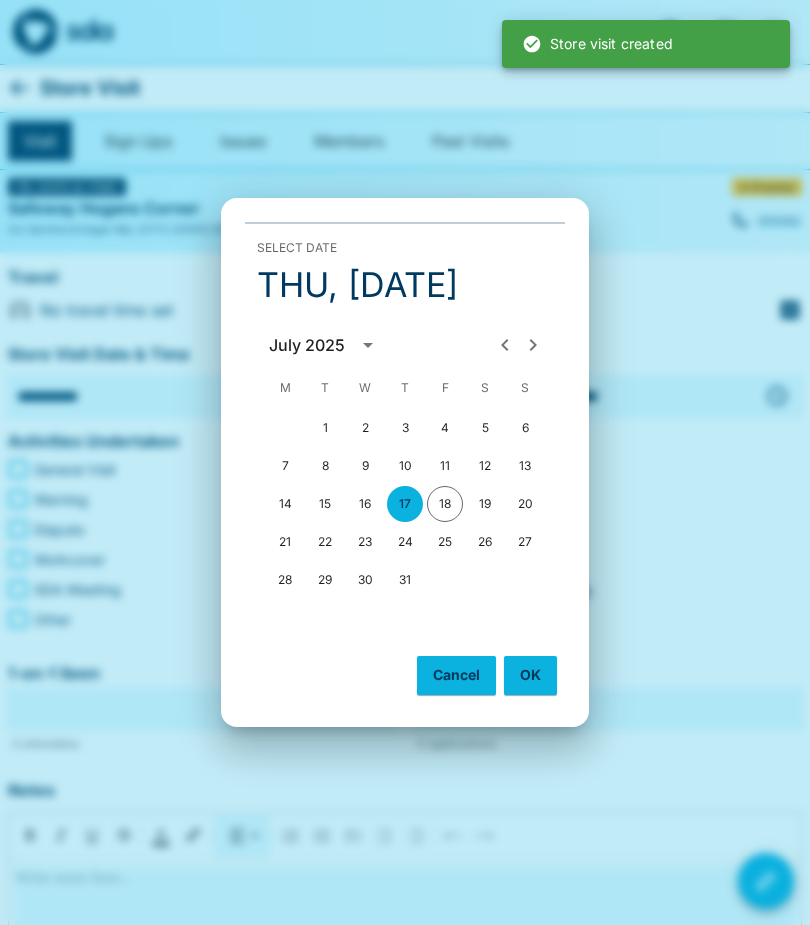 click on "OK" at bounding box center [530, 675] 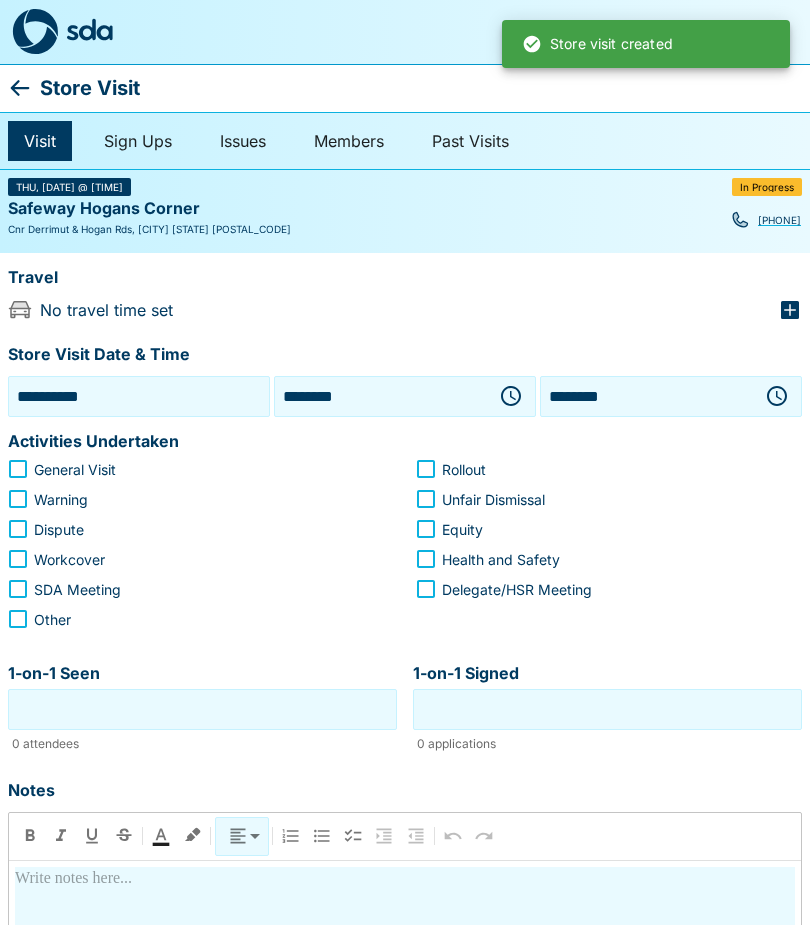 click 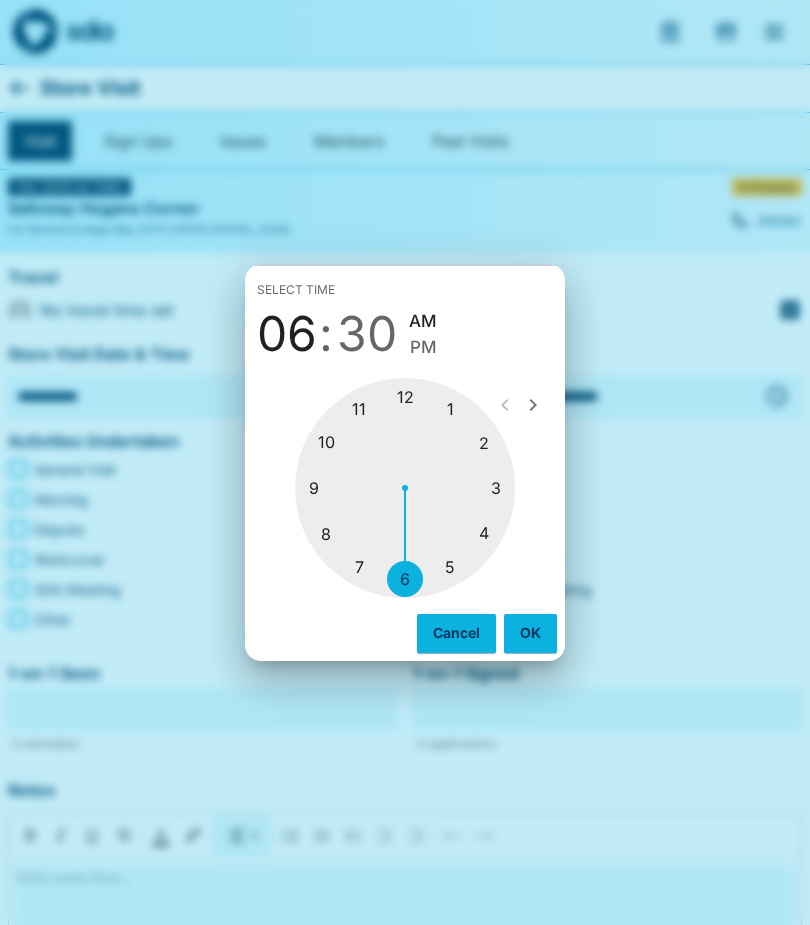 click at bounding box center (405, 488) 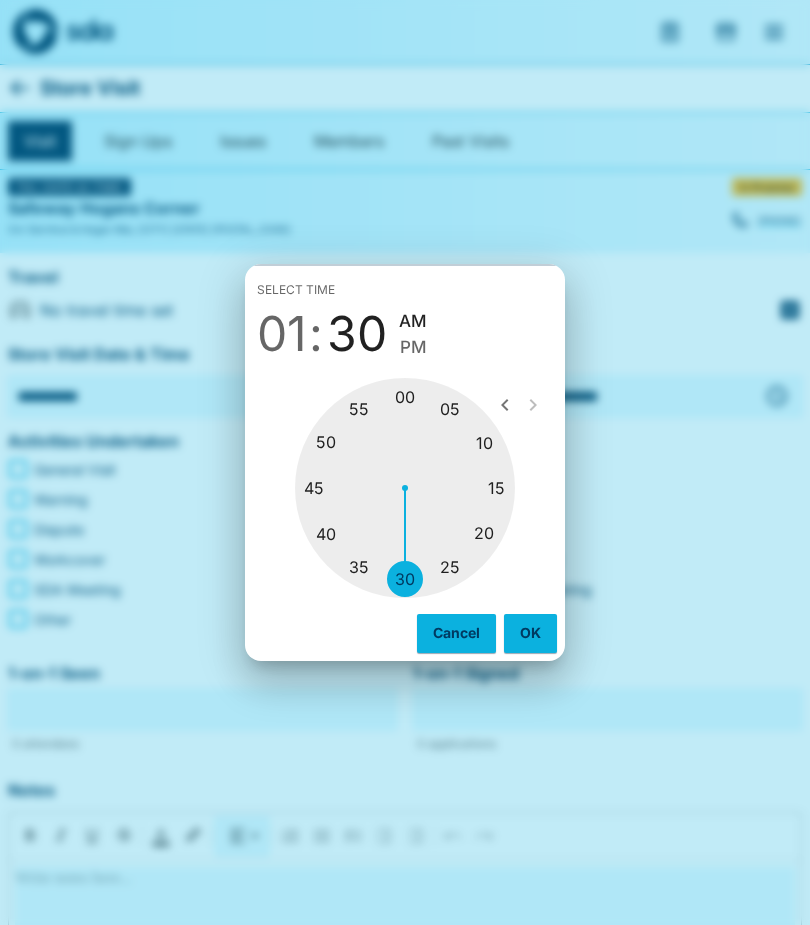 click at bounding box center [405, 488] 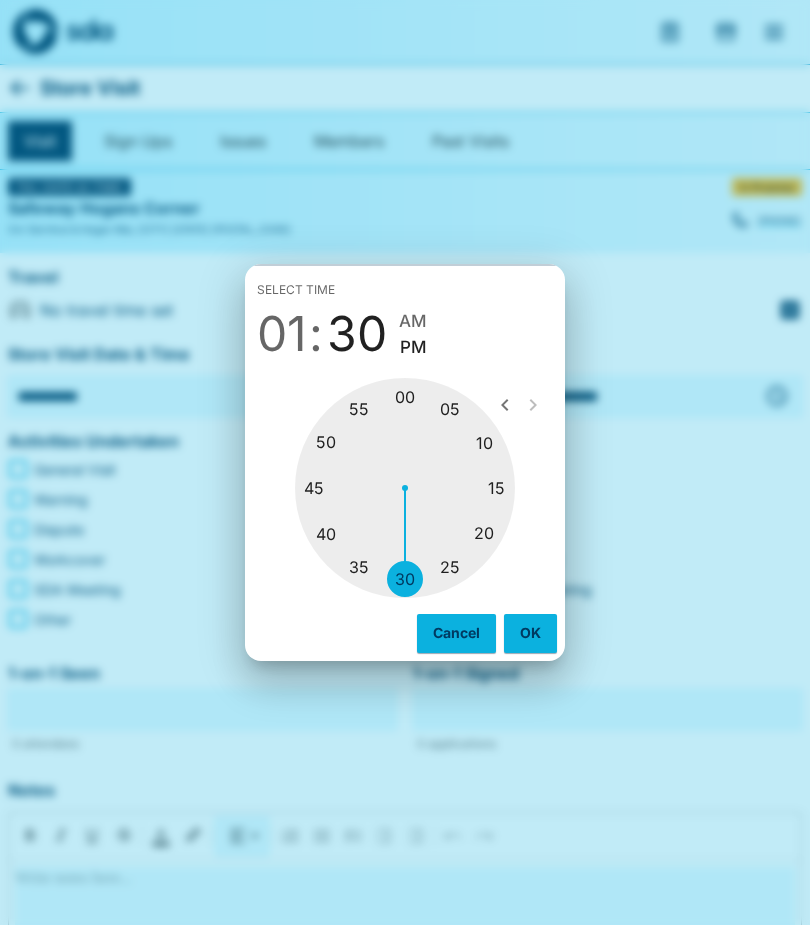 click on "OK" at bounding box center (530, 633) 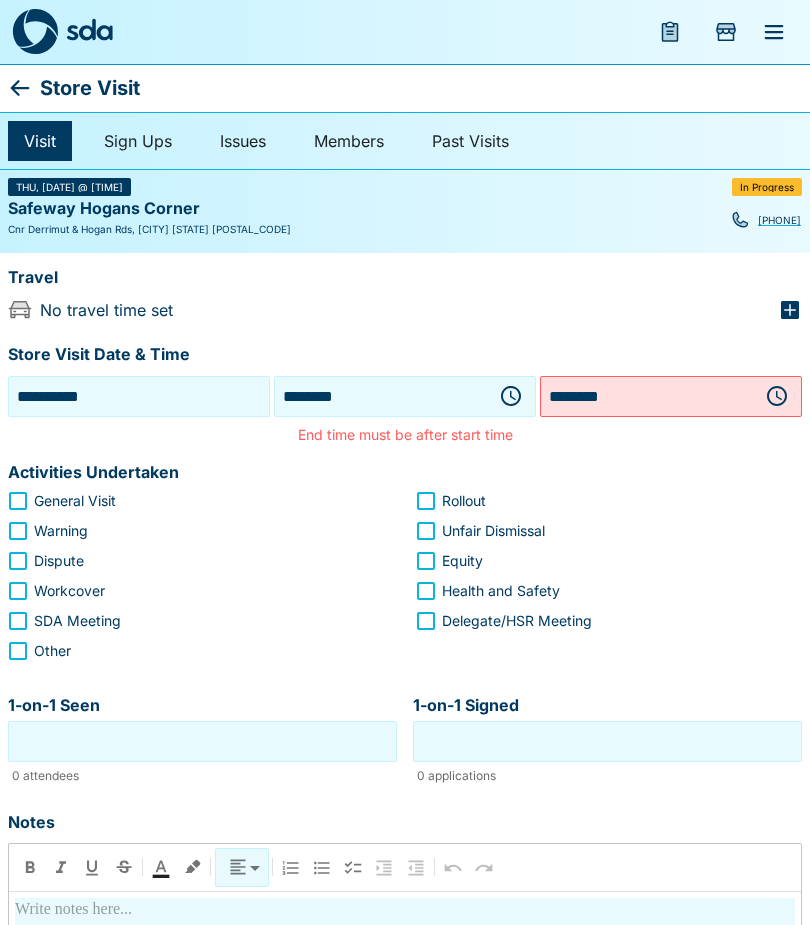 click at bounding box center [777, 396] 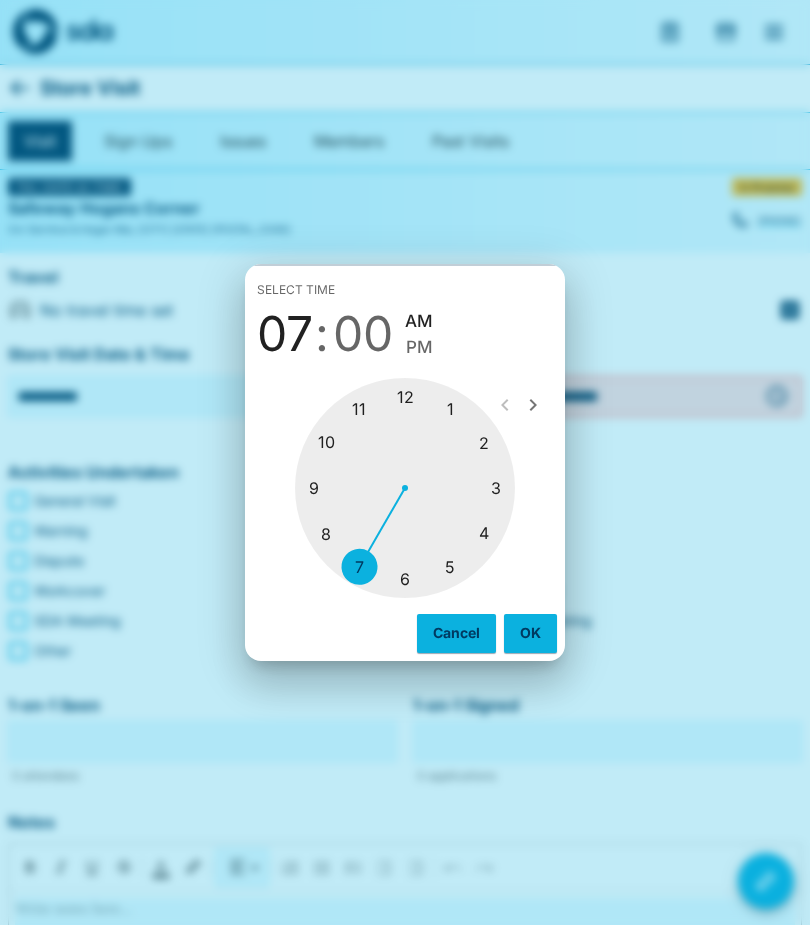click at bounding box center [405, 488] 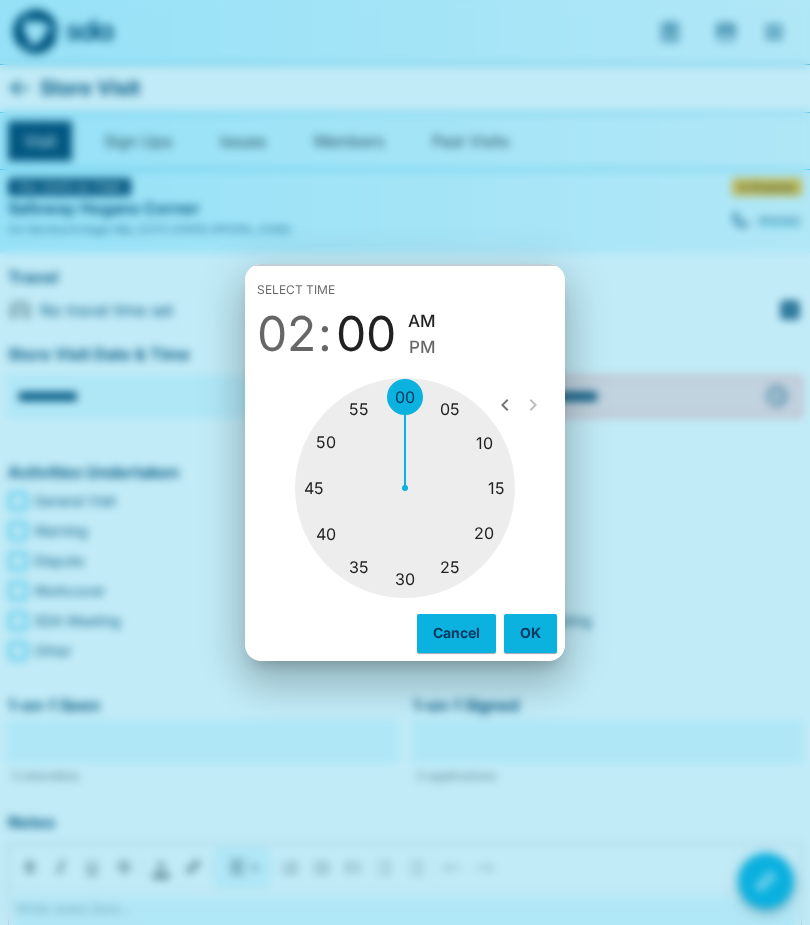 click at bounding box center [405, 488] 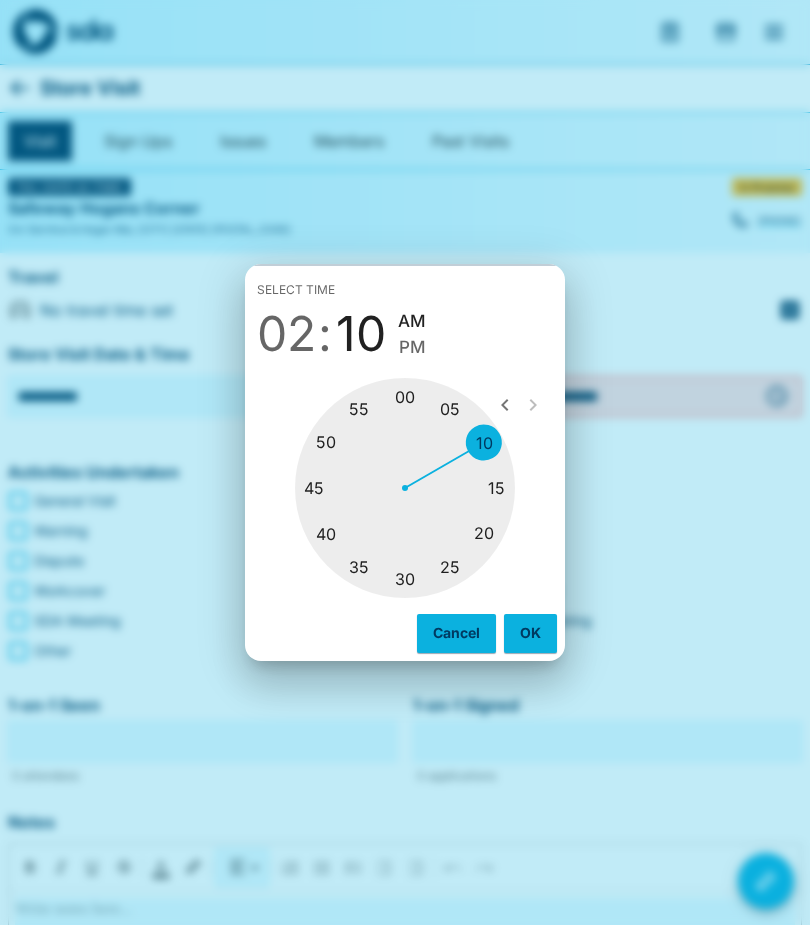 click on "PM" at bounding box center (412, 347) 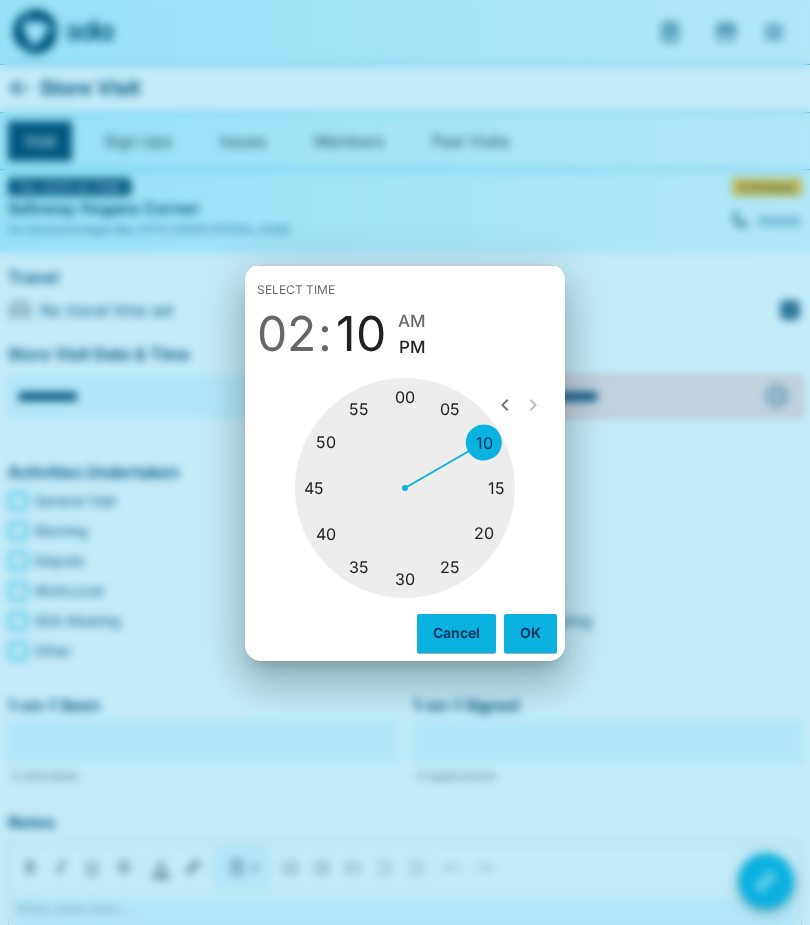 click on "OK" at bounding box center [530, 633] 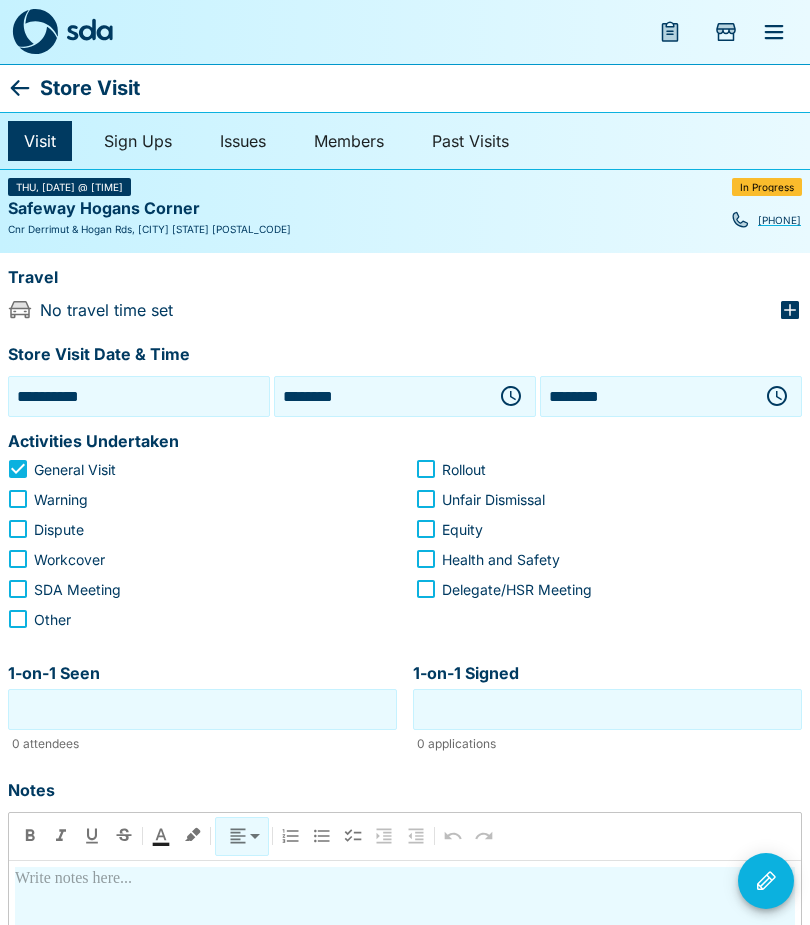 click on "1-on-1 Seen" at bounding box center (202, 709) 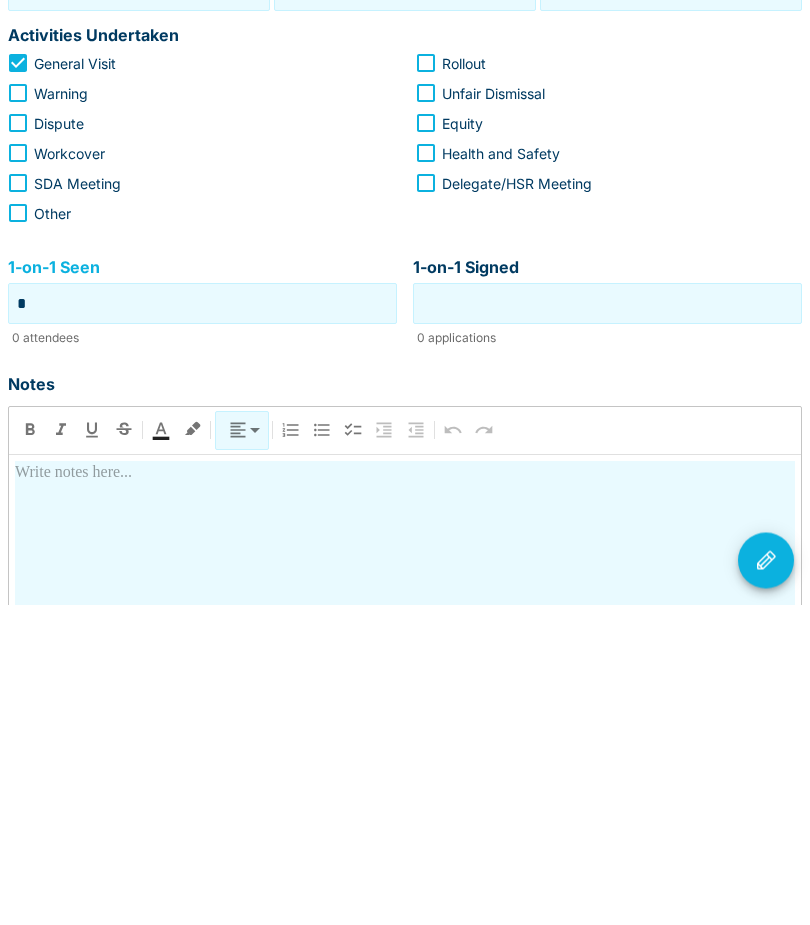 type on "*" 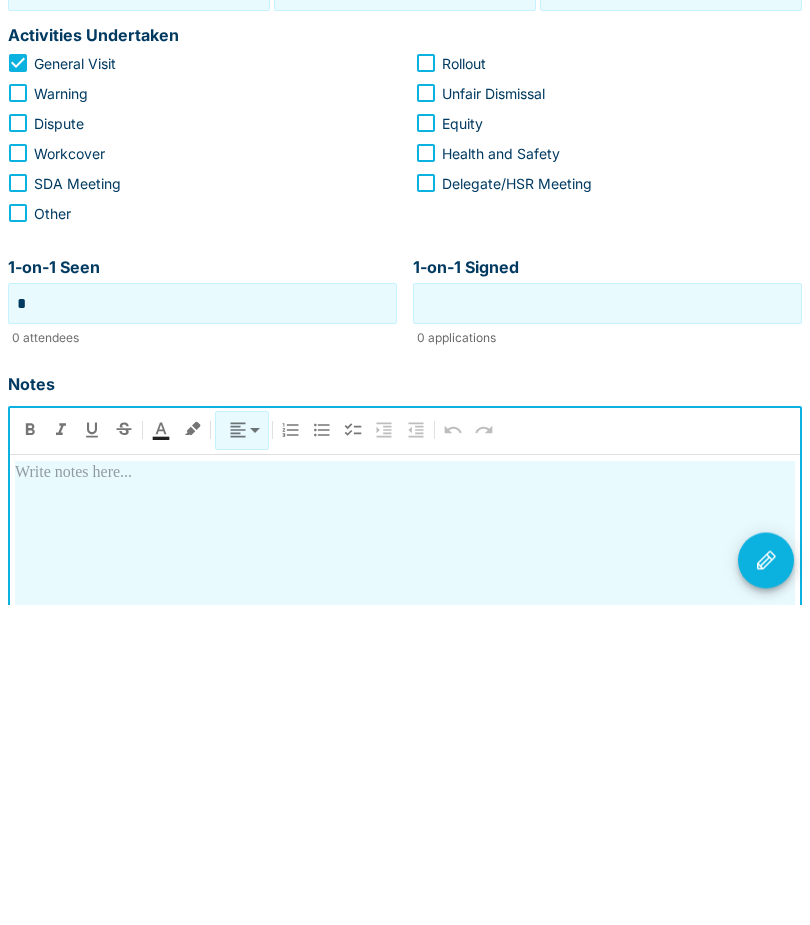 type 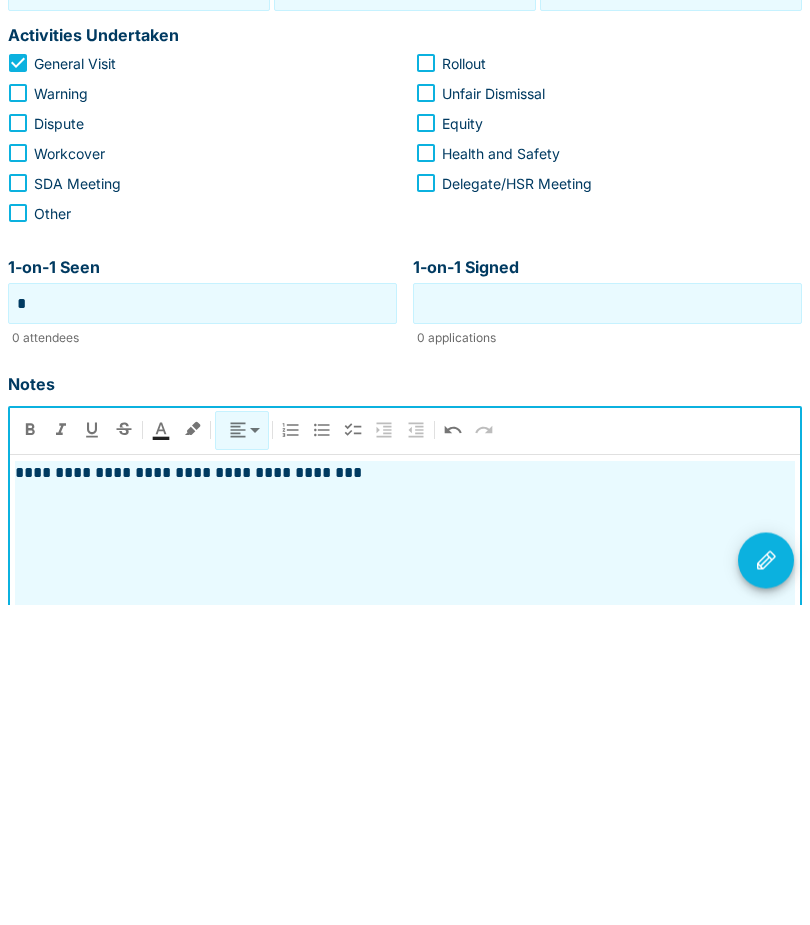 click on "**********" at bounding box center (405, 794) 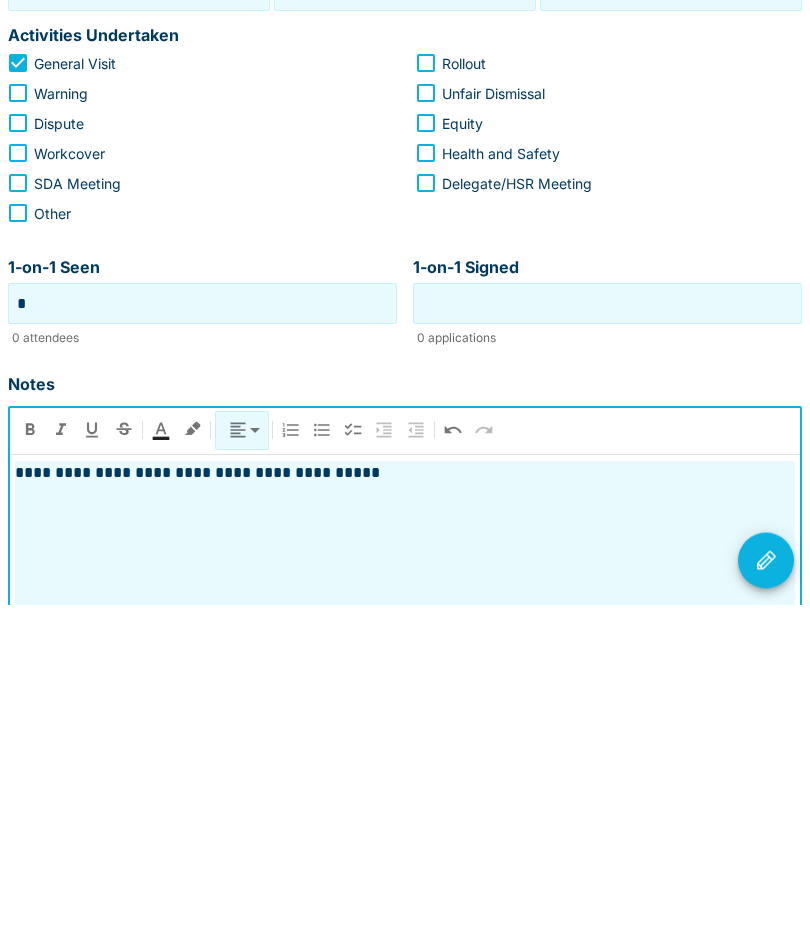 click 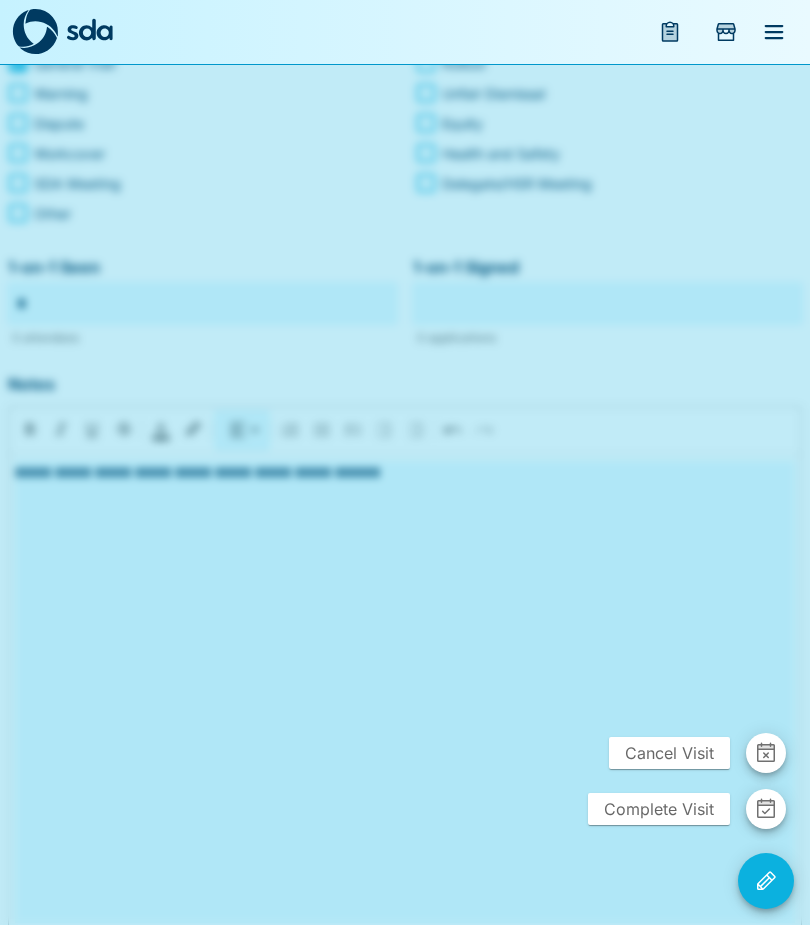 click on "Complete Visit" at bounding box center [659, 809] 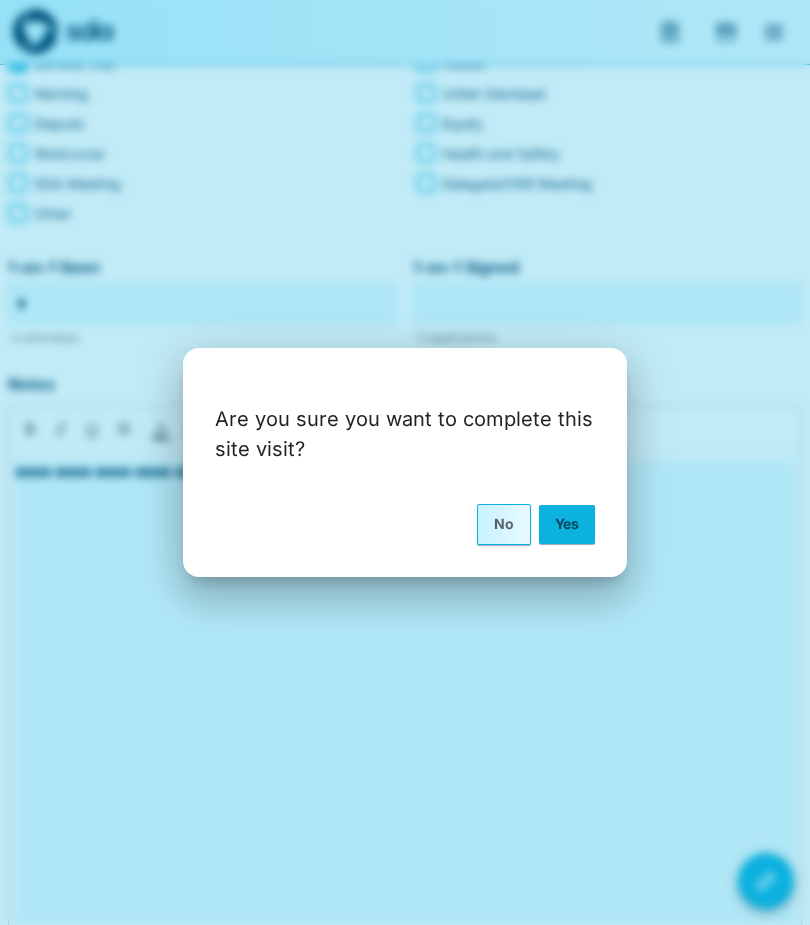 click on "Yes" at bounding box center (567, 524) 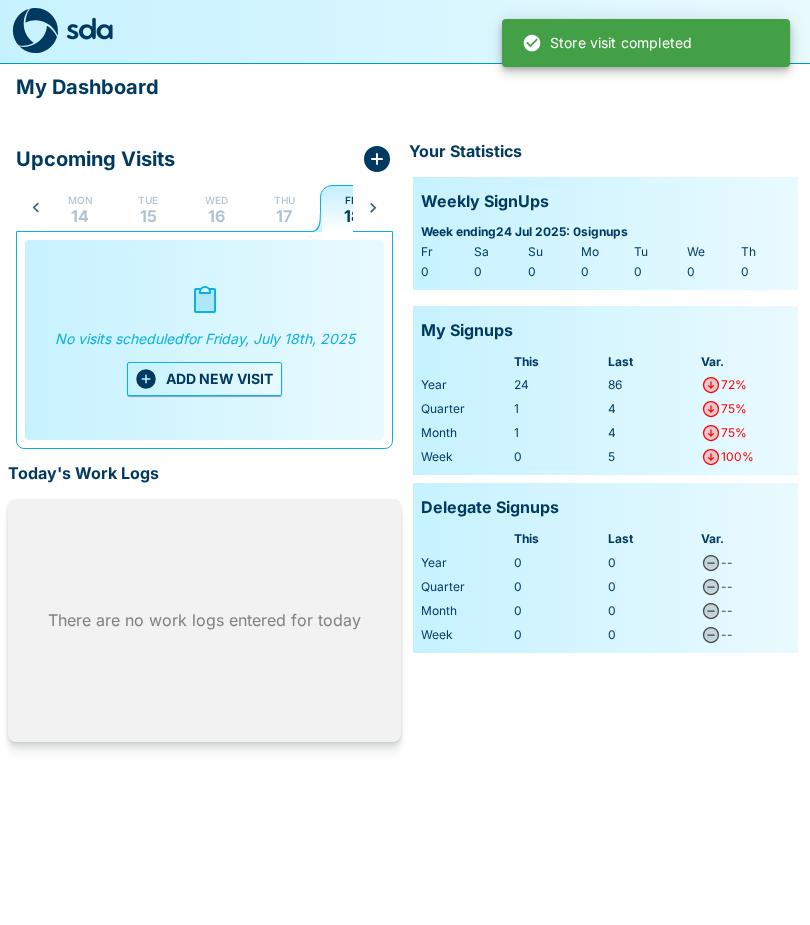 scroll, scrollTop: 0, scrollLeft: 107, axis: horizontal 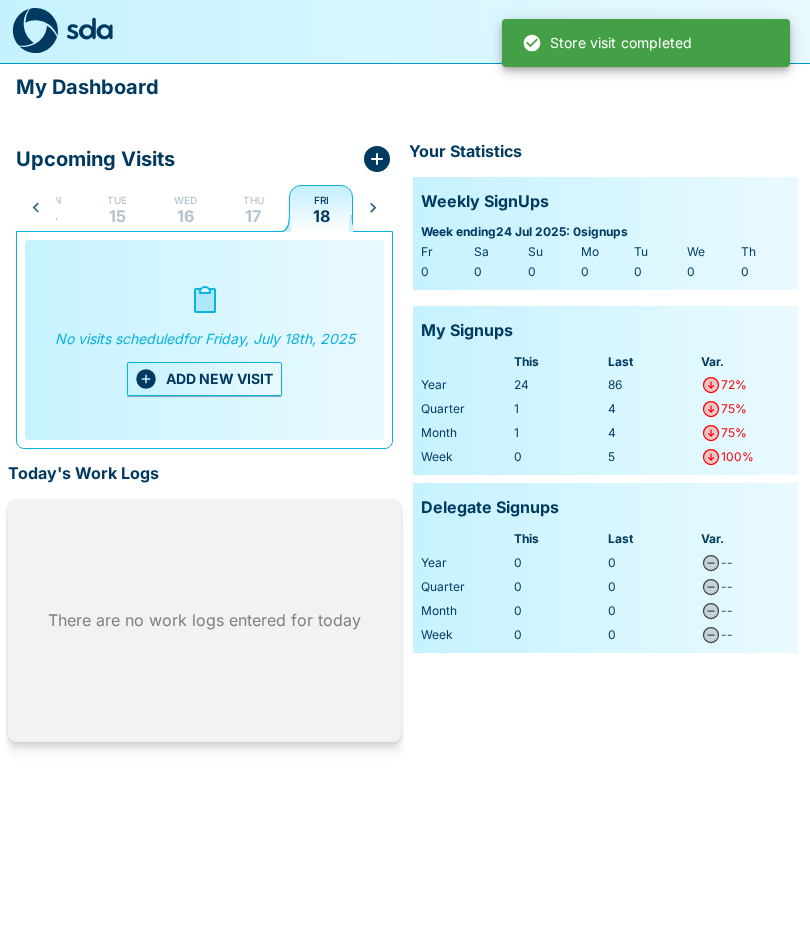 click on "ADD NEW VISIT" at bounding box center [204, 380] 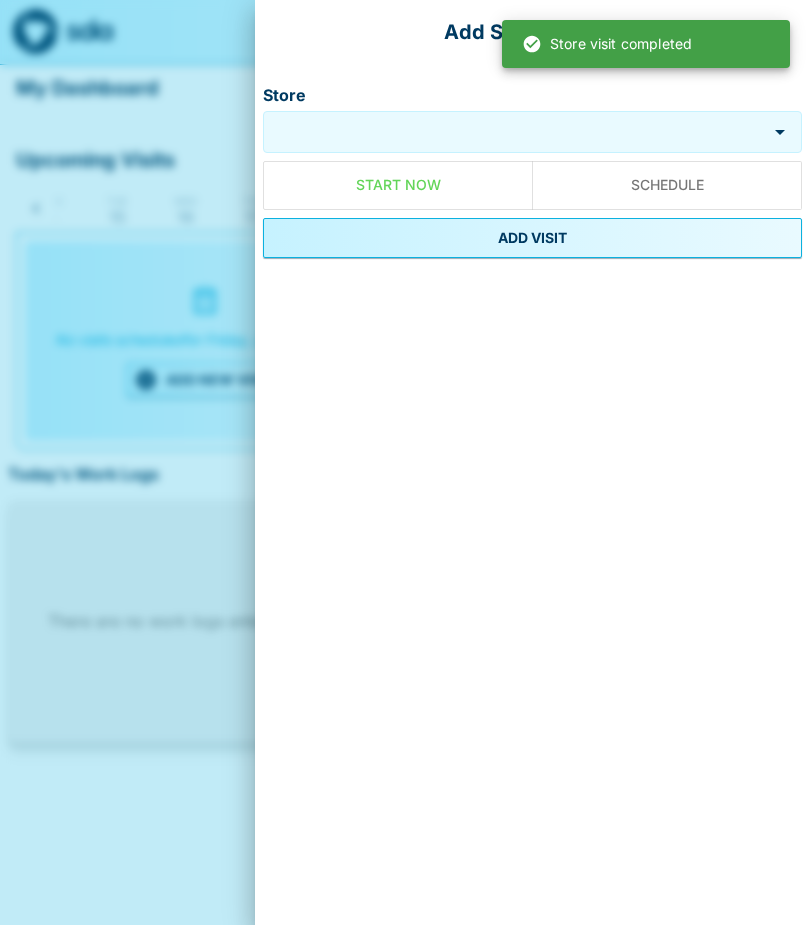 click on "Store" at bounding box center (515, 132) 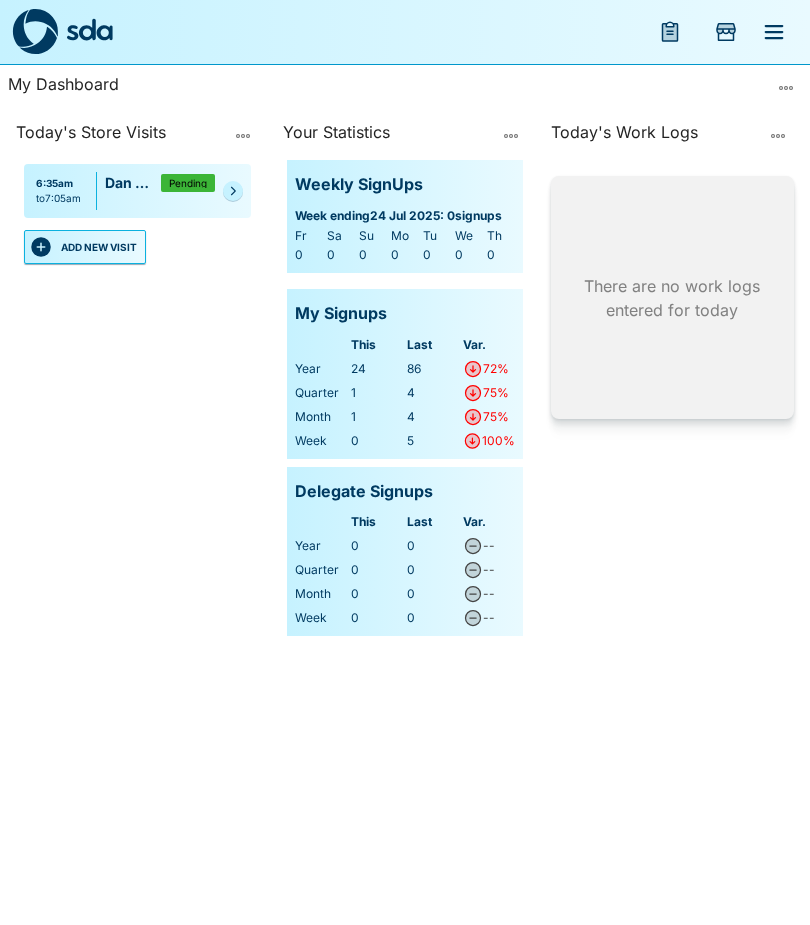 scroll, scrollTop: 0, scrollLeft: 0, axis: both 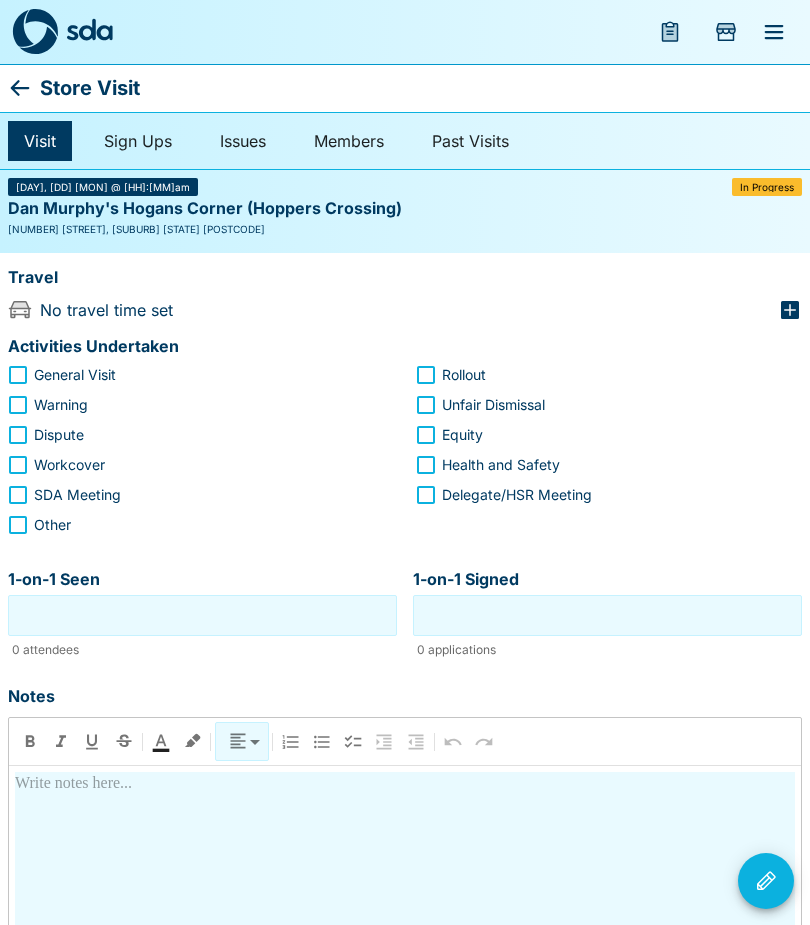 click at bounding box center (766, 881) 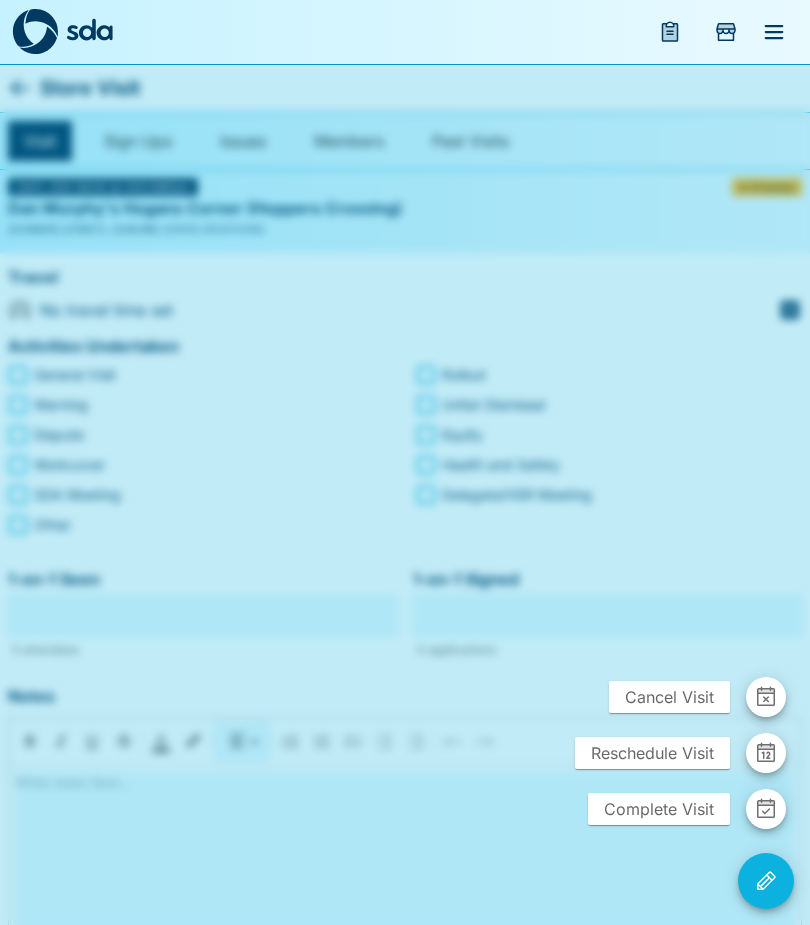 click on "Cancel Visit" at bounding box center (669, 697) 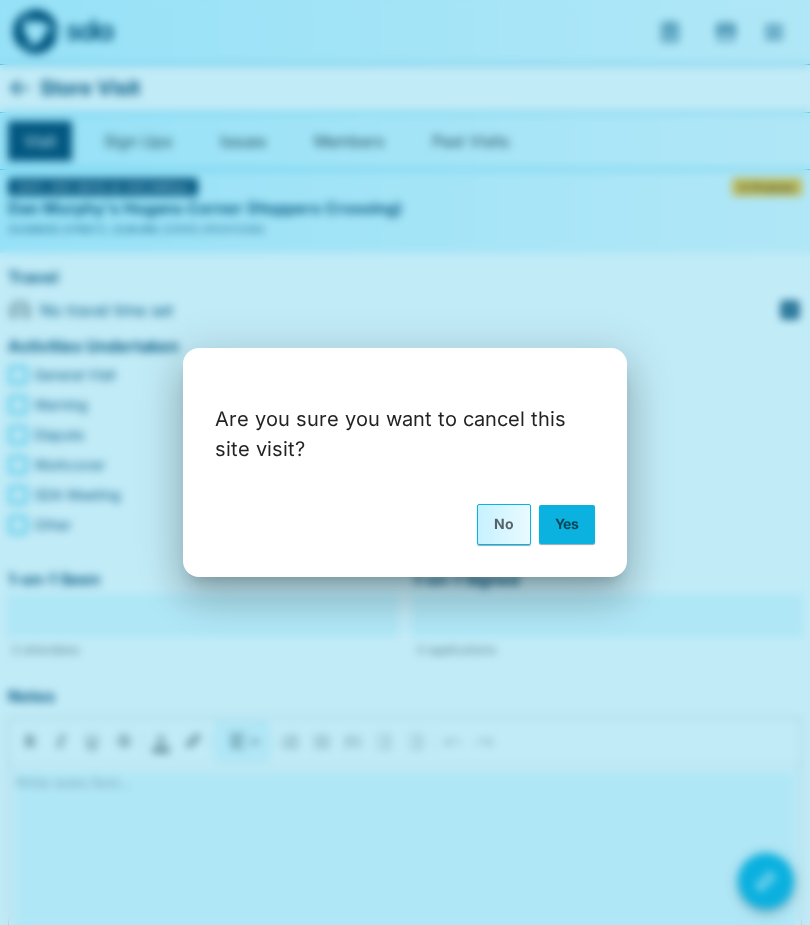 click on "Yes" at bounding box center (567, 524) 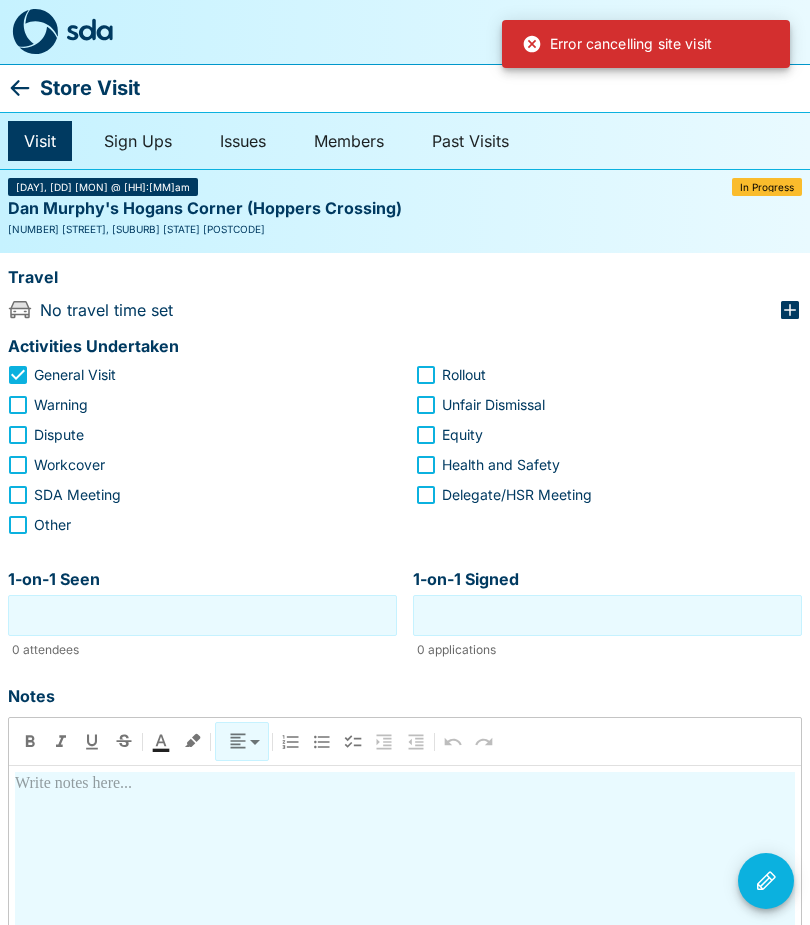 click on "1-on-1 Seen" at bounding box center [202, 615] 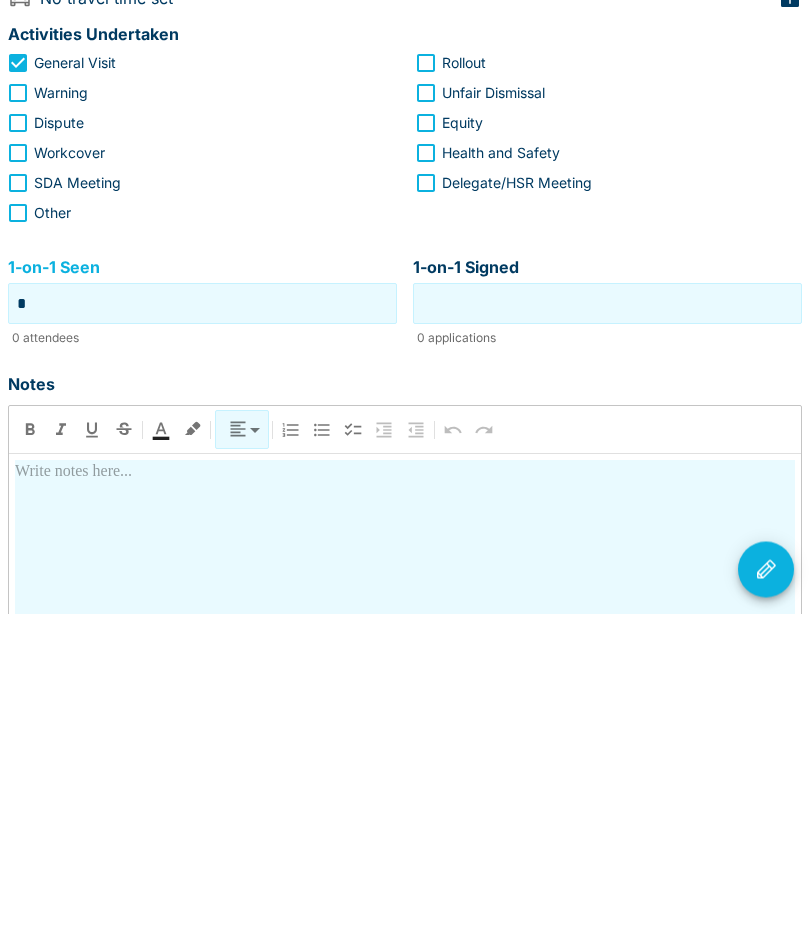 type on "*" 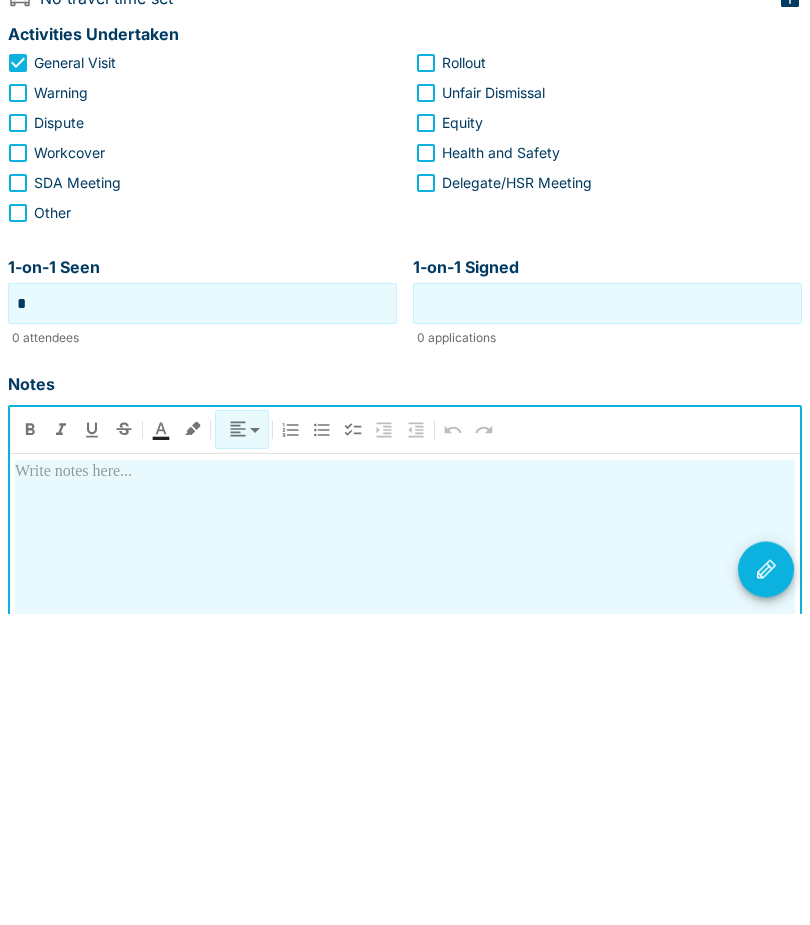 type 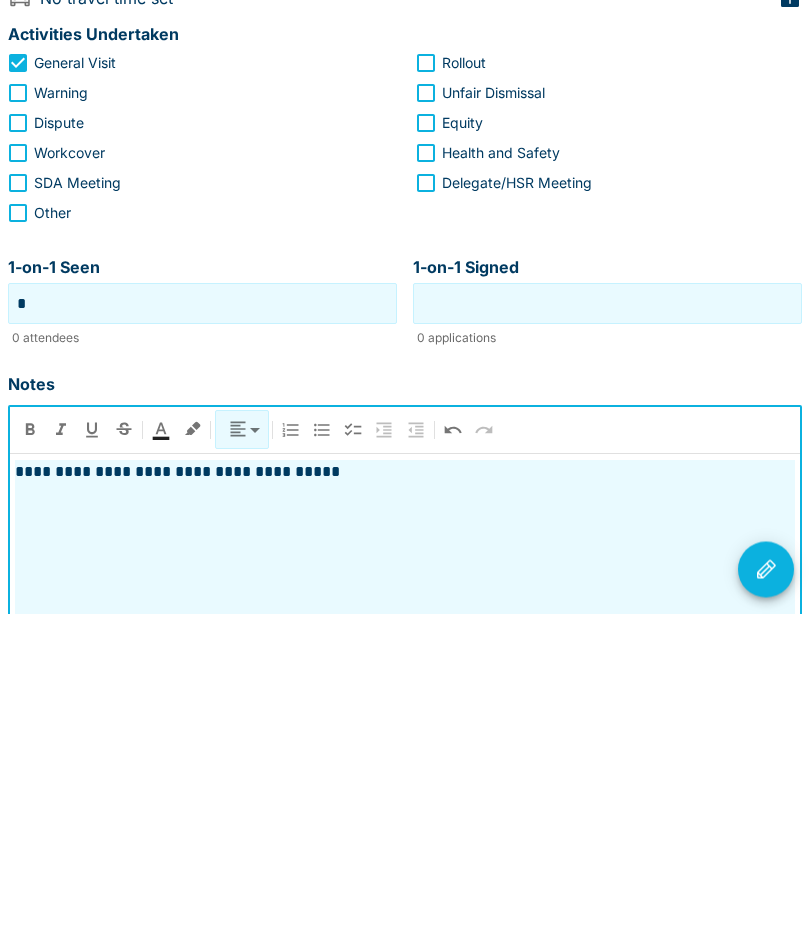 click on "**********" at bounding box center (405, 784) 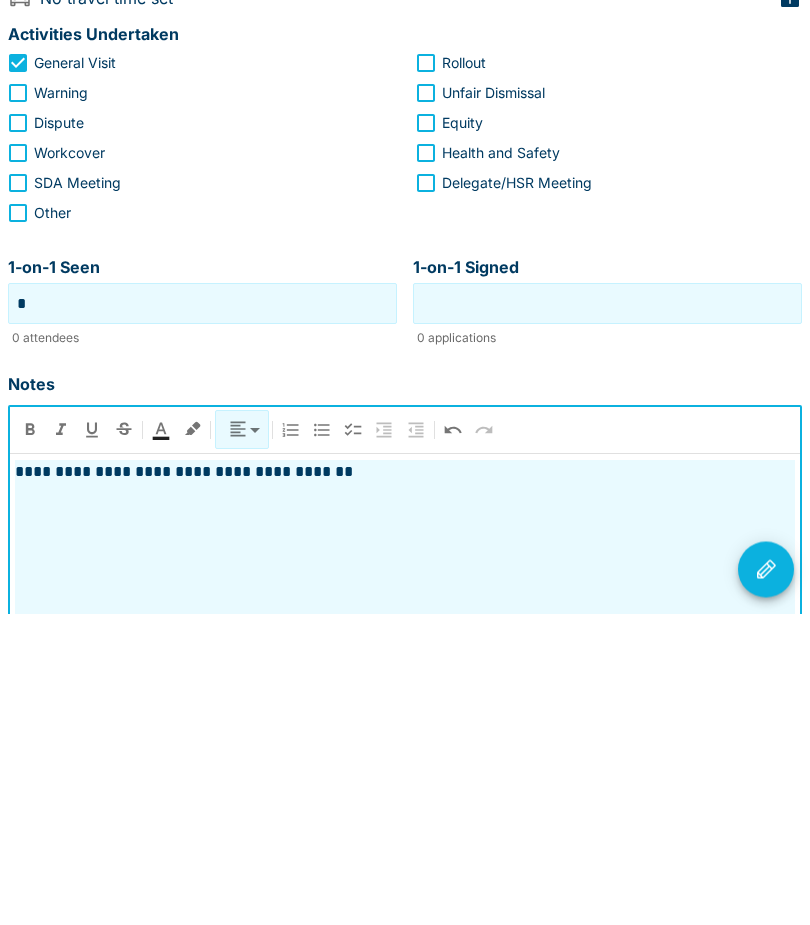 click on "*" at bounding box center (202, 615) 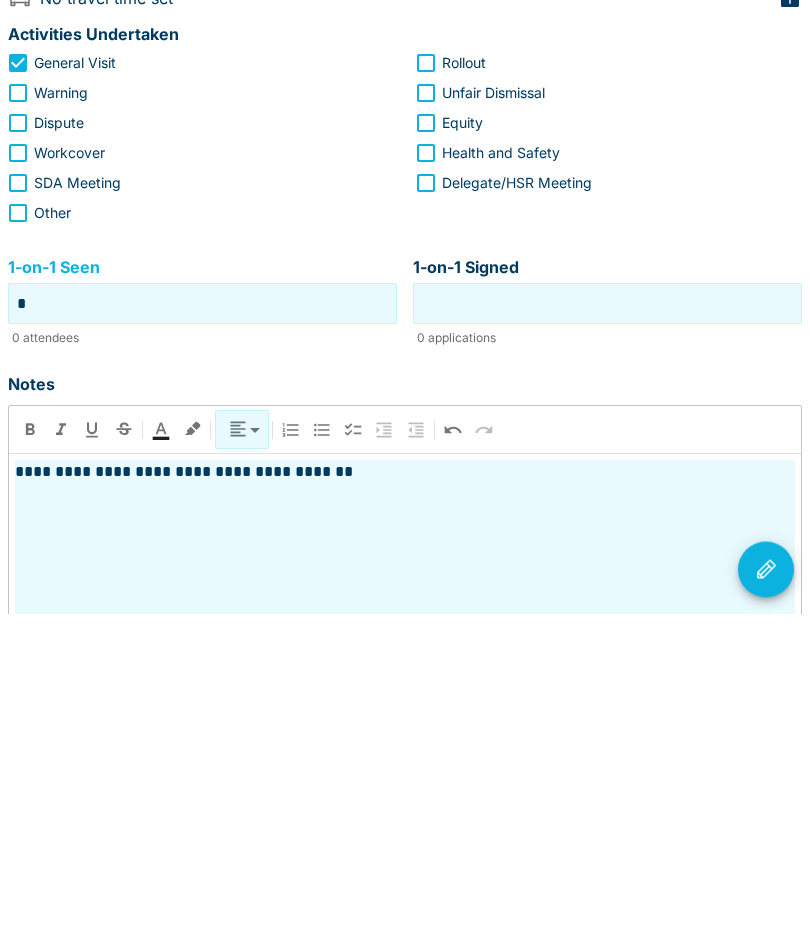 type on "*" 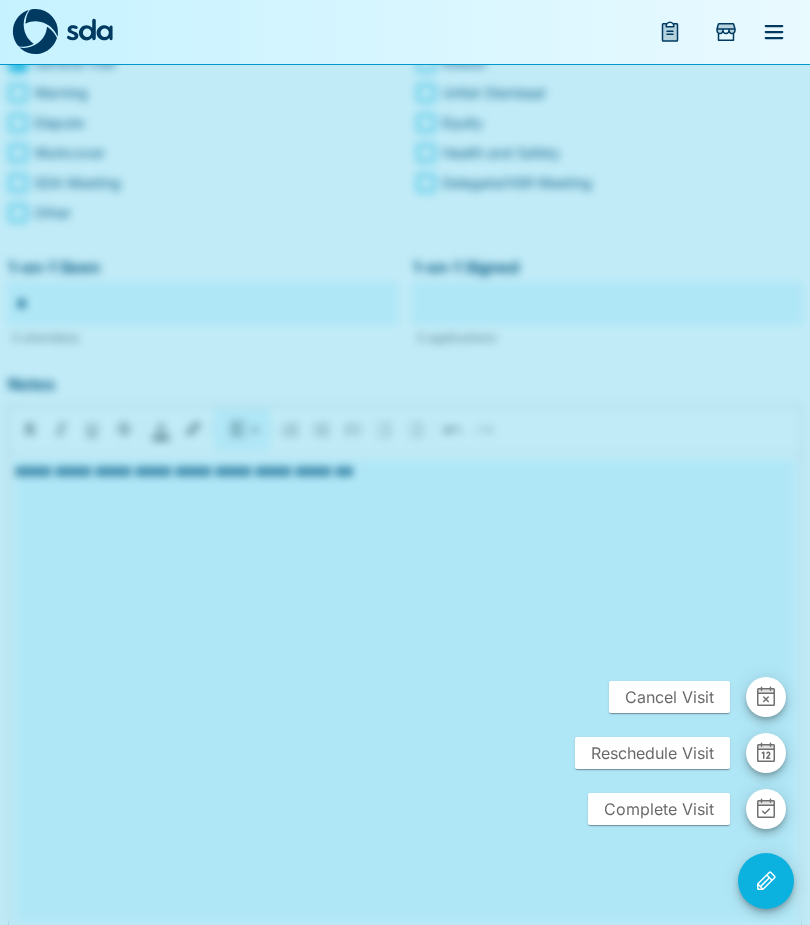 click on "Cancel Visit" at bounding box center [669, 697] 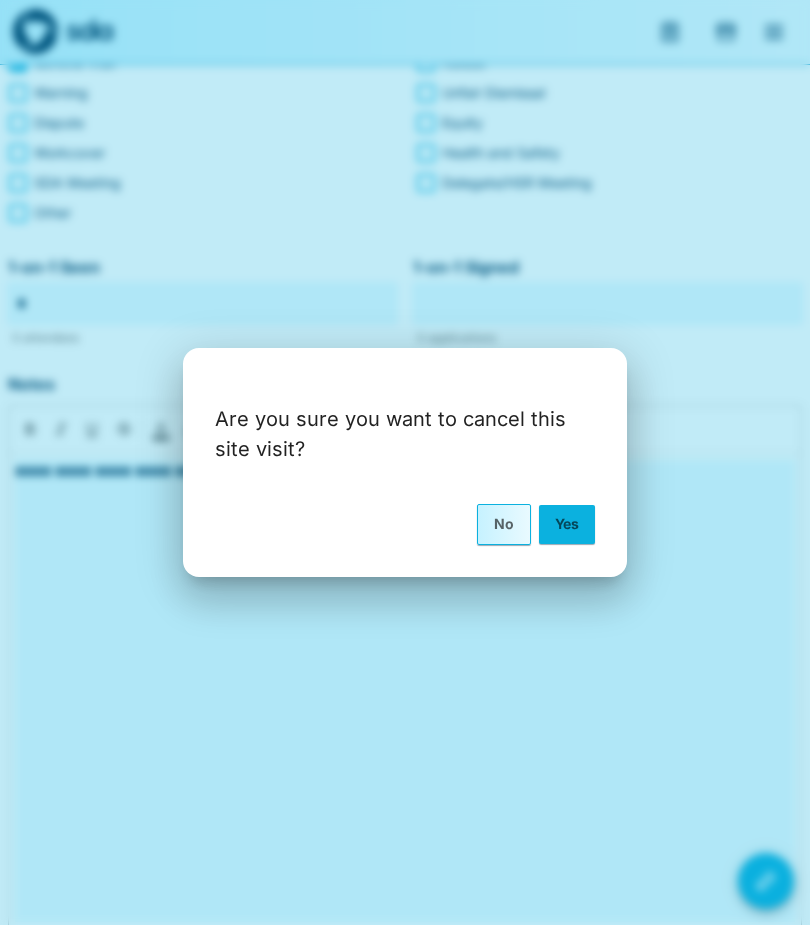 click on "Yes" at bounding box center [567, 524] 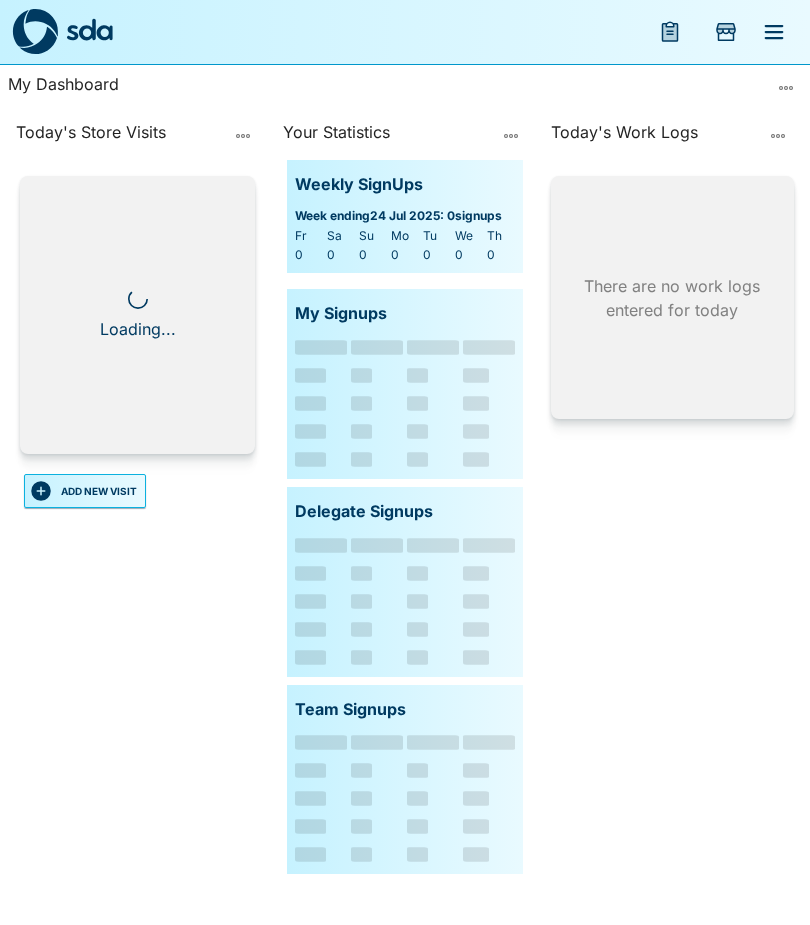 scroll, scrollTop: 0, scrollLeft: 0, axis: both 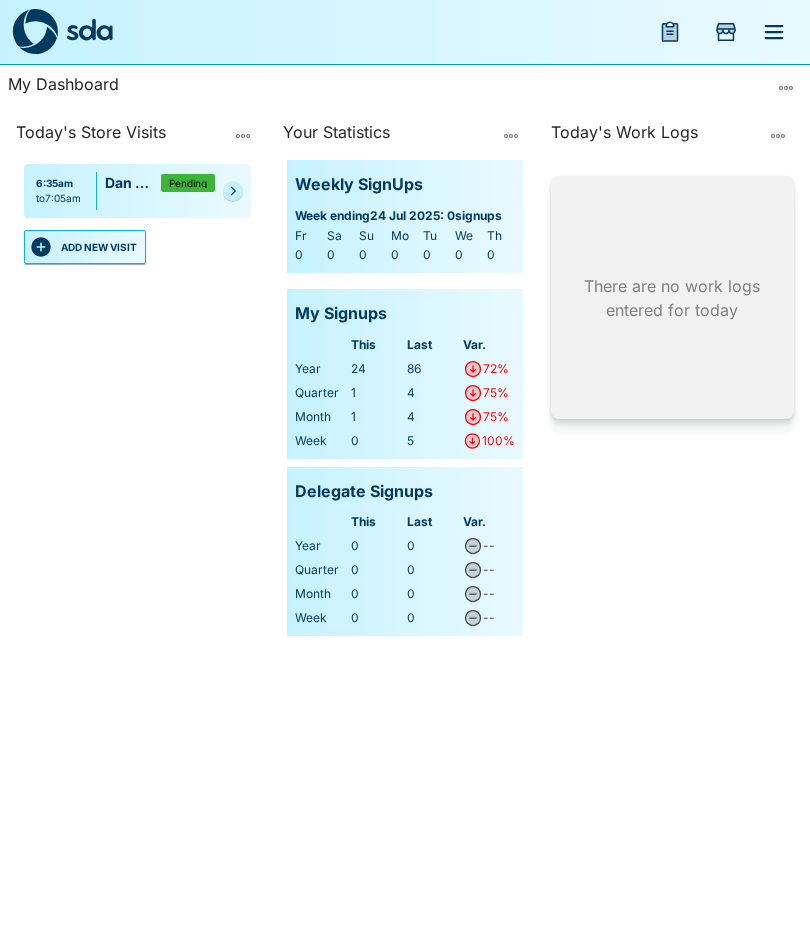click 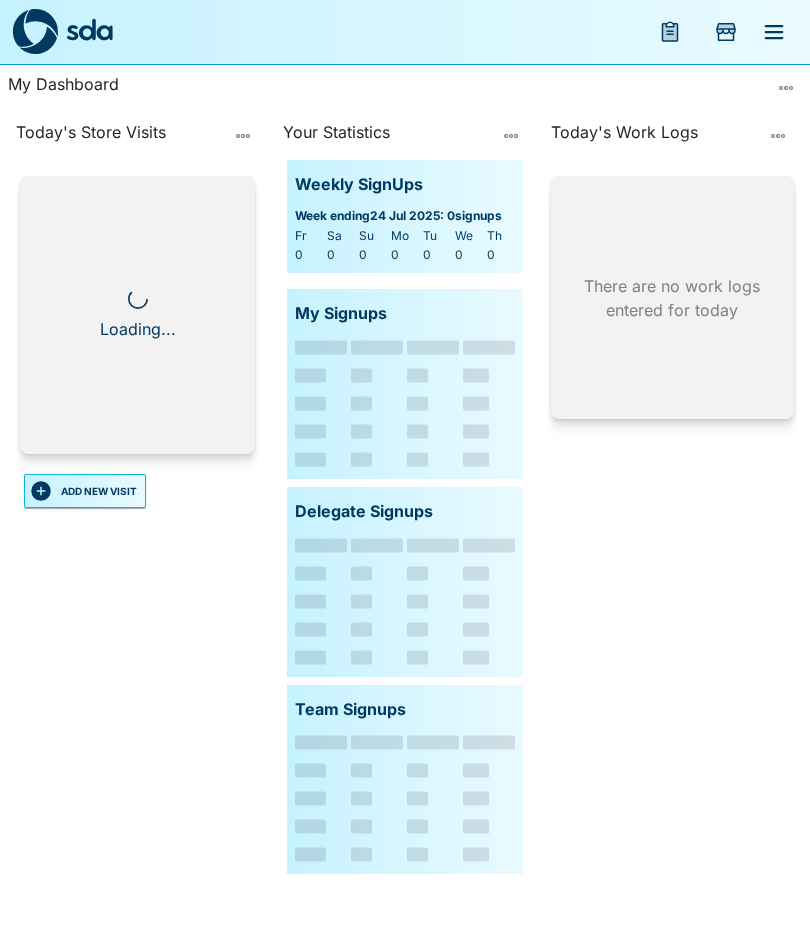 scroll, scrollTop: 0, scrollLeft: 0, axis: both 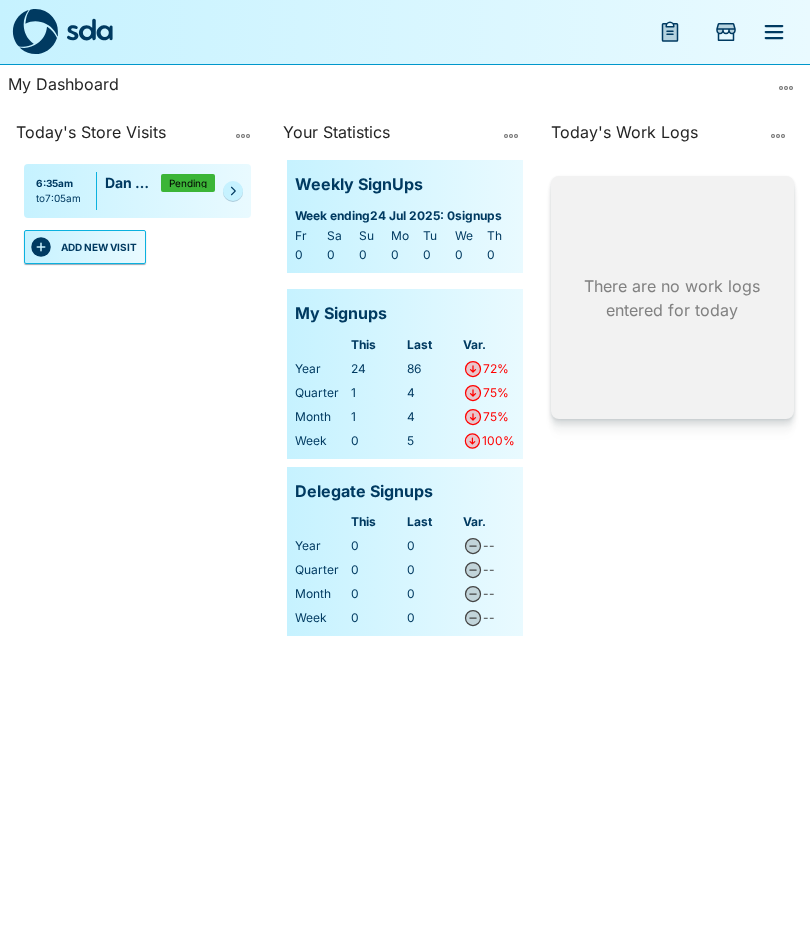 click on "6:35am to 7:05am [BRAND] [REGION] ([REGION]) Pending" at bounding box center (137, 191) 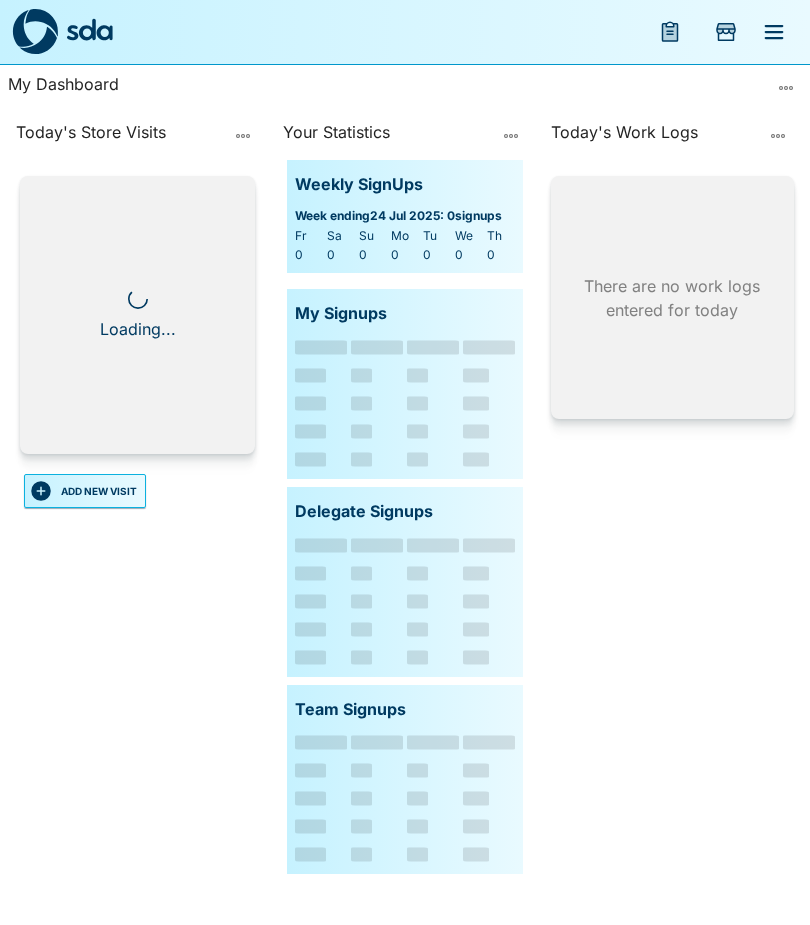scroll, scrollTop: 0, scrollLeft: 0, axis: both 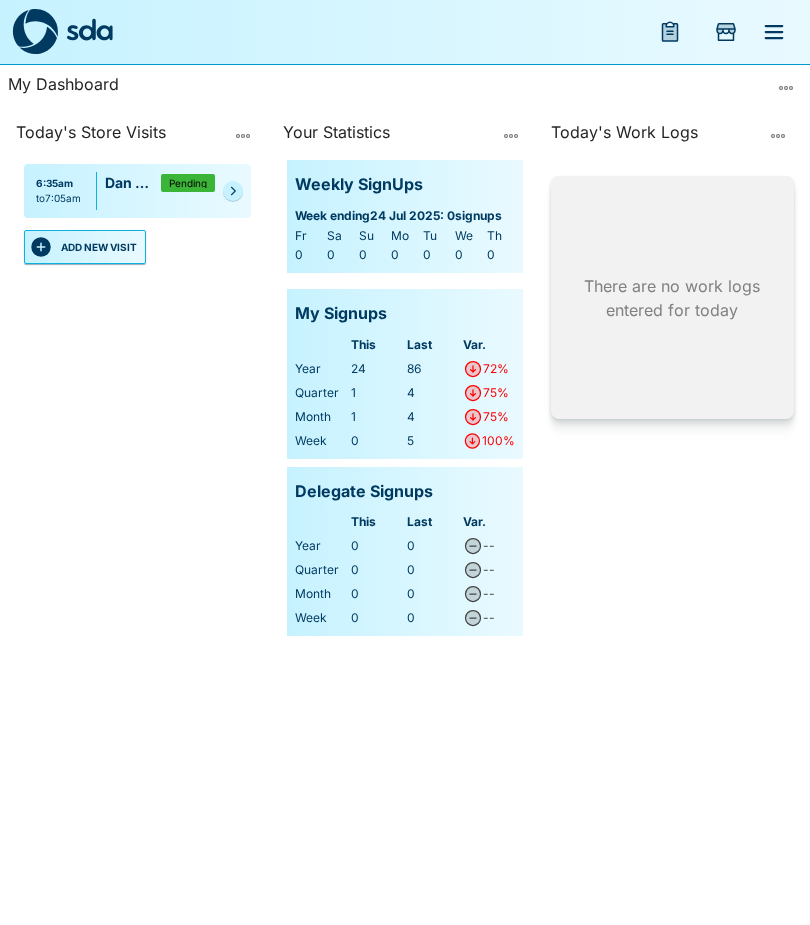 click at bounding box center (233, 191) 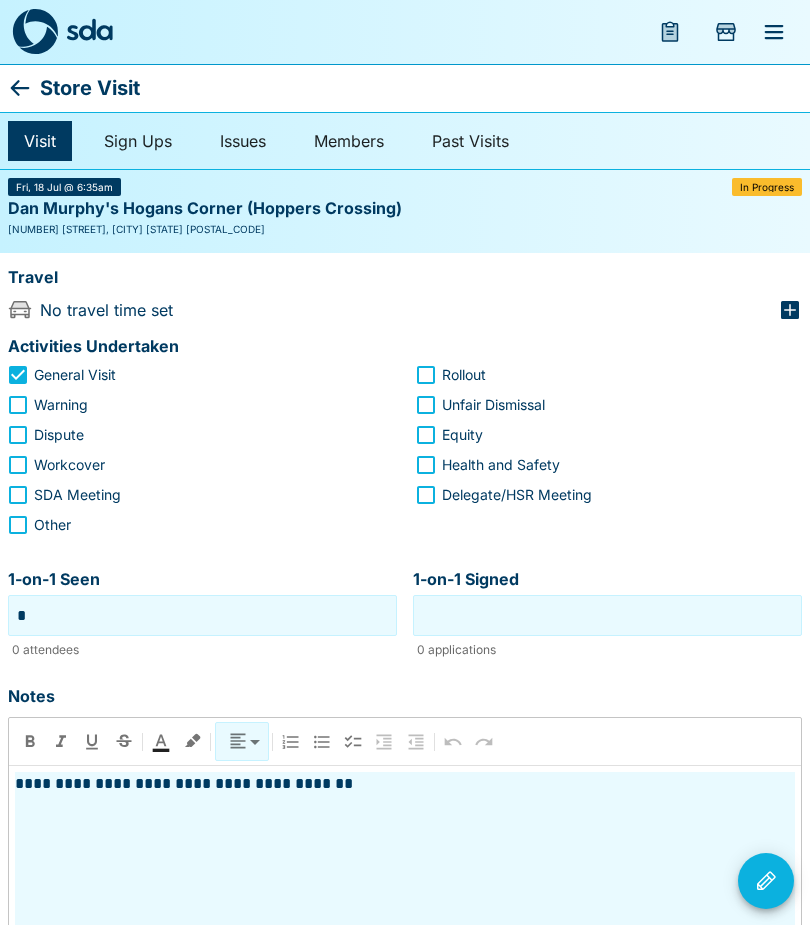 click 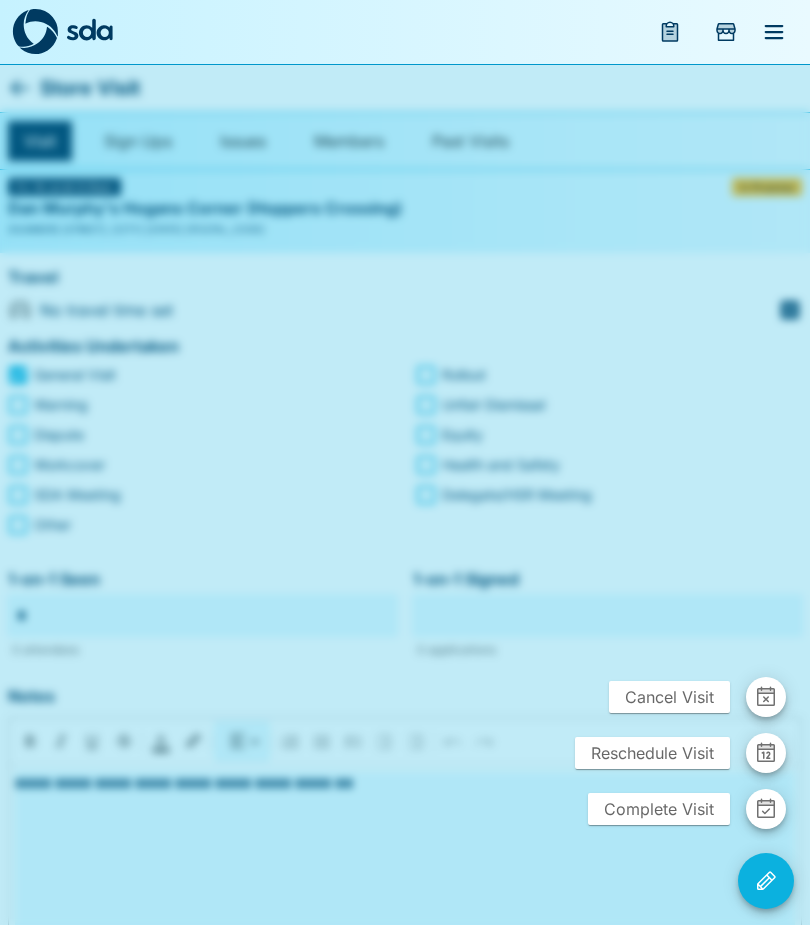 click on "Cancel Visit" at bounding box center (669, 697) 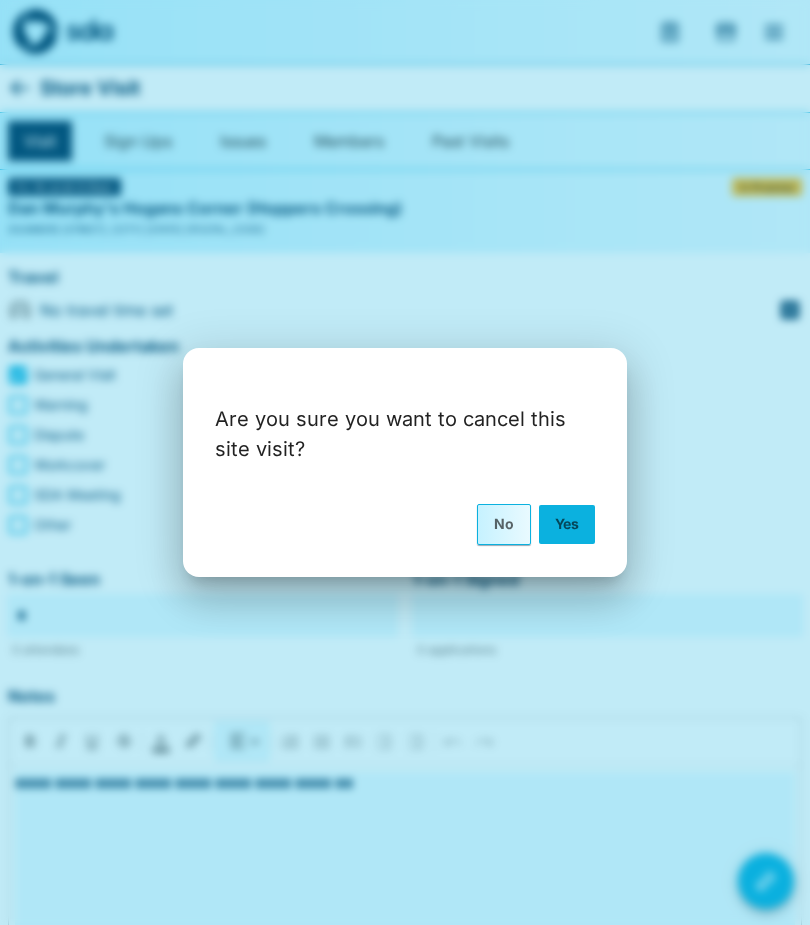 click on "Yes" at bounding box center [567, 524] 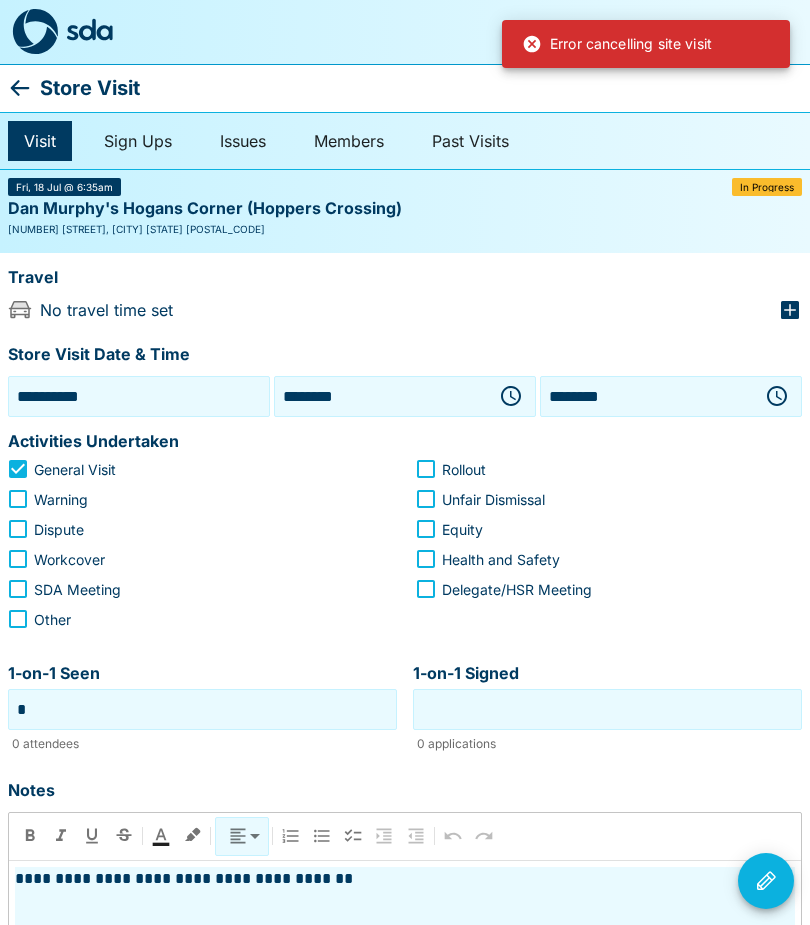 click 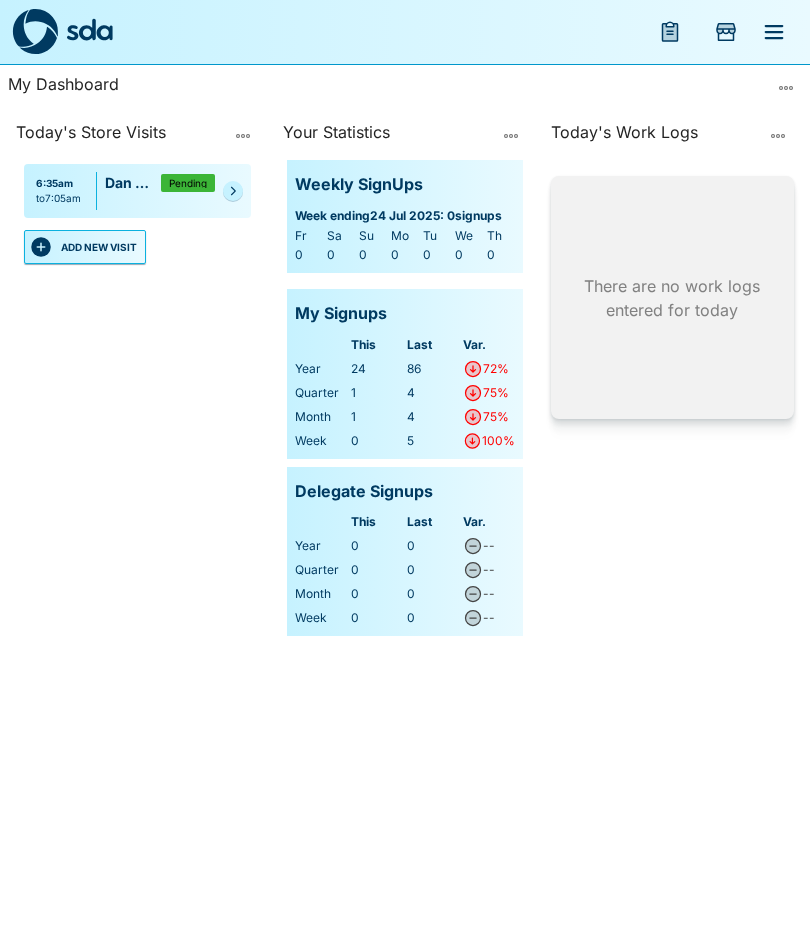 click on "ADD NEW VISIT" at bounding box center [85, 247] 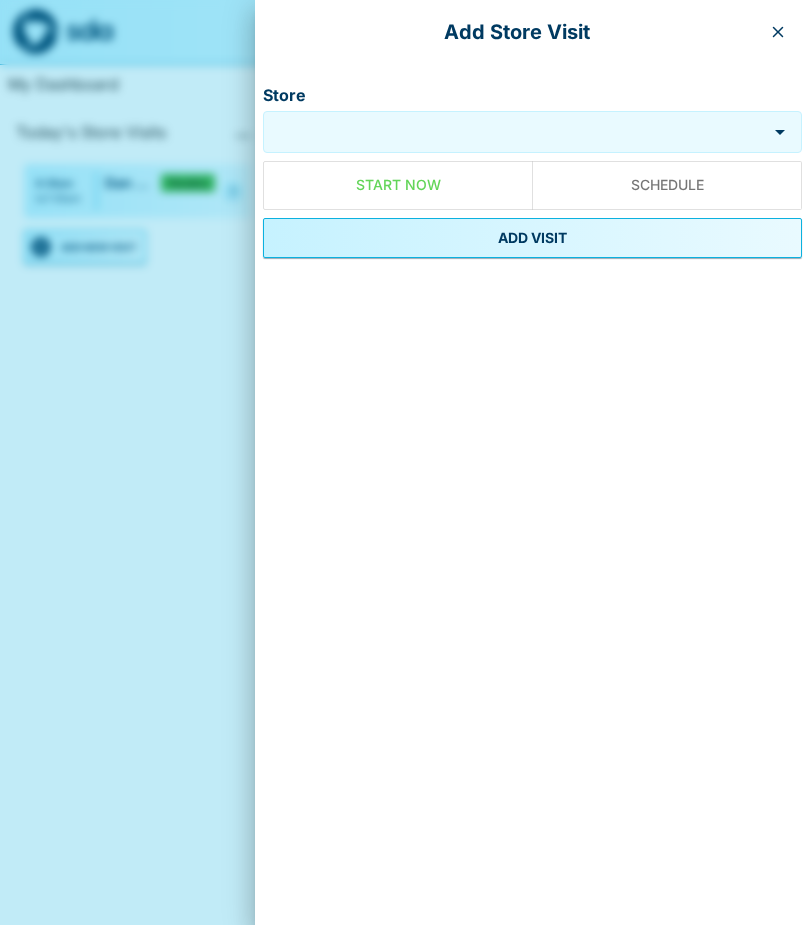 click at bounding box center [778, 32] 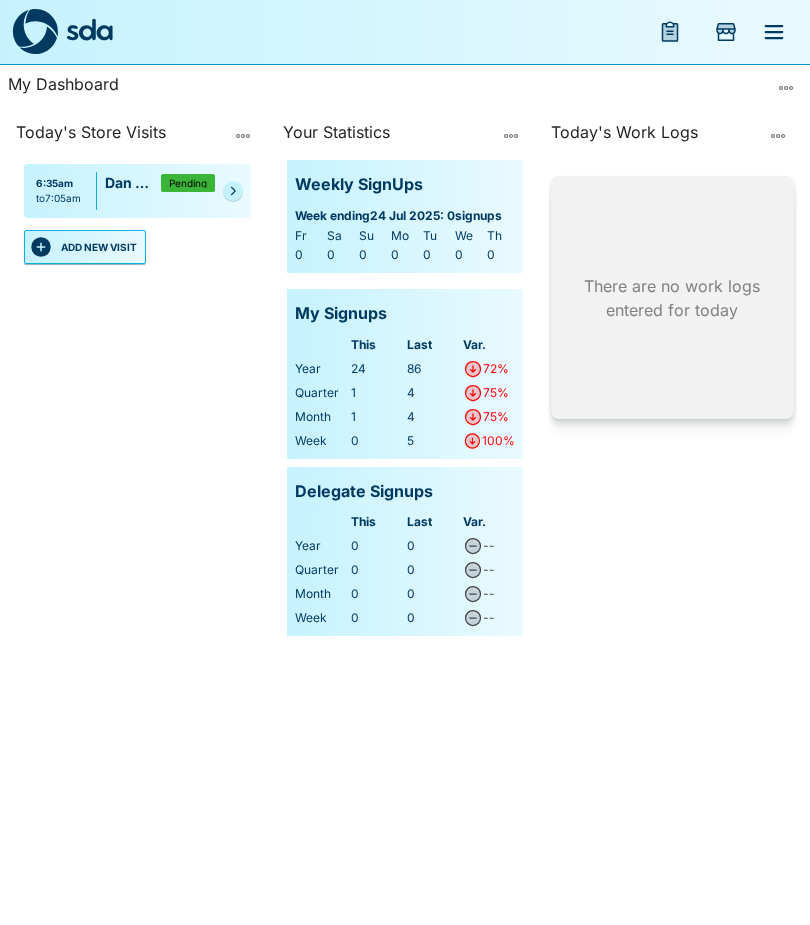 click 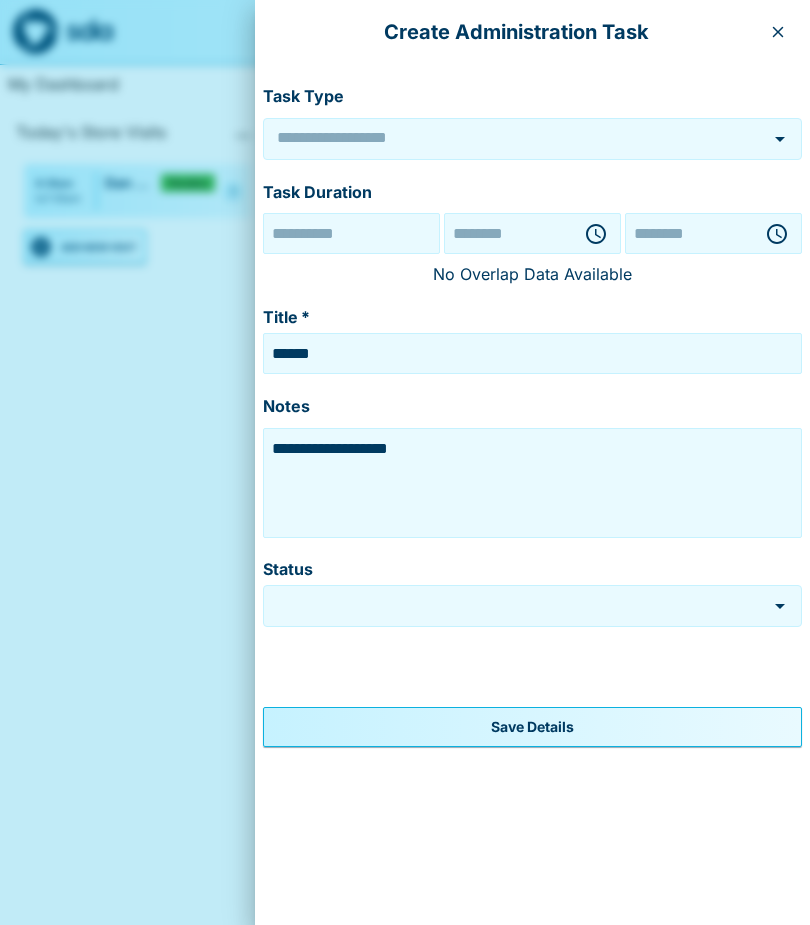 type on "******" 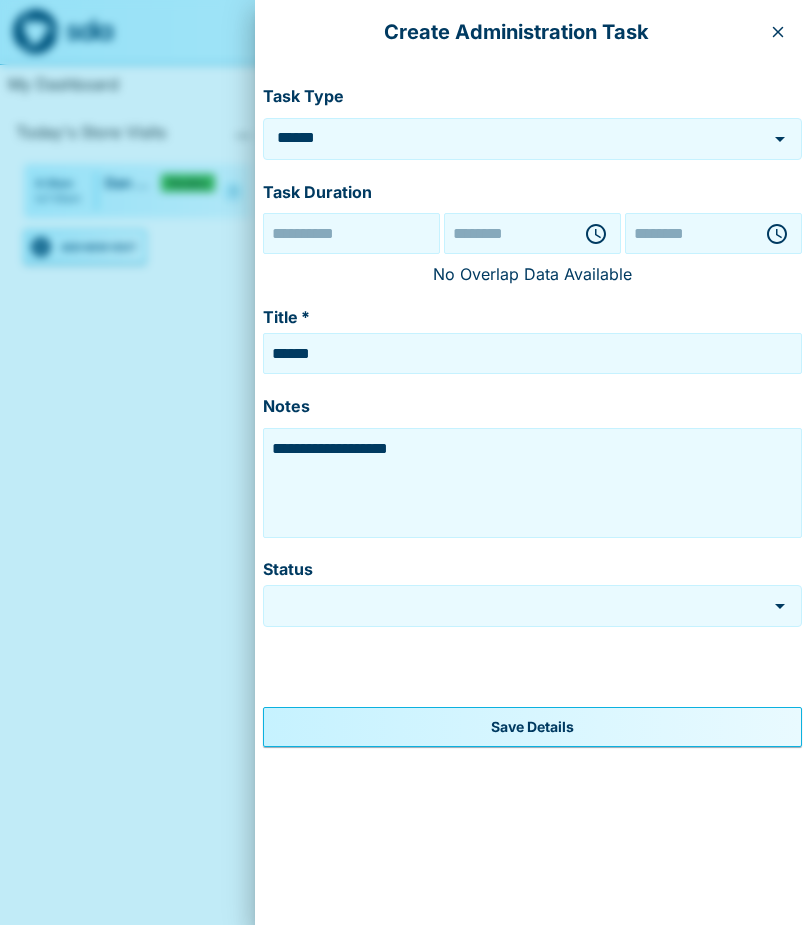type on "*********" 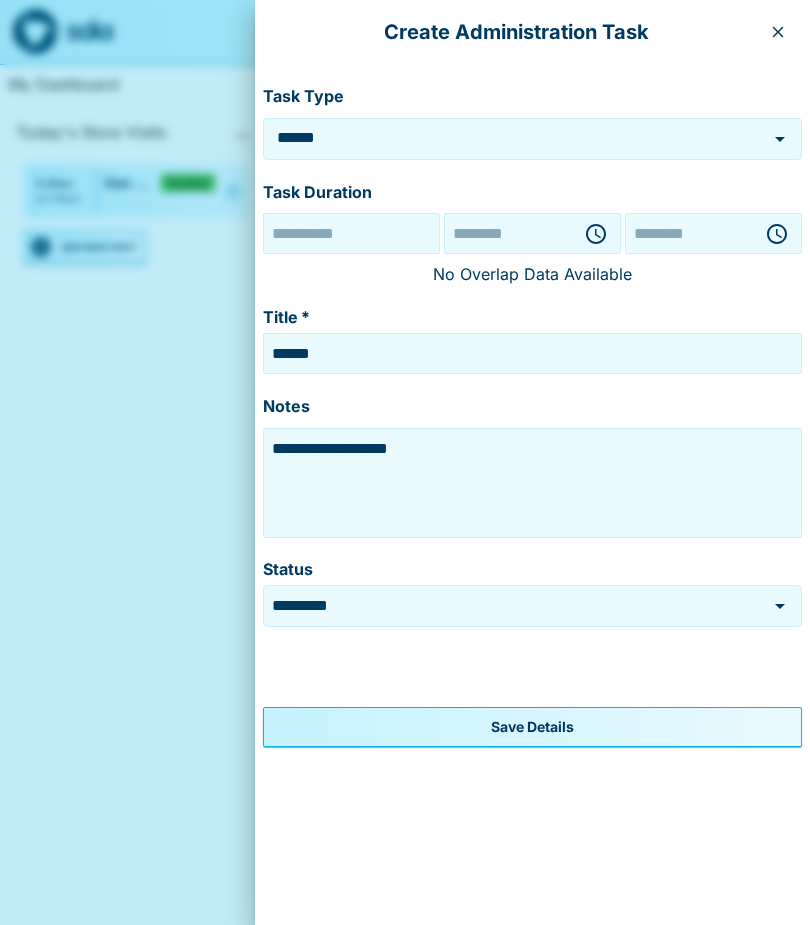 type on "**********" 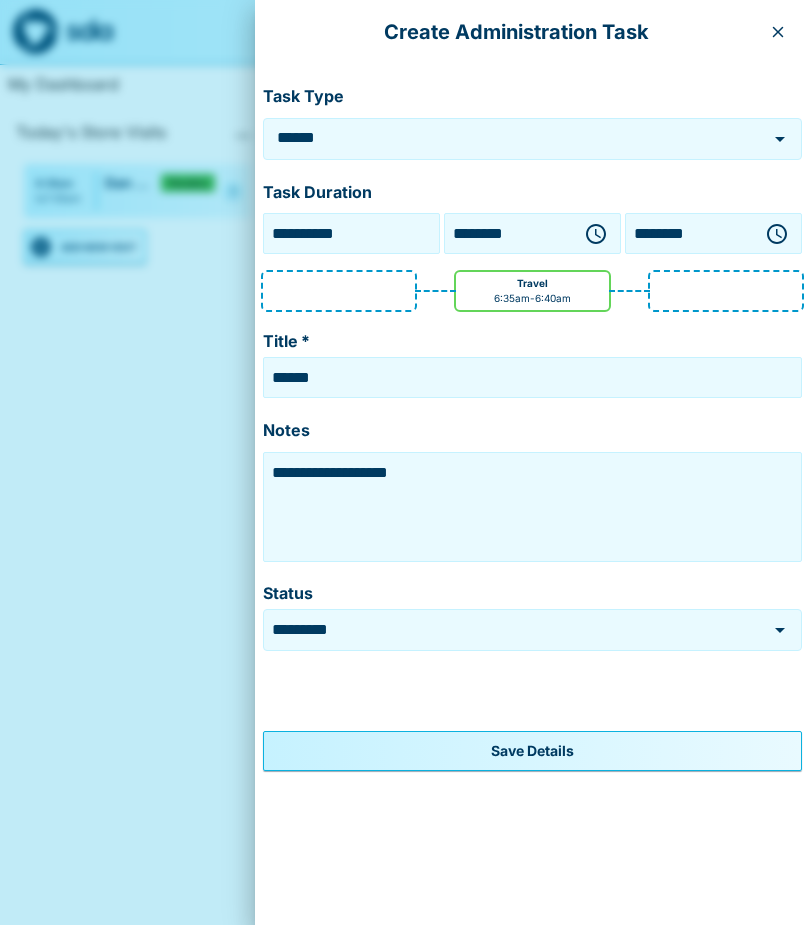 click on "Create Administration Task" at bounding box center (532, 32) 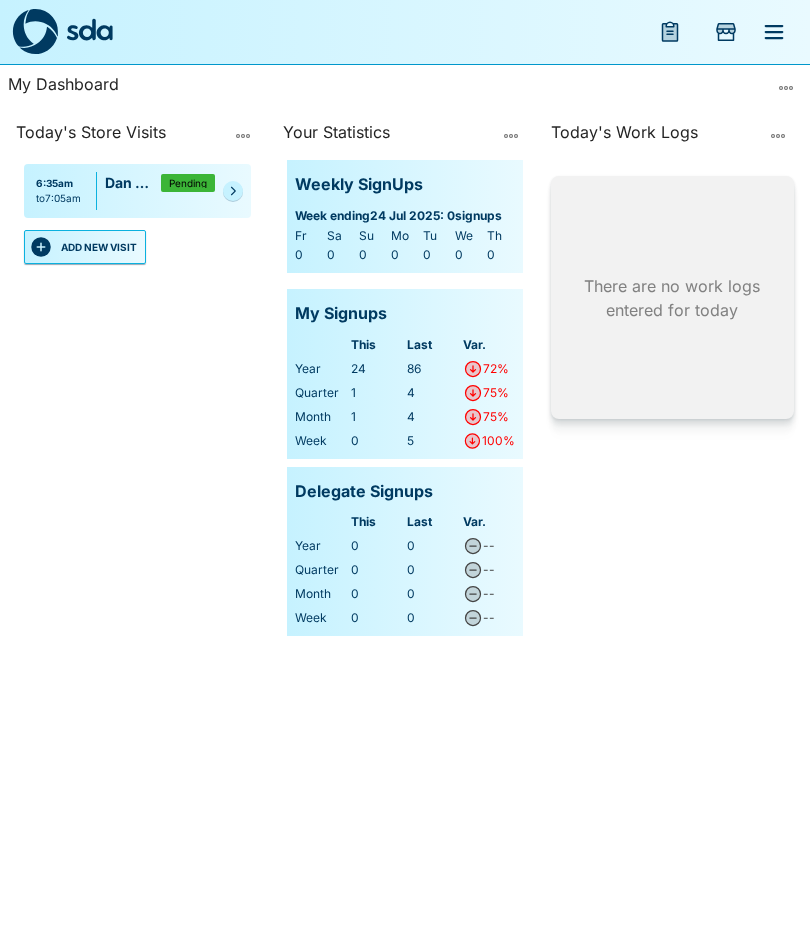 click 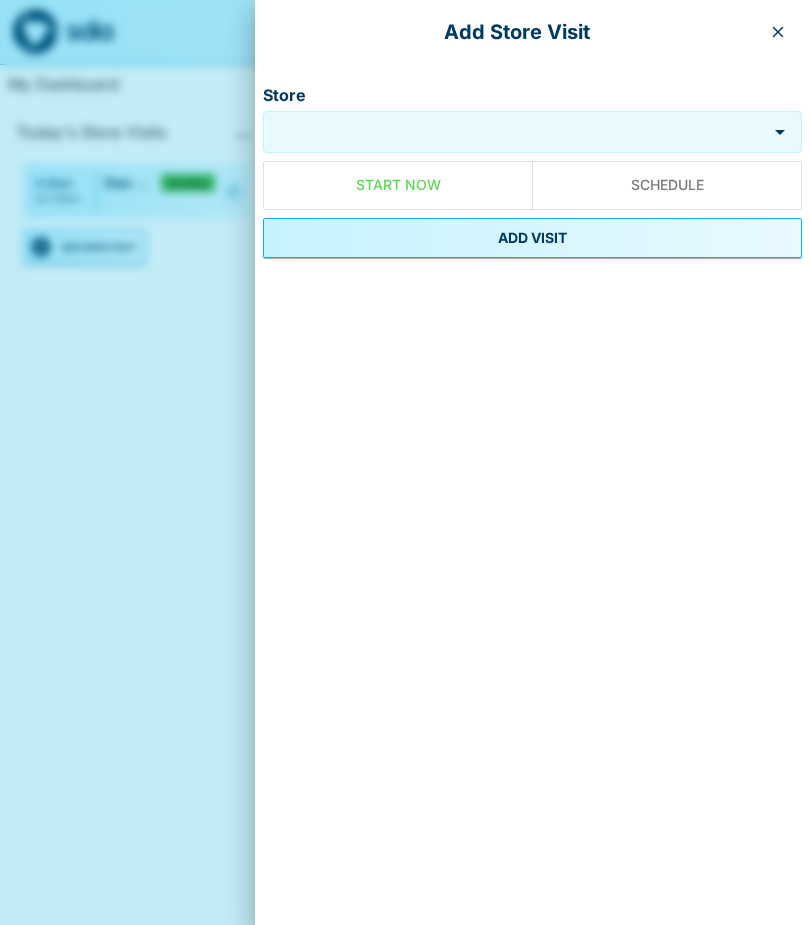 click 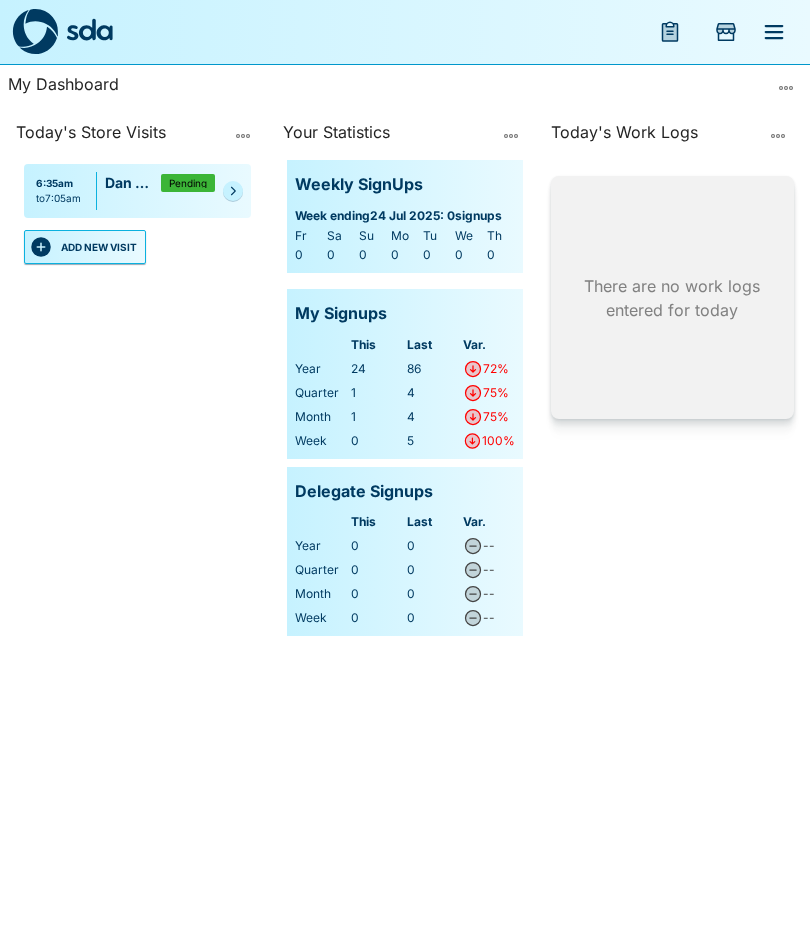 click 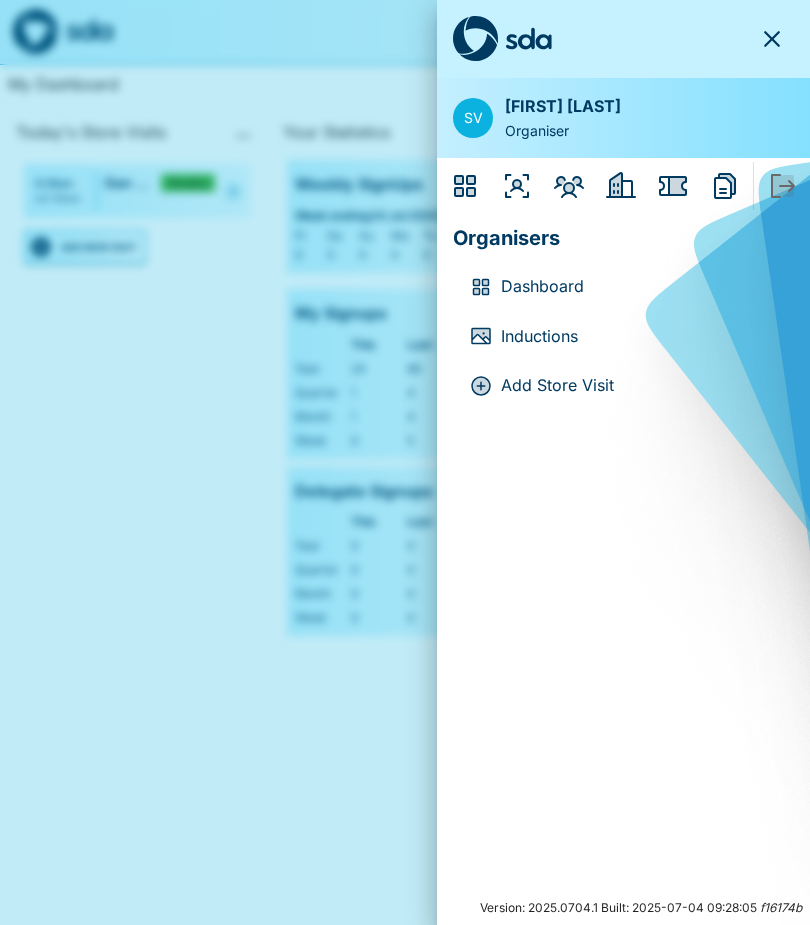 click on "Inductions" at bounding box center (639, 337) 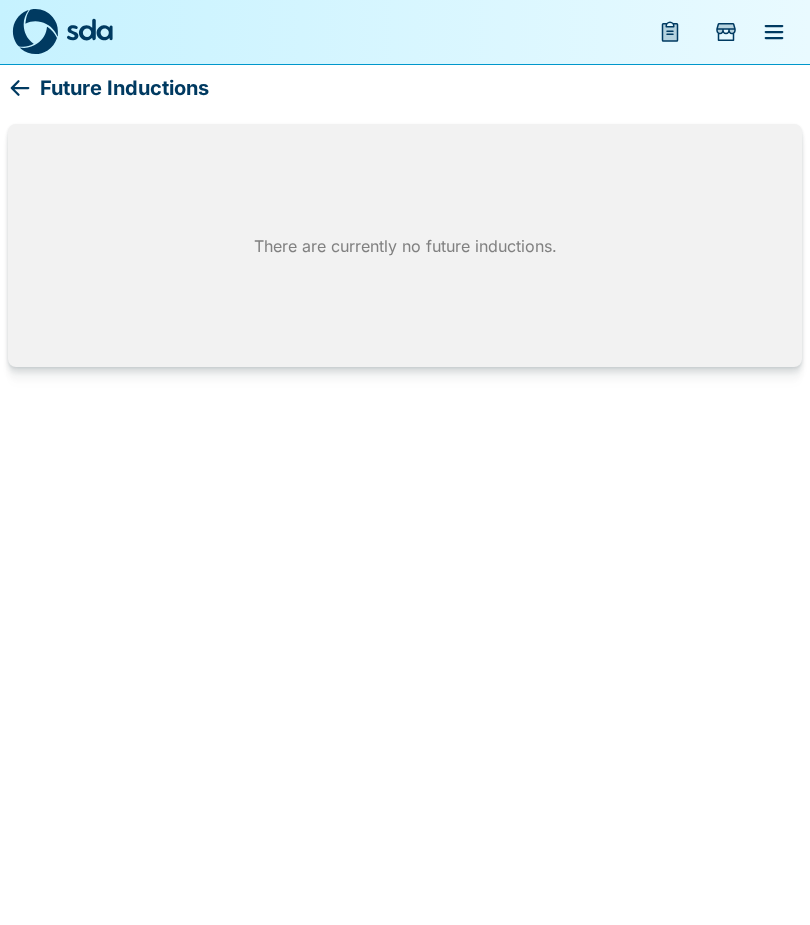 click 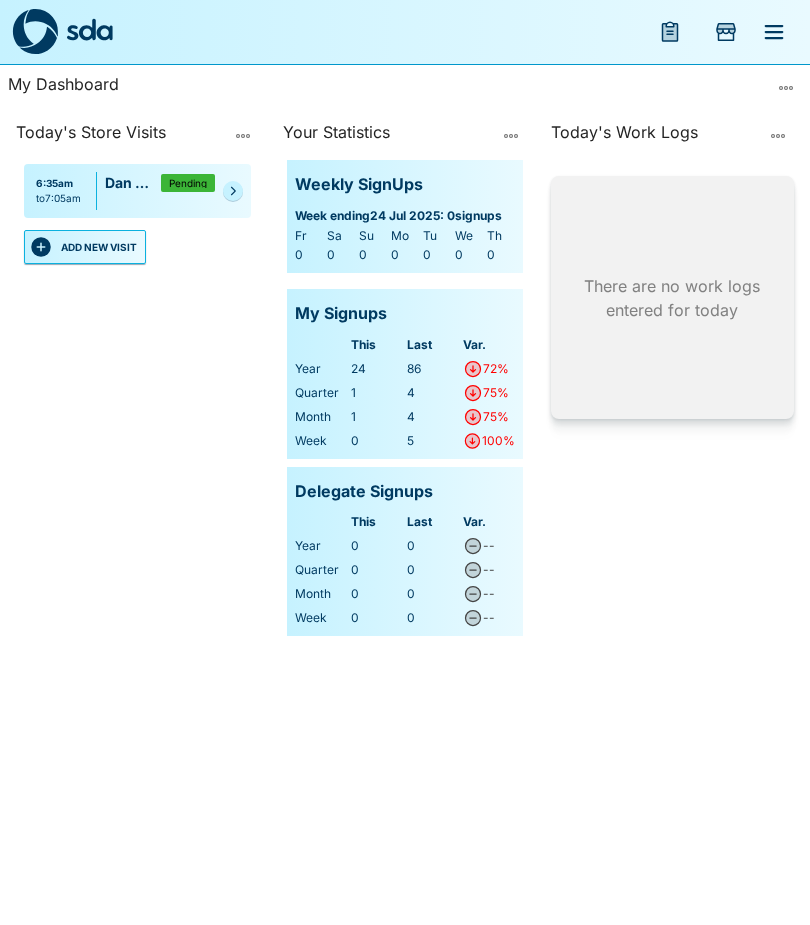 click at bounding box center (786, 88) 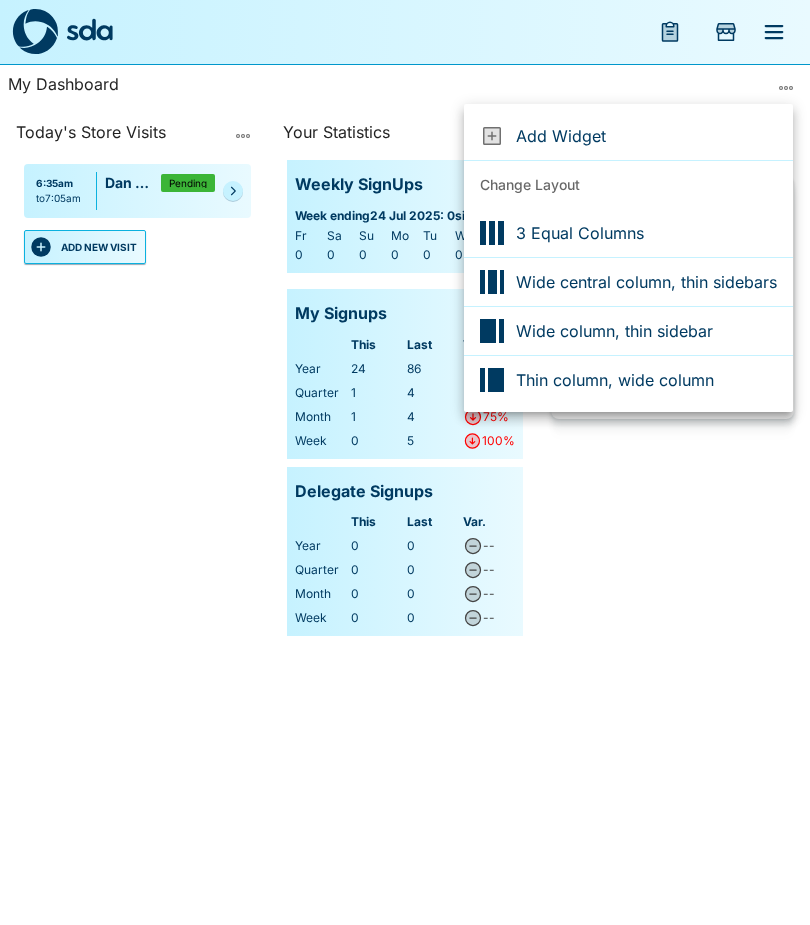 click at bounding box center (405, 462) 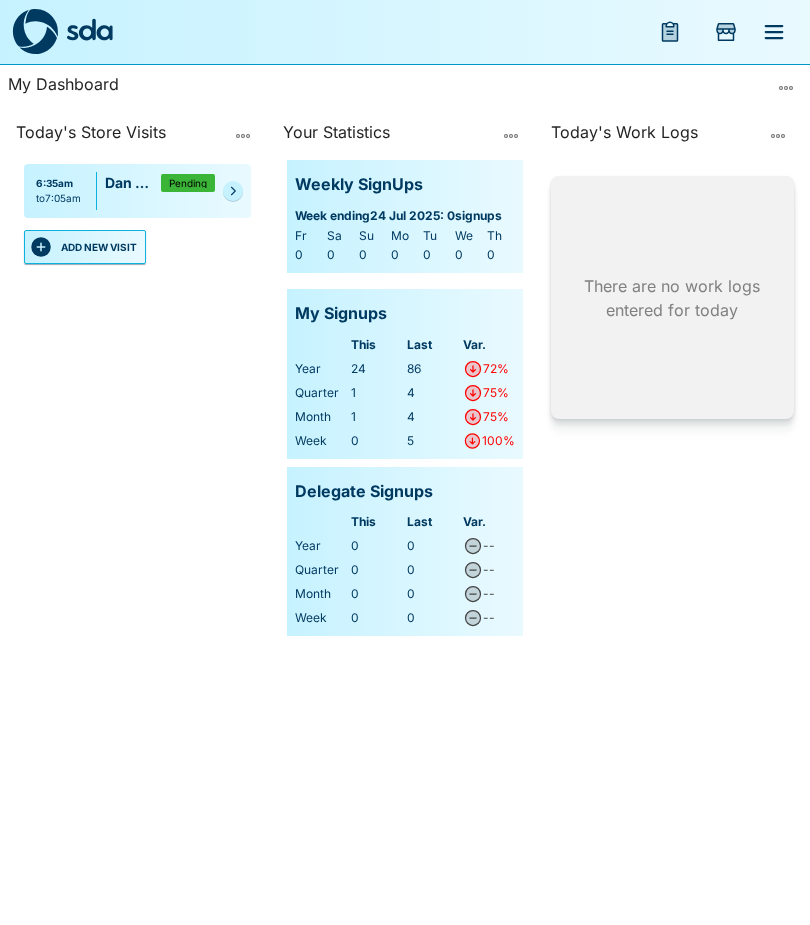 click 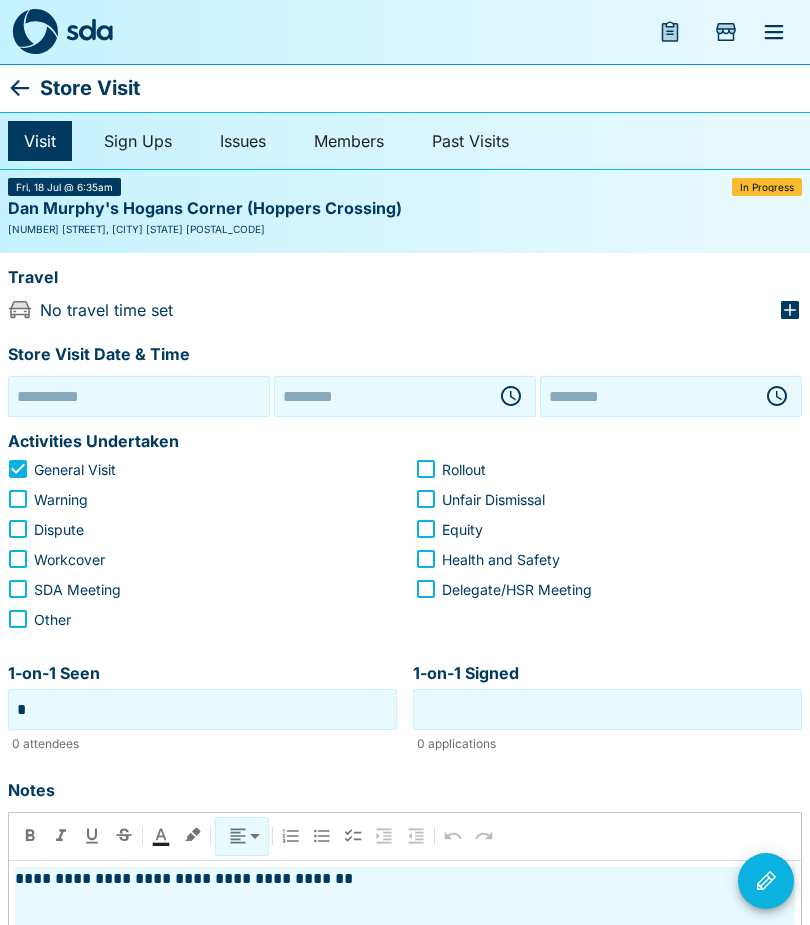 type on "**********" 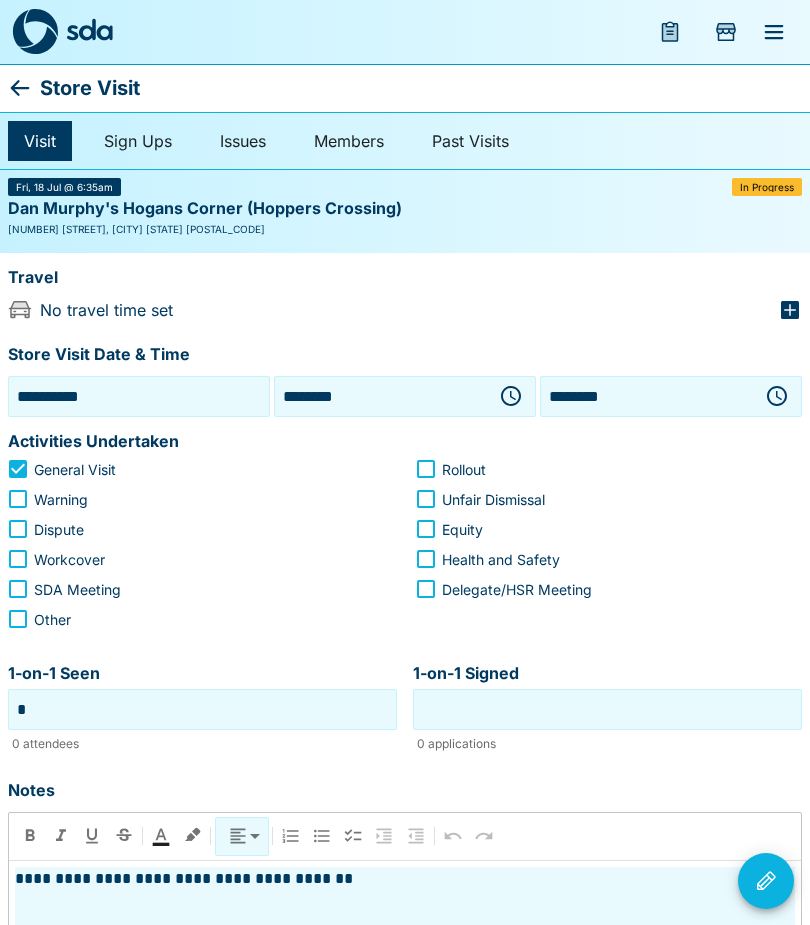 click on "**********" at bounding box center [139, 396] 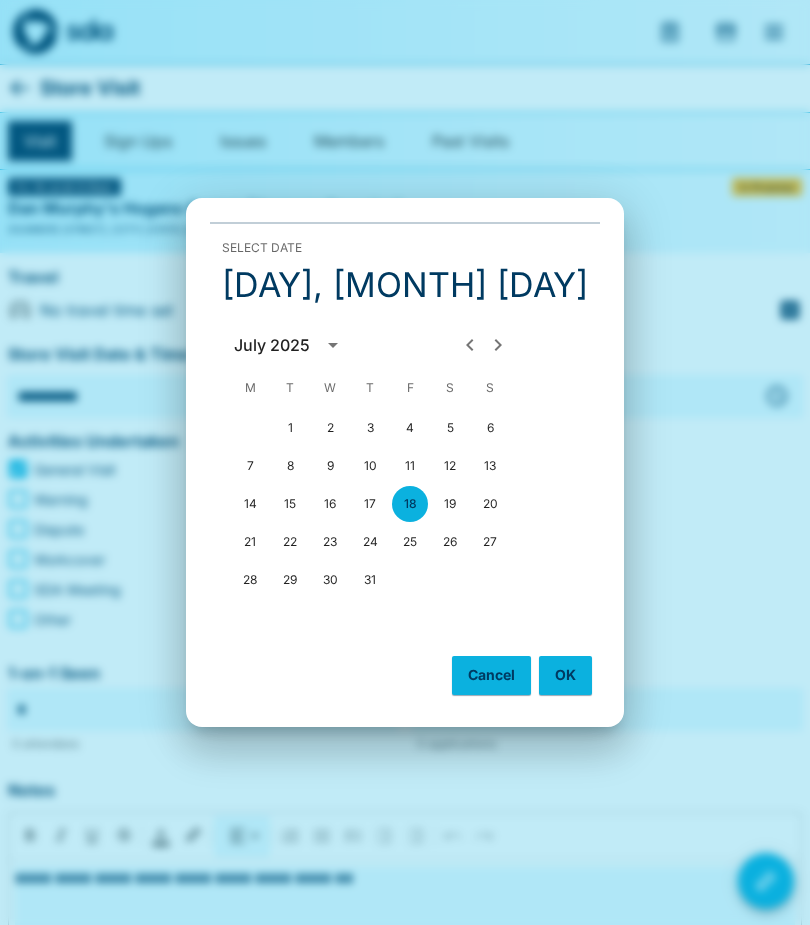 click on "17" at bounding box center (370, 504) 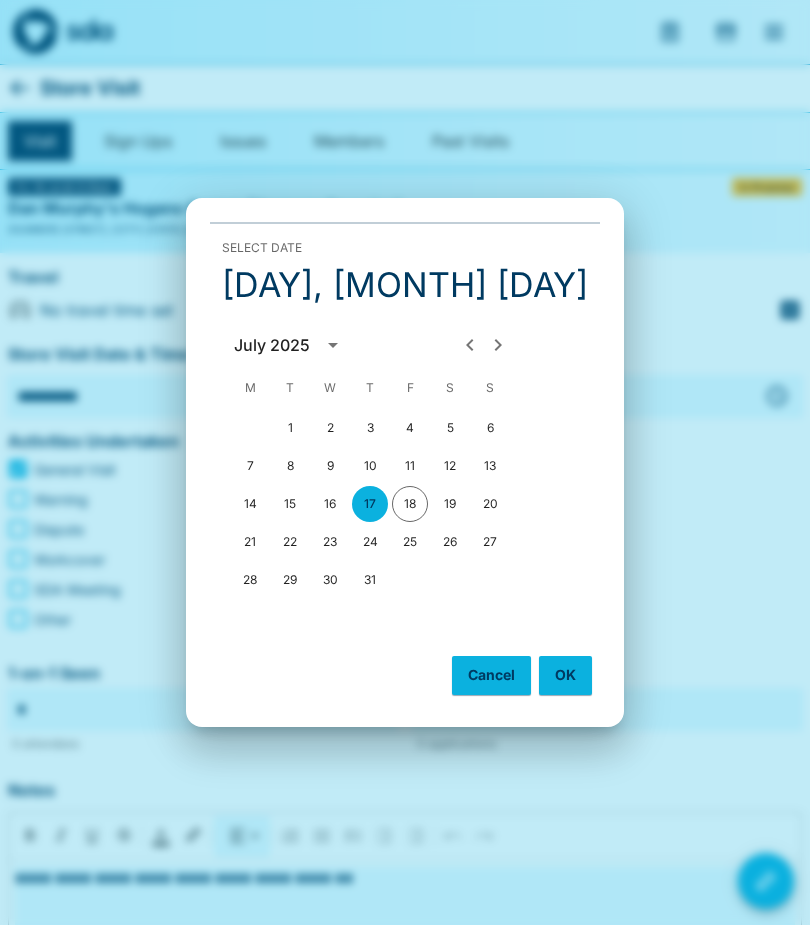 click on "OK" at bounding box center (565, 675) 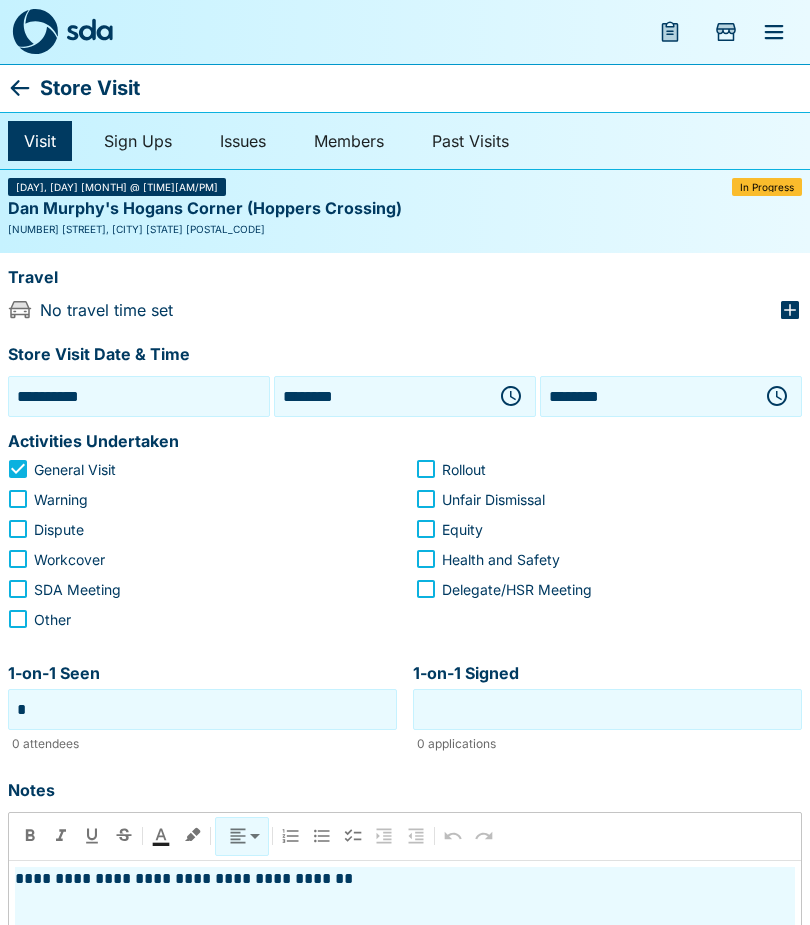 click 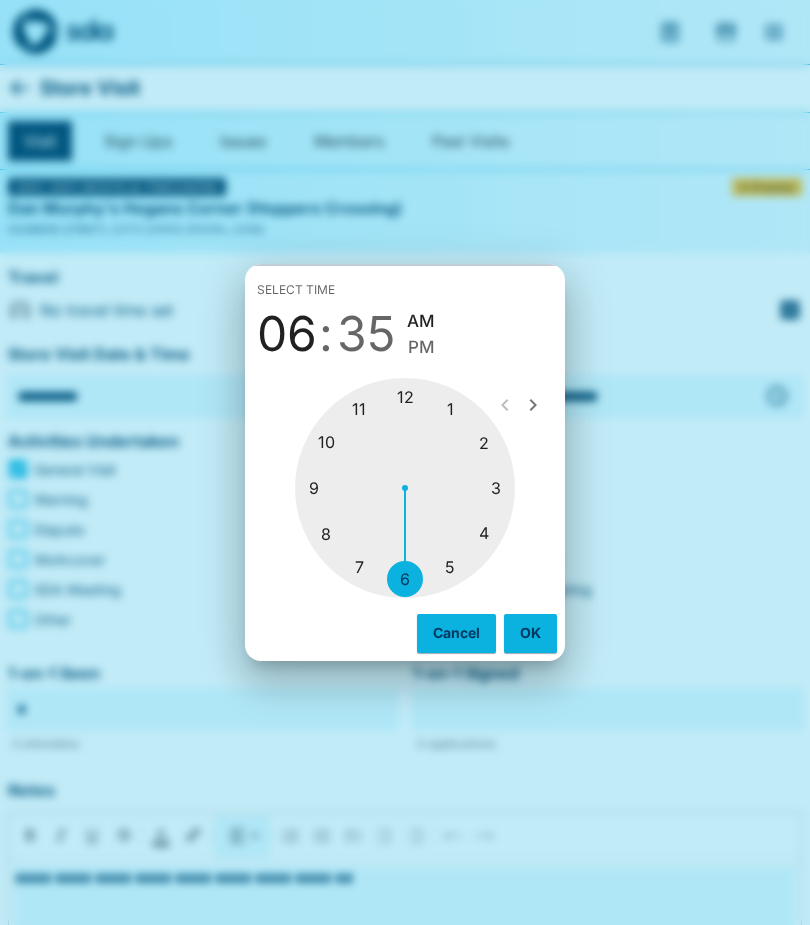 click at bounding box center [405, 488] 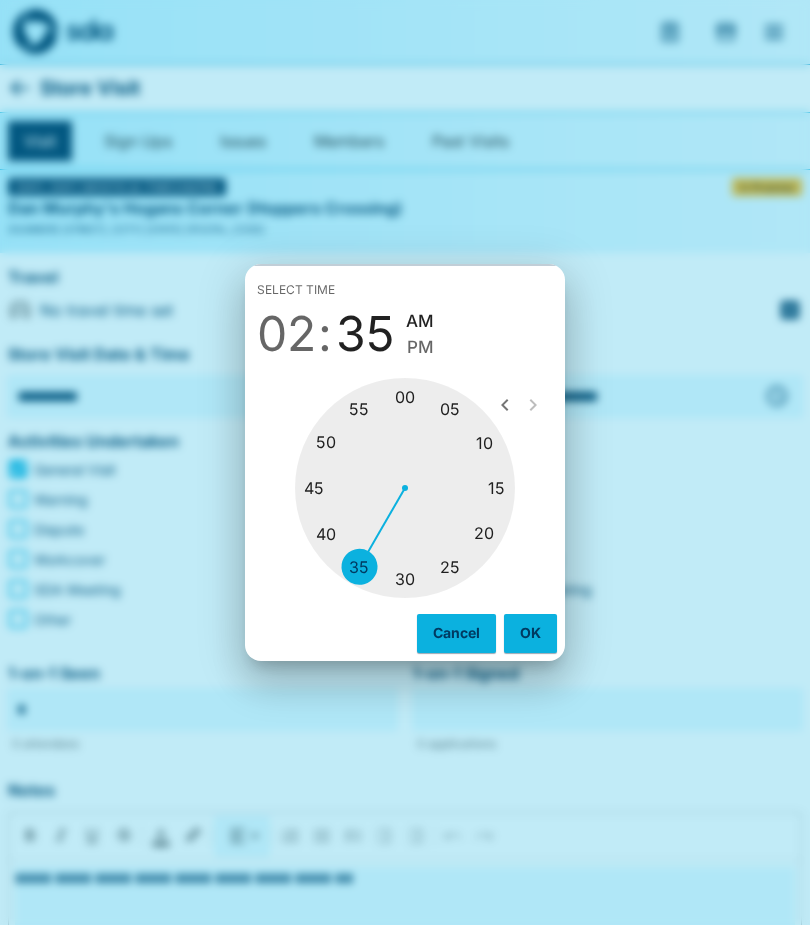 click at bounding box center (405, 488) 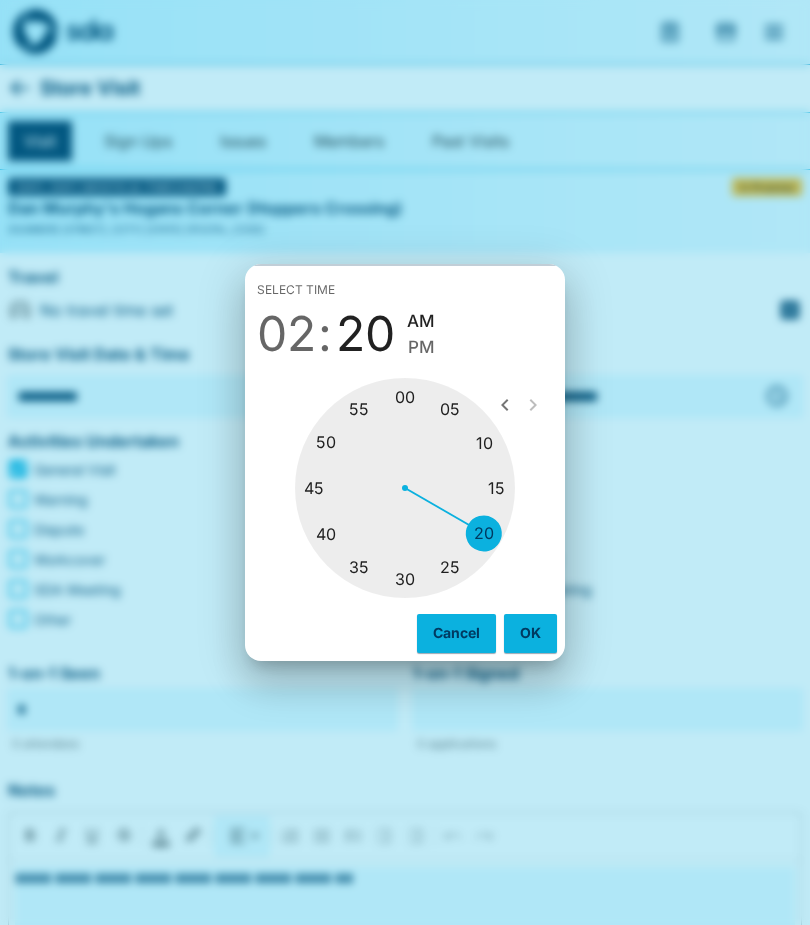 click on "PM" at bounding box center [421, 347] 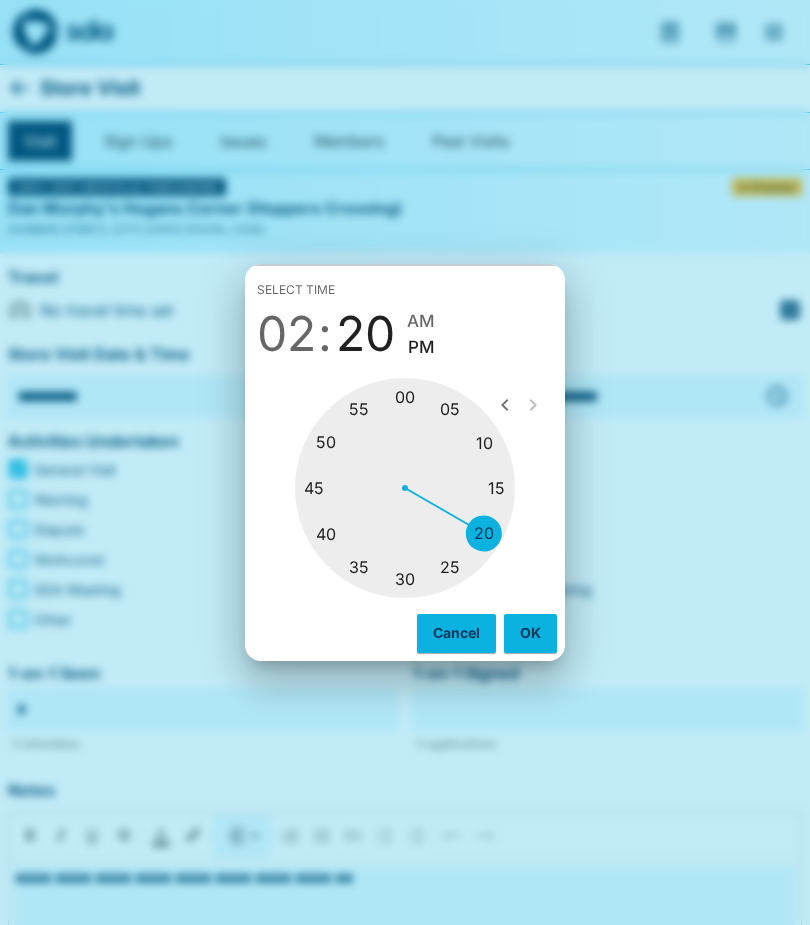 type on "********" 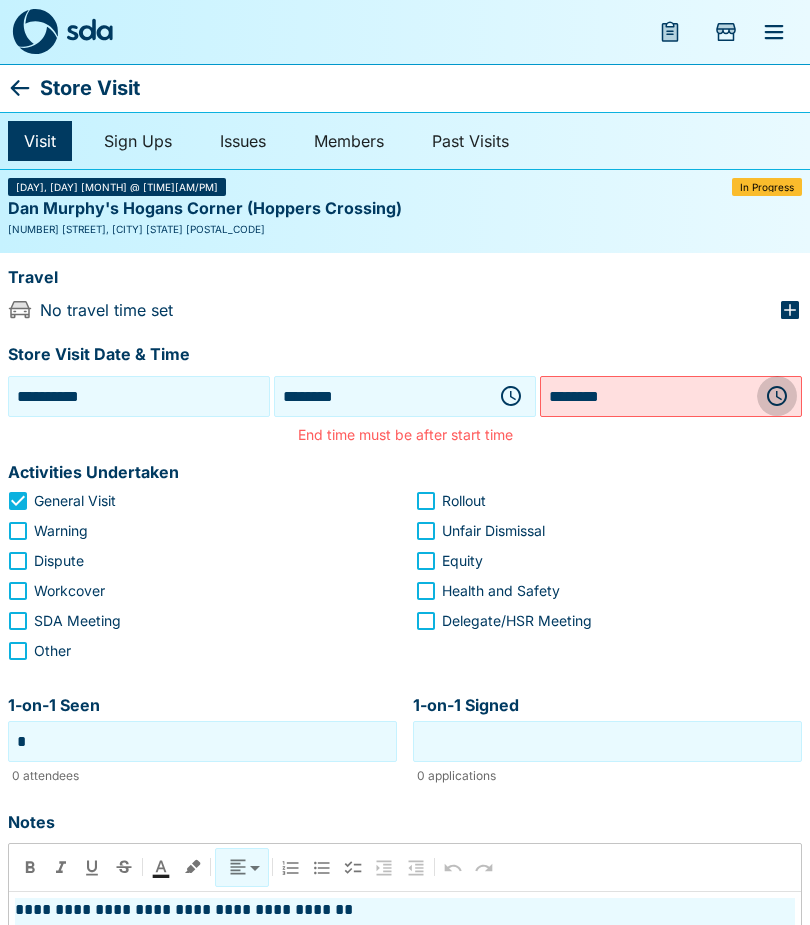 click at bounding box center [777, 396] 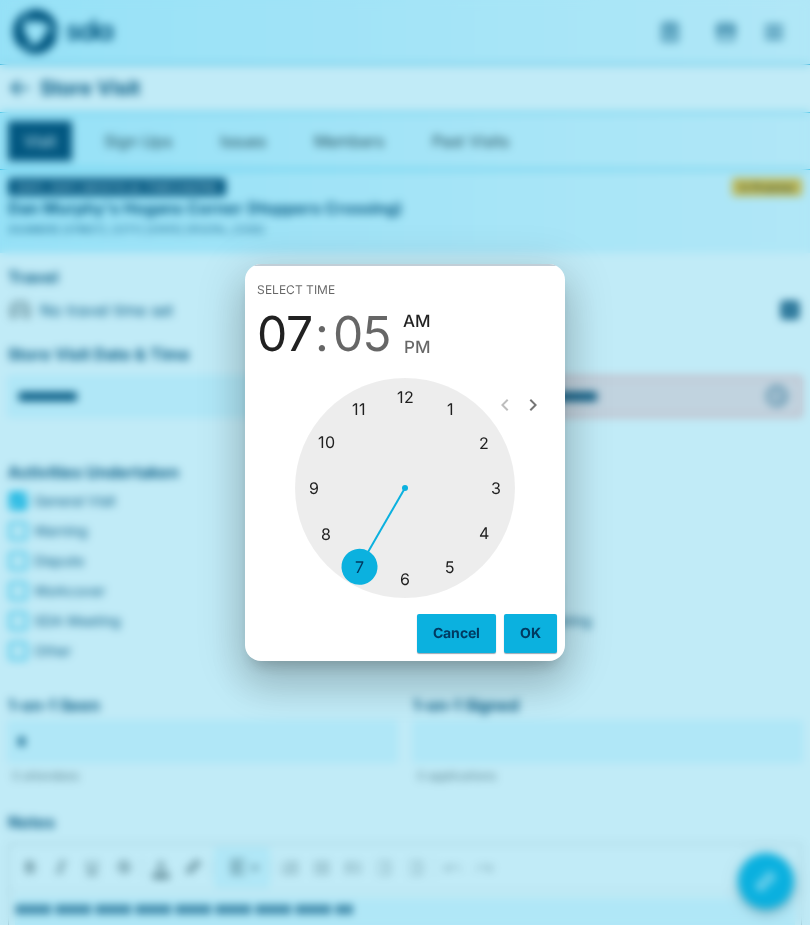 click at bounding box center [405, 488] 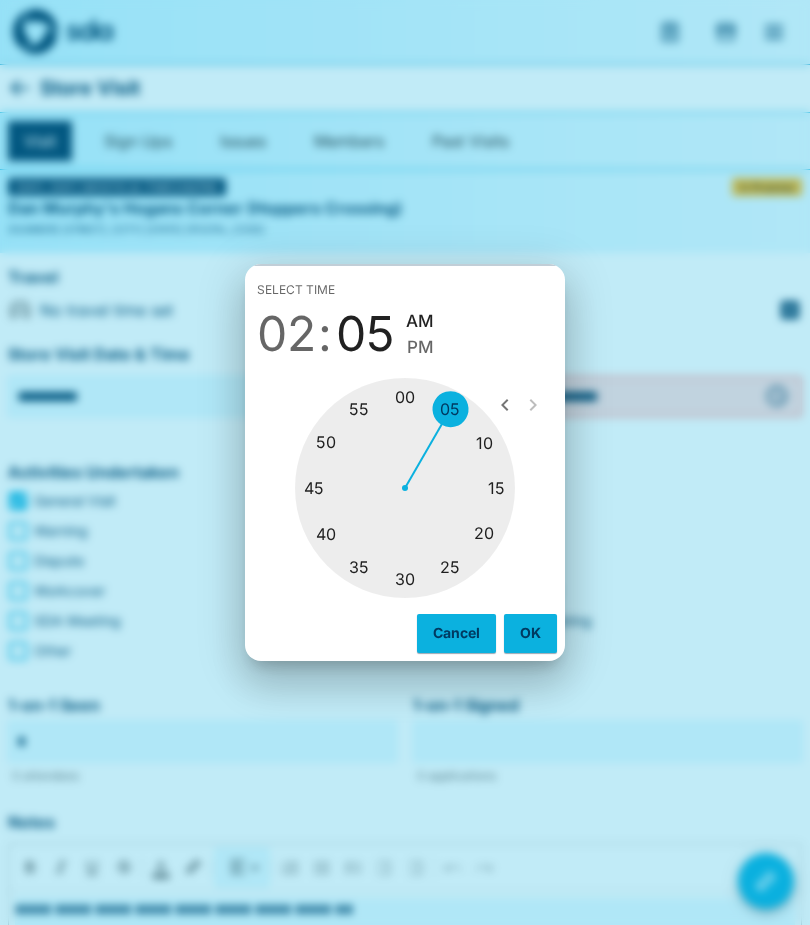 click at bounding box center (405, 488) 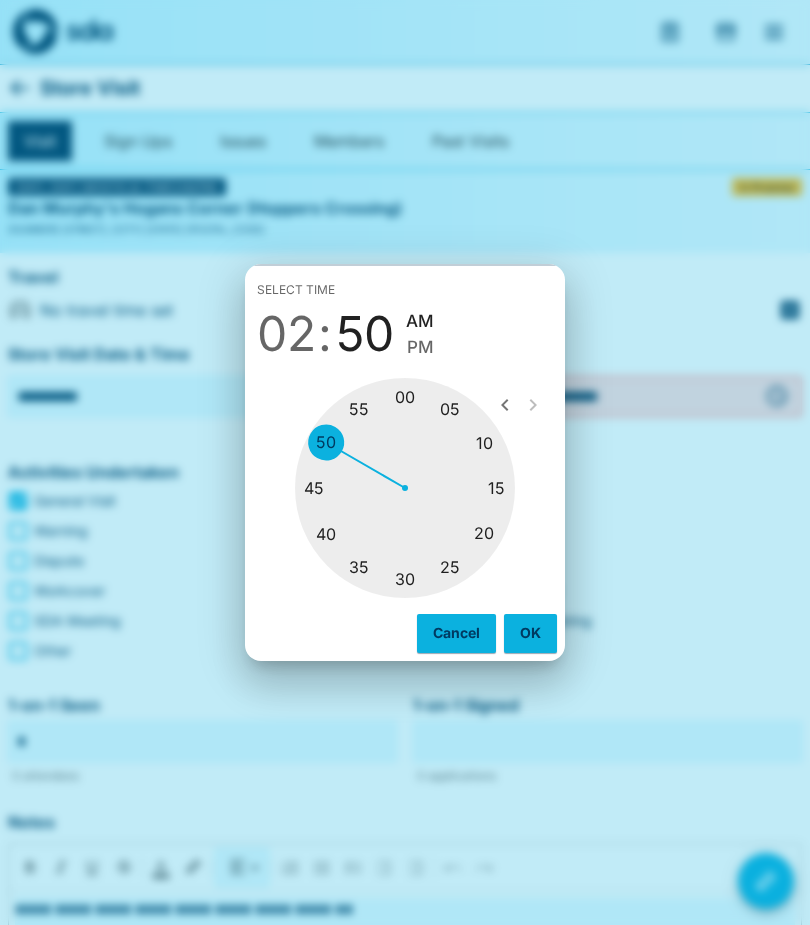 click on "PM" at bounding box center [420, 347] 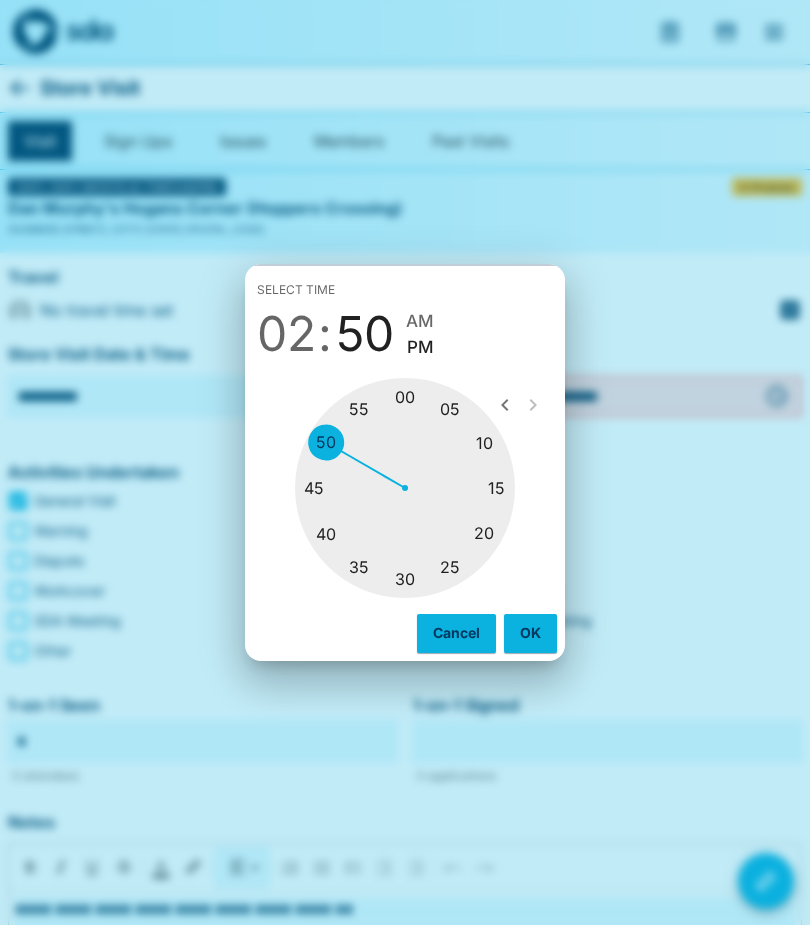 click on "OK" at bounding box center (530, 633) 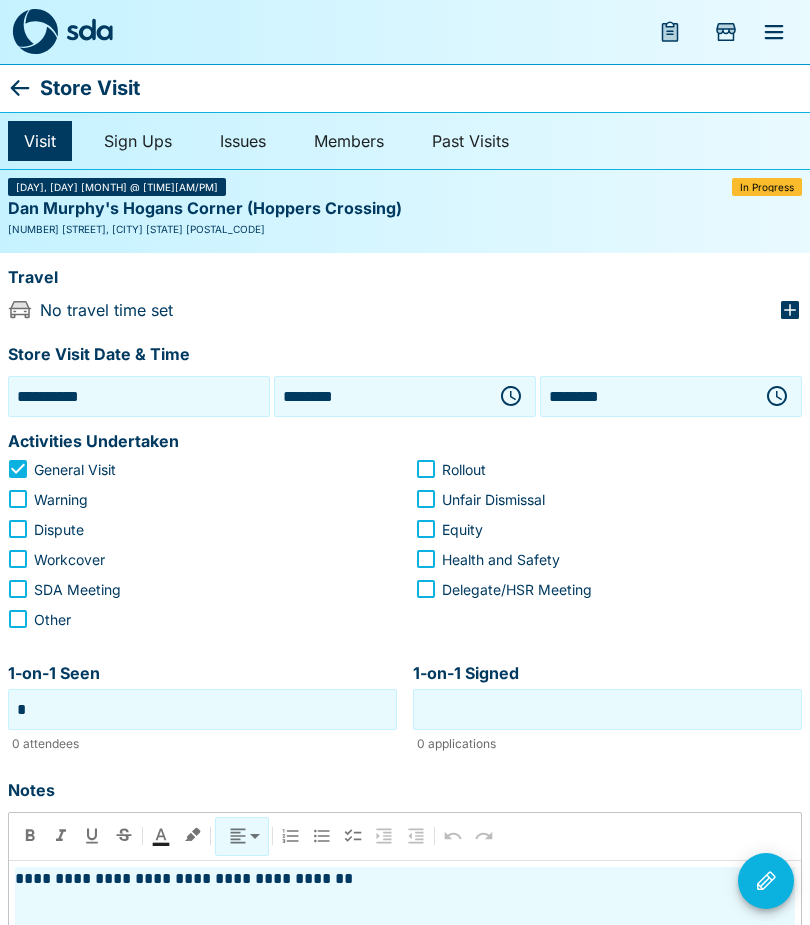 click at bounding box center (766, 881) 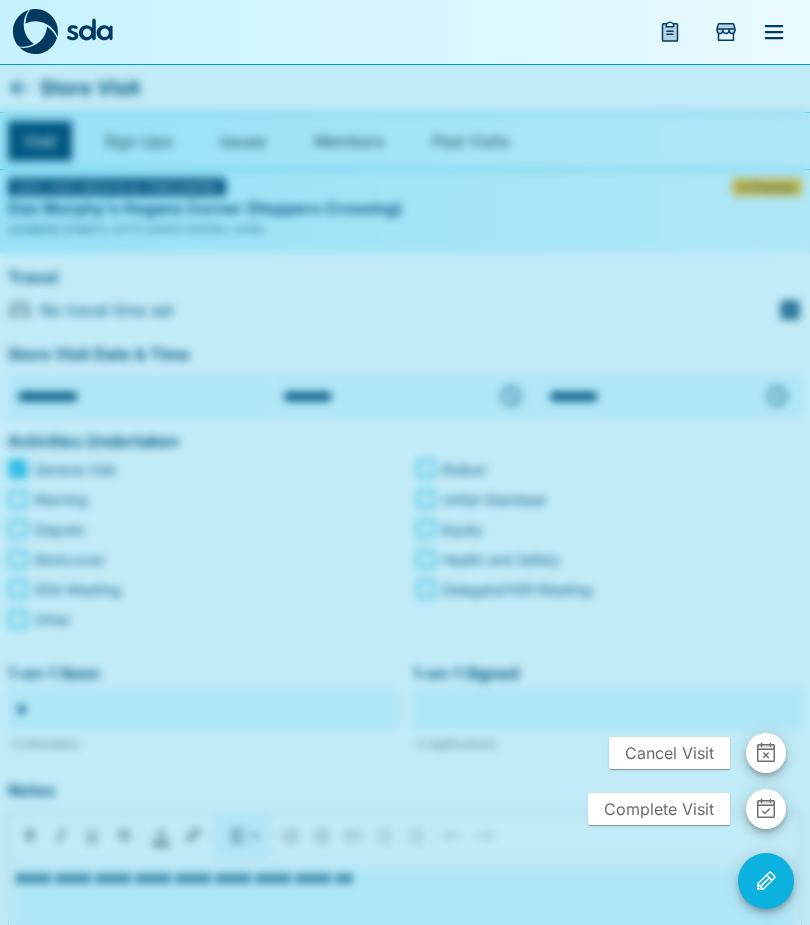 click on "Complete Visit" at bounding box center (659, 809) 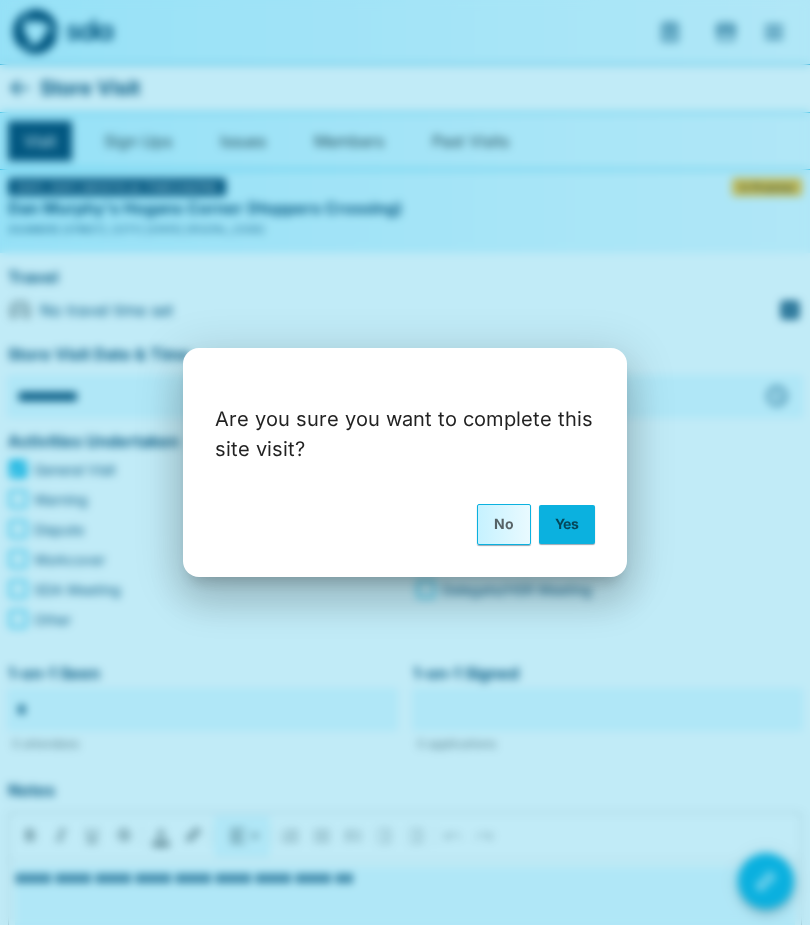 click on "Yes" at bounding box center [567, 524] 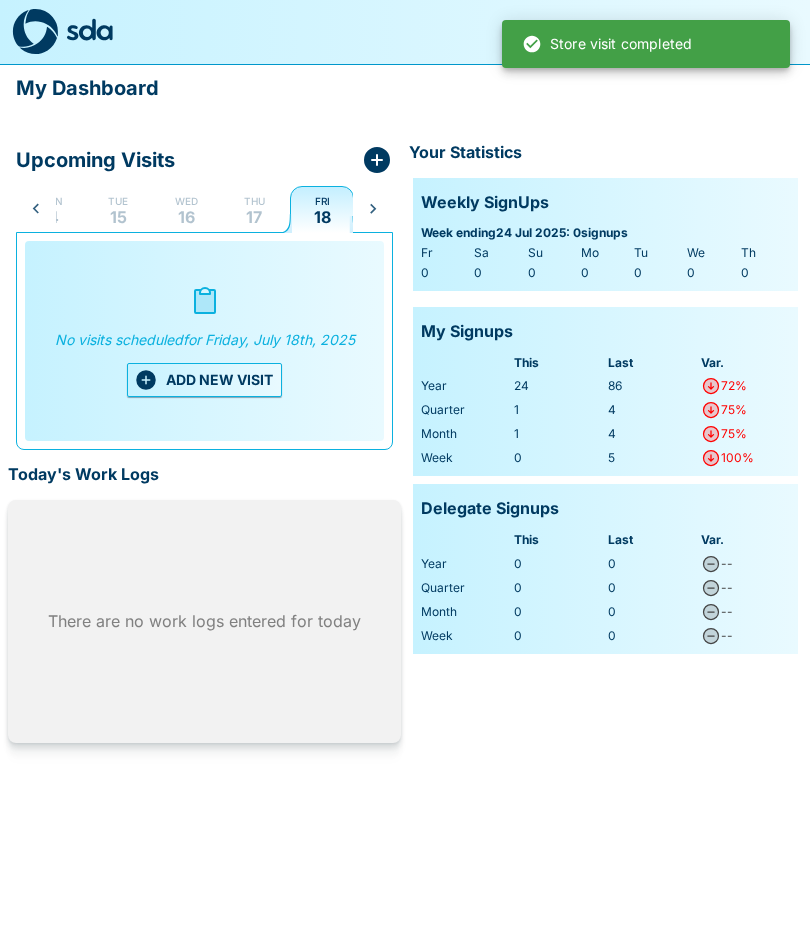 scroll, scrollTop: 0, scrollLeft: 107, axis: horizontal 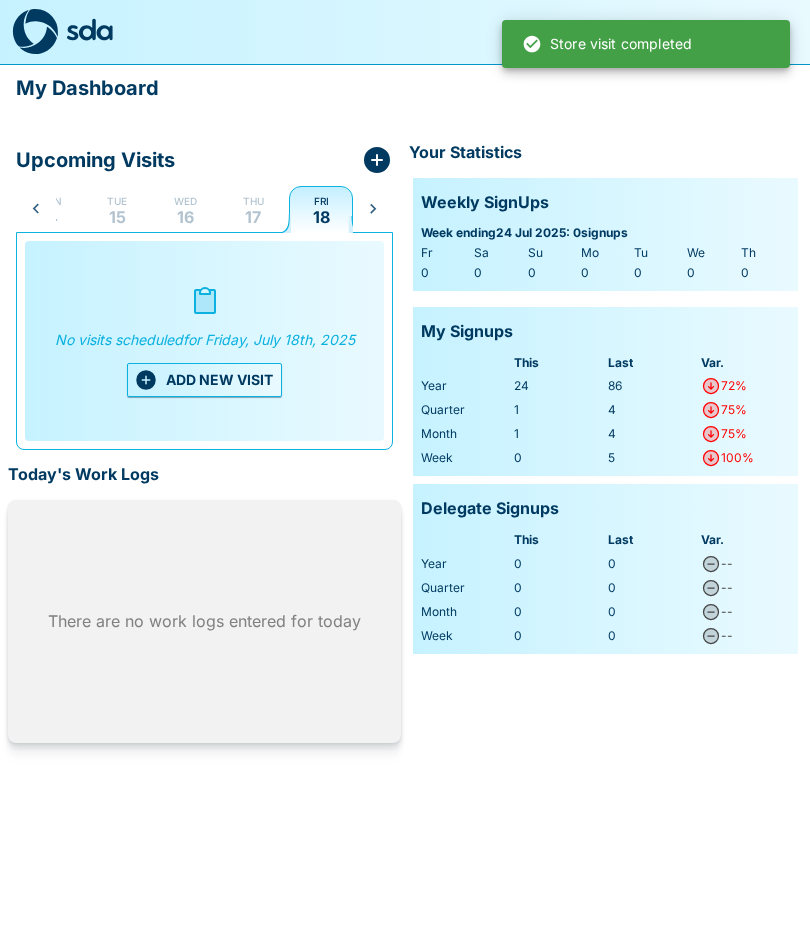 click on "17" at bounding box center (253, 217) 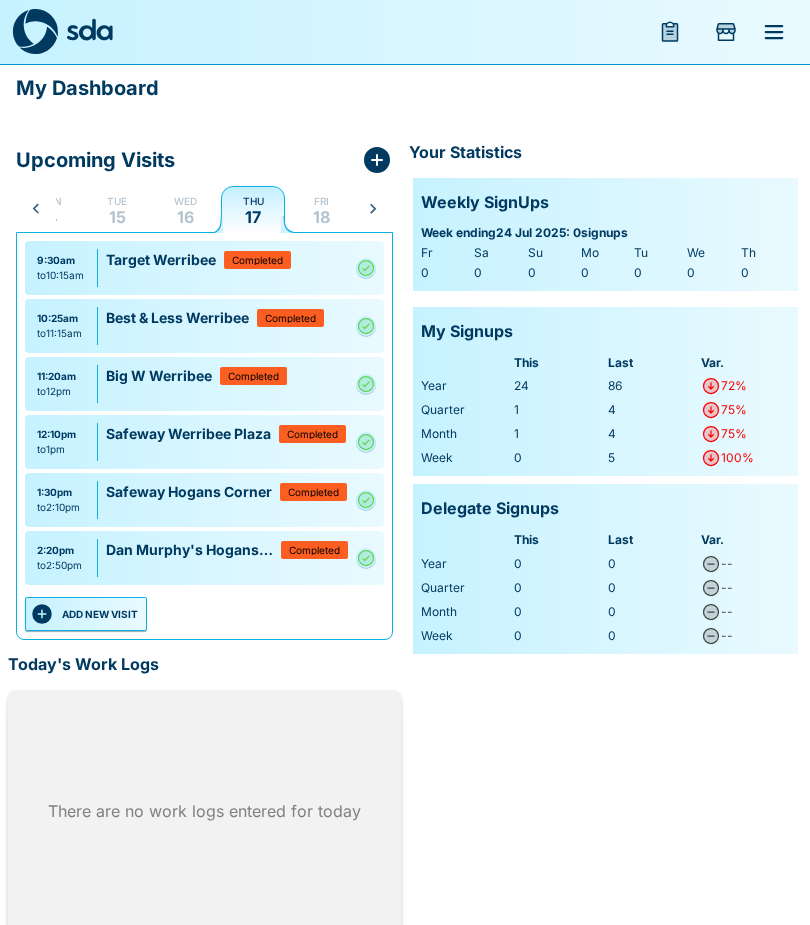 click 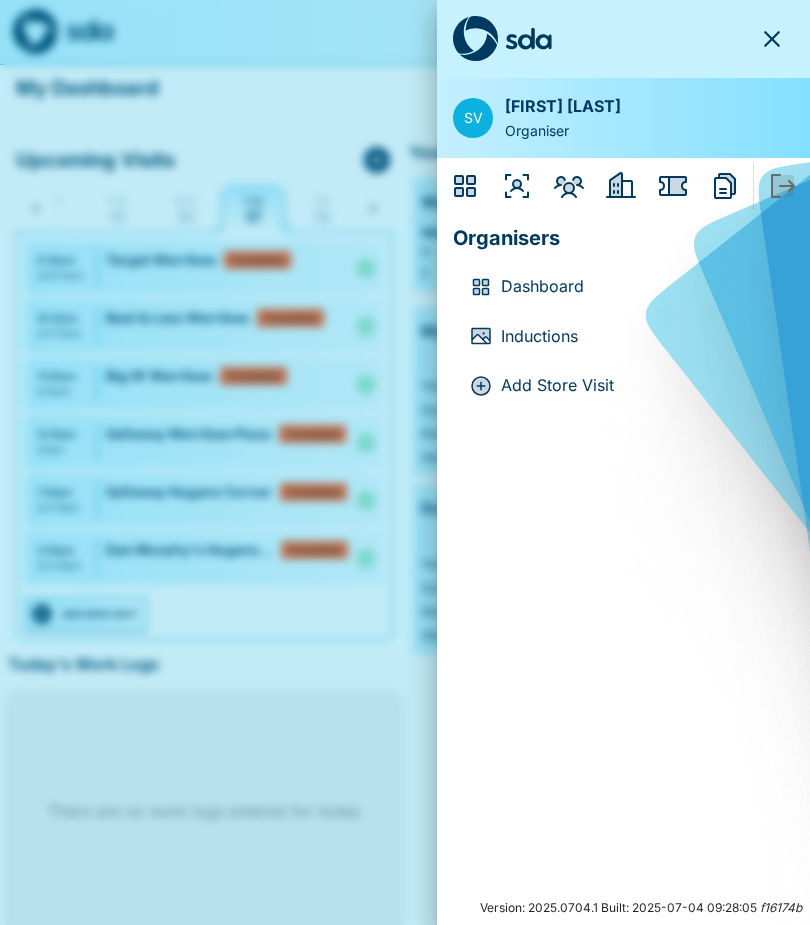 click on "Inductions" at bounding box center (639, 337) 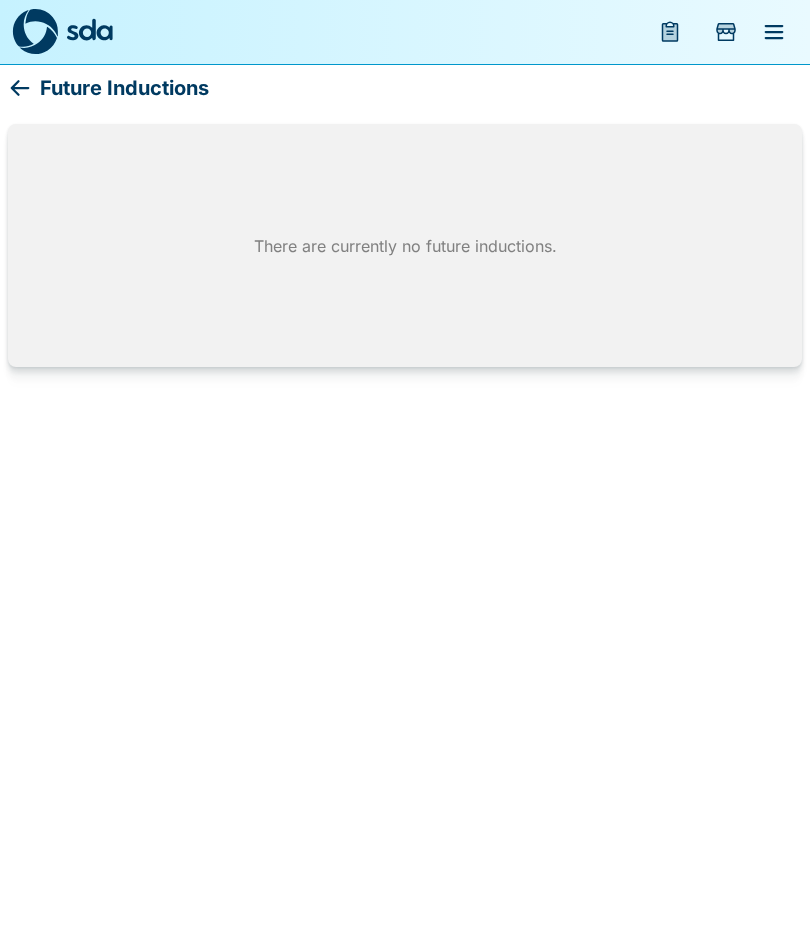 click 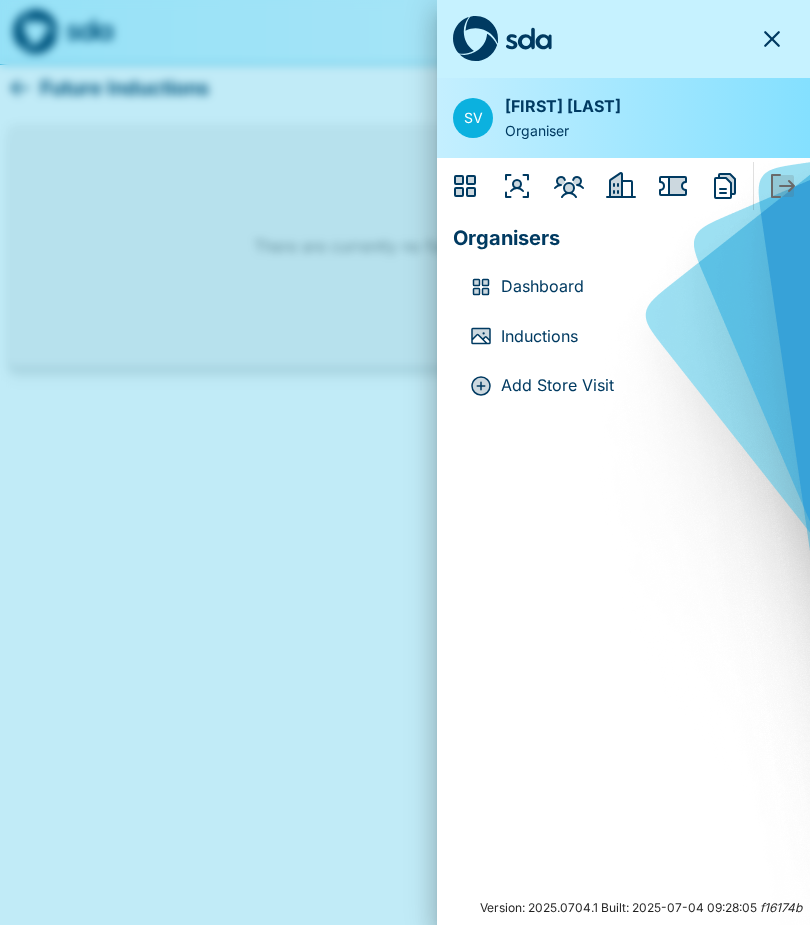 click 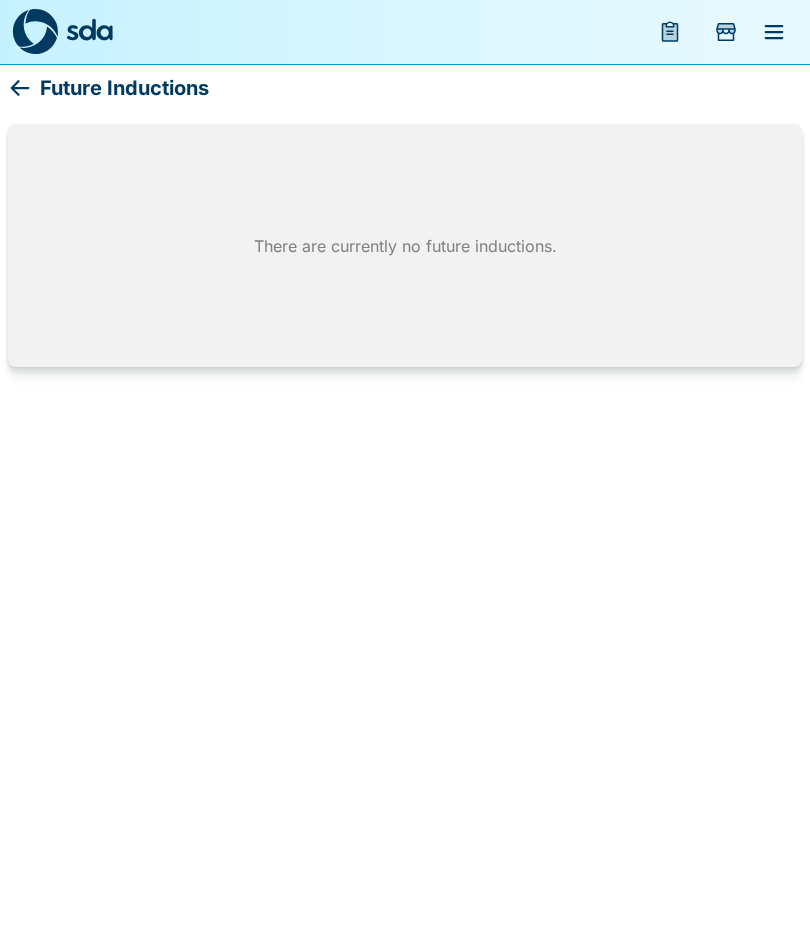 click 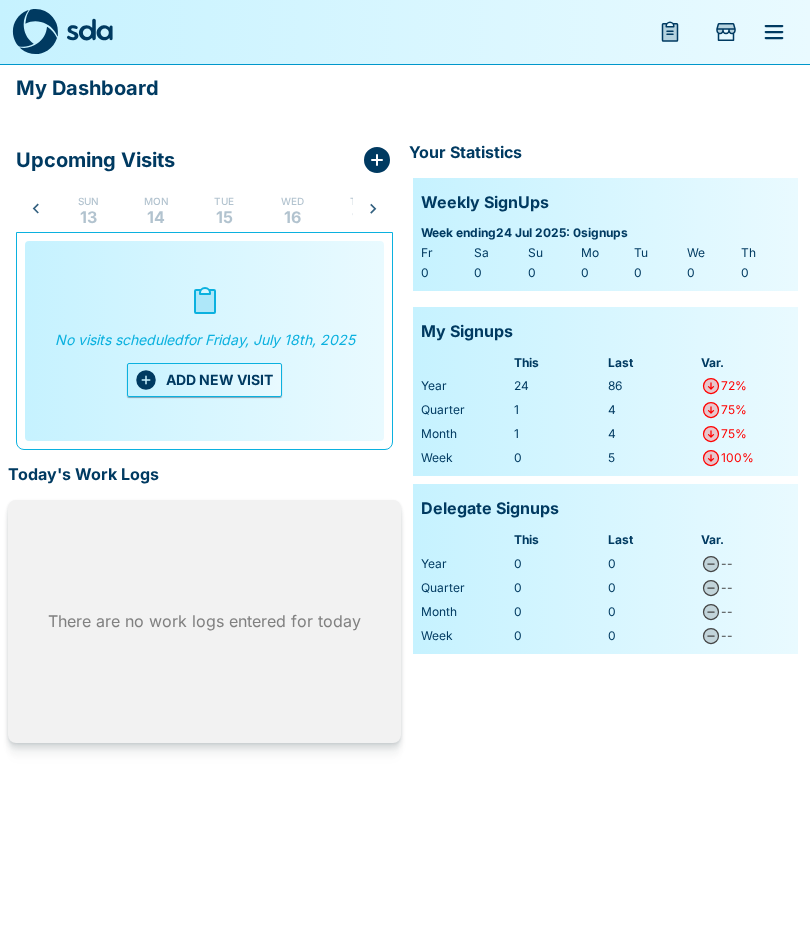 scroll, scrollTop: 0, scrollLeft: 107, axis: horizontal 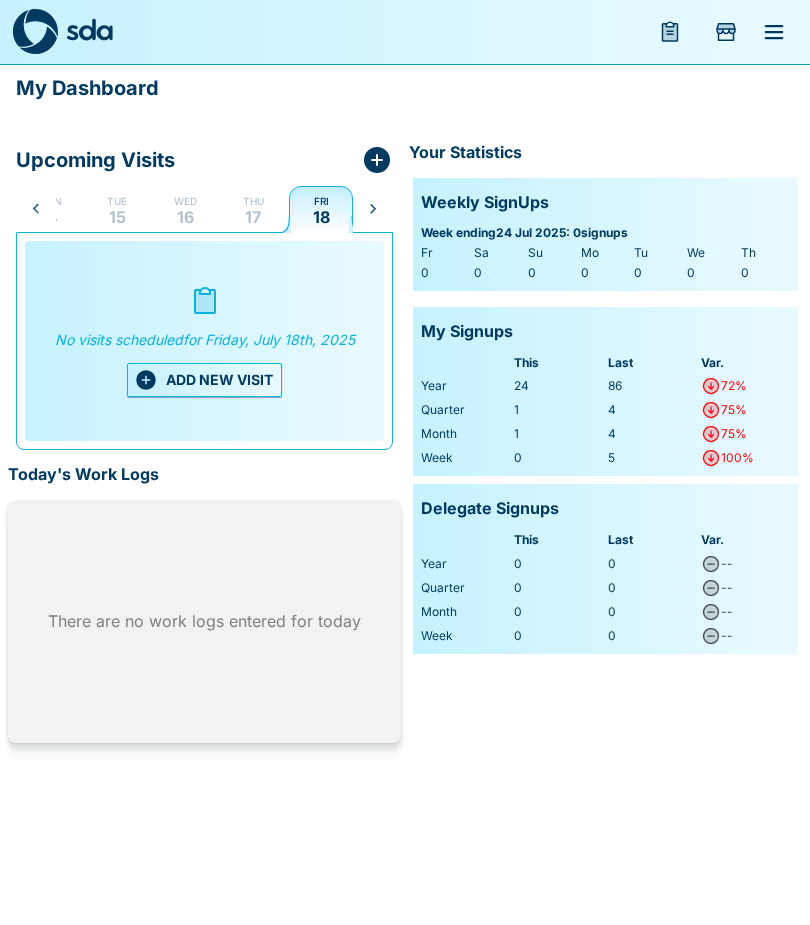 click on "16" at bounding box center [185, 217] 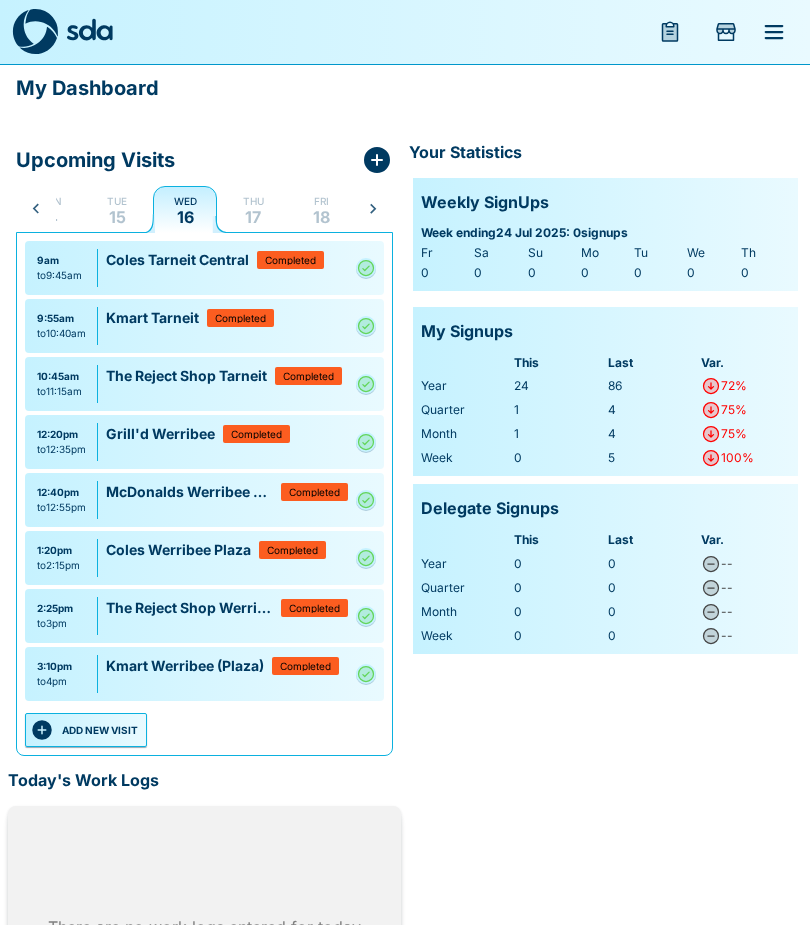 click on "17" at bounding box center [253, 217] 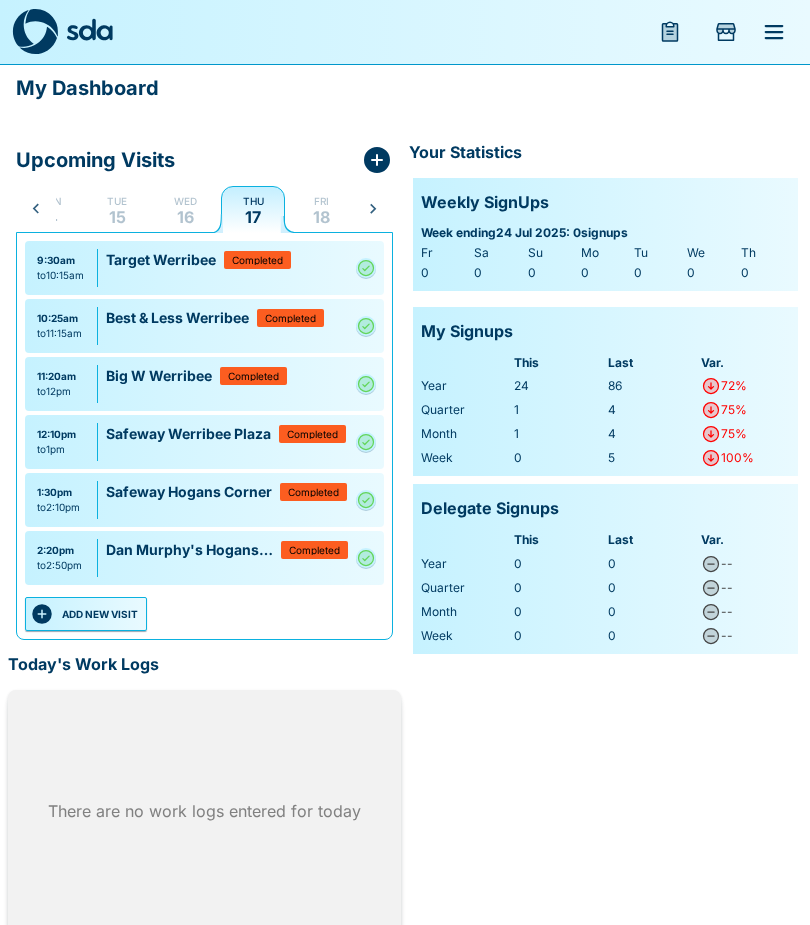 click at bounding box center (774, 32) 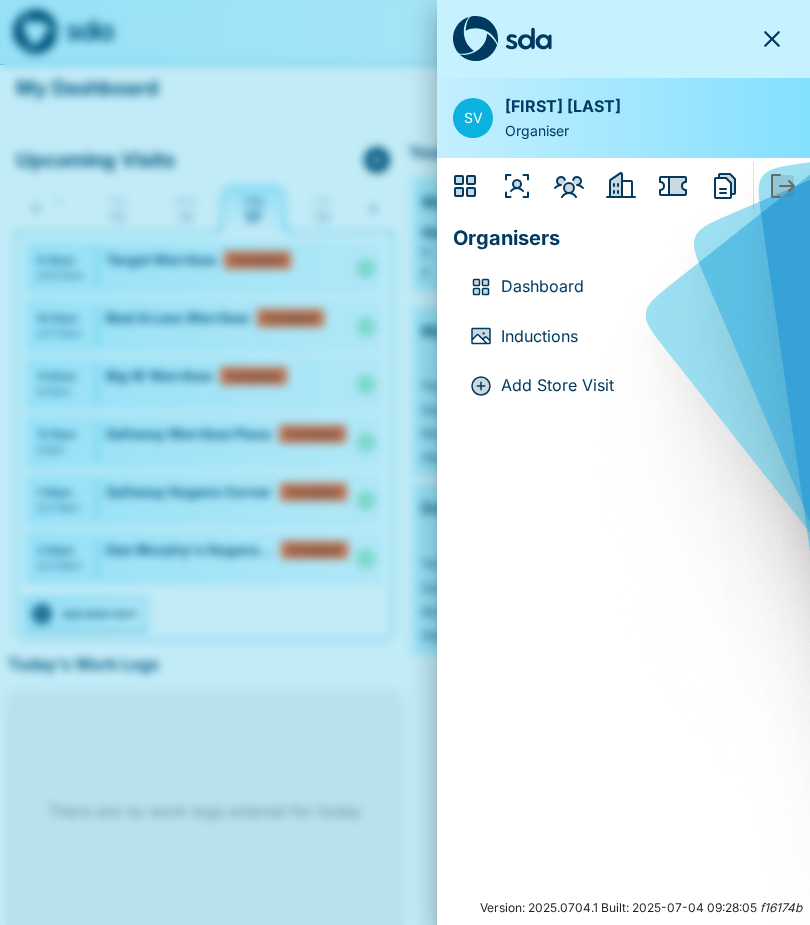 click on "Inductions" at bounding box center [639, 337] 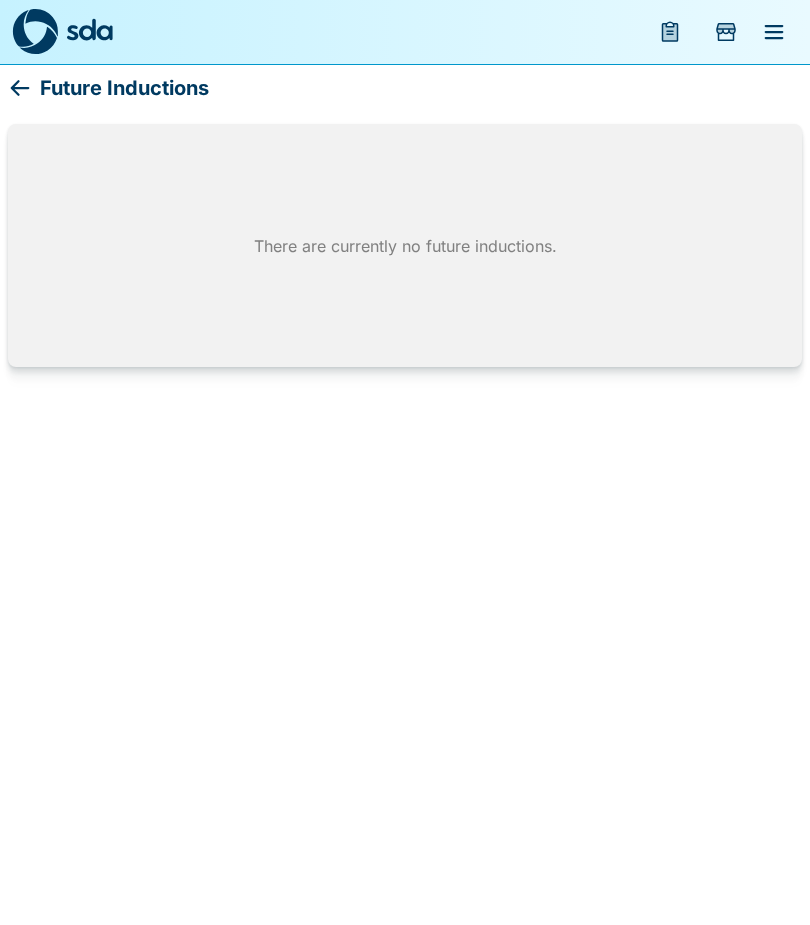 click 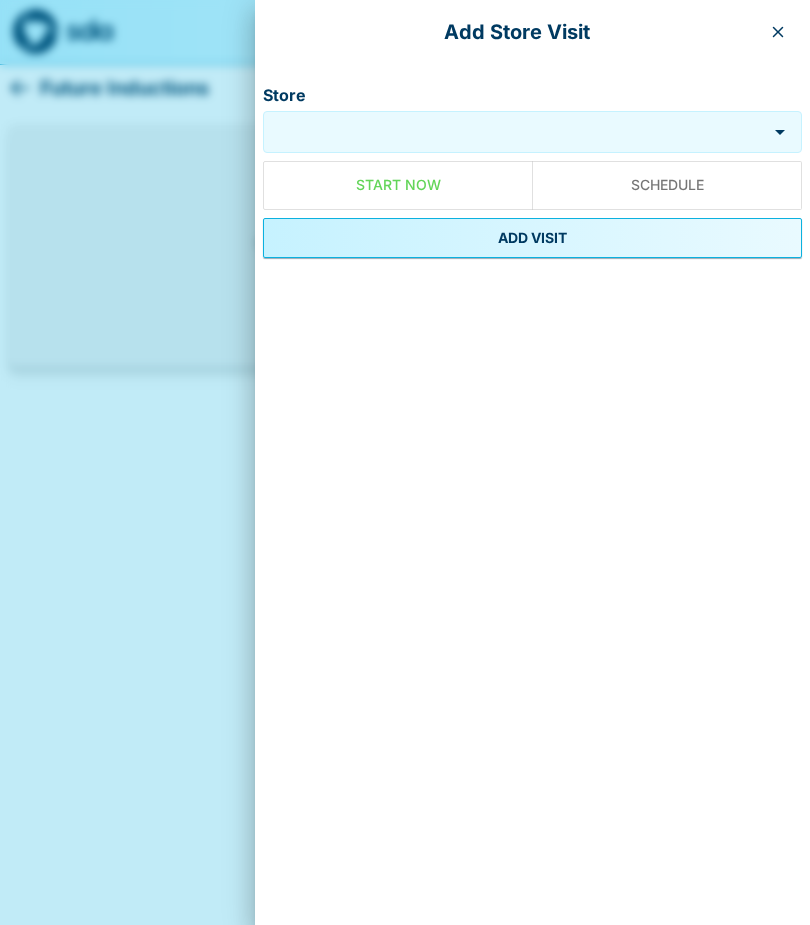 click at bounding box center (778, 32) 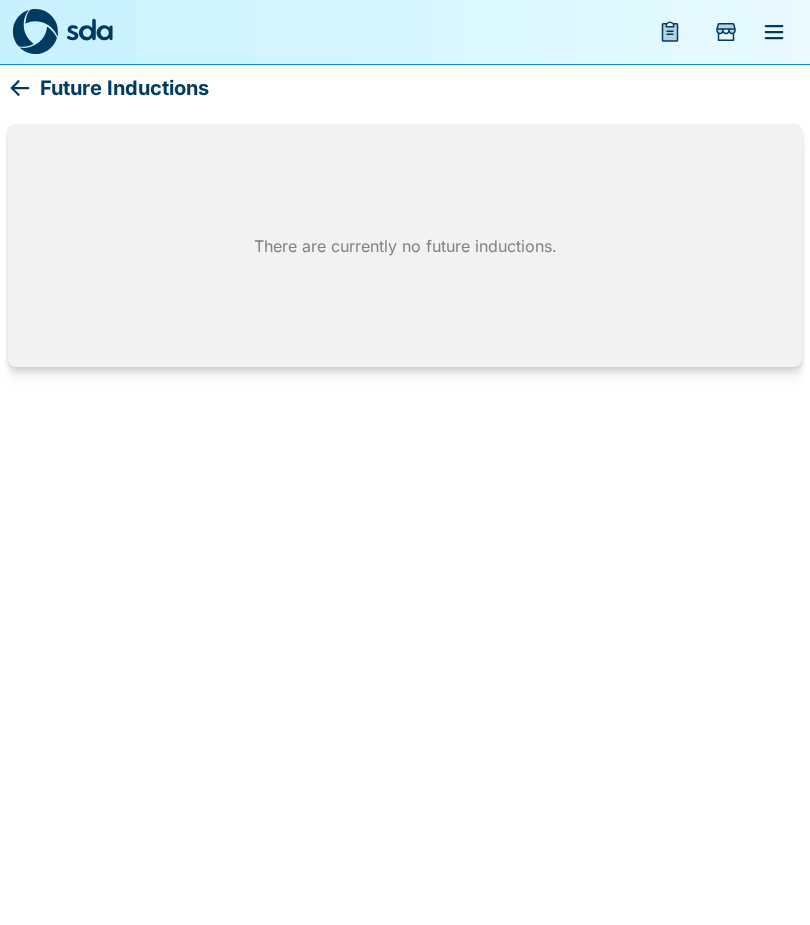 click 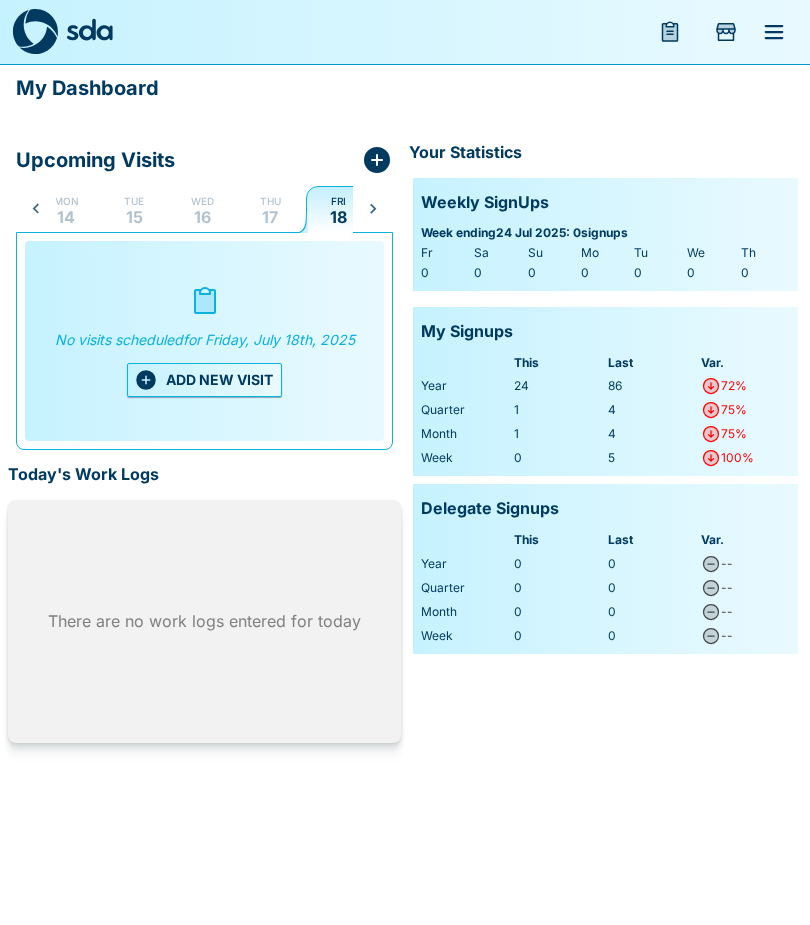 scroll, scrollTop: 0, scrollLeft: 107, axis: horizontal 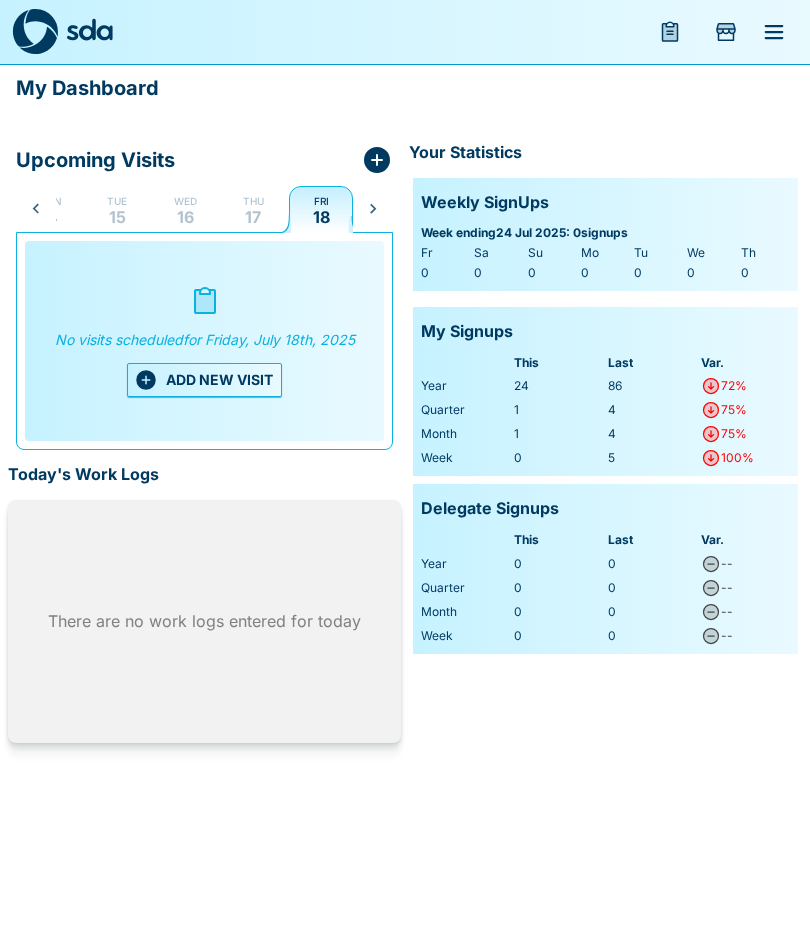 click 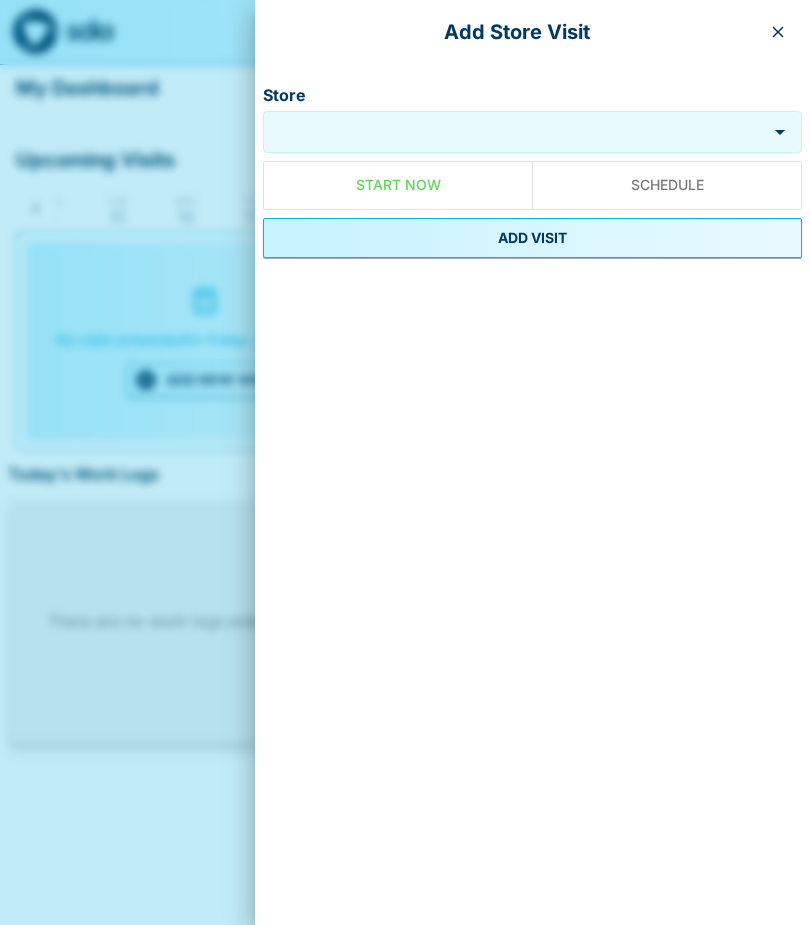 click on "Store" at bounding box center [515, 132] 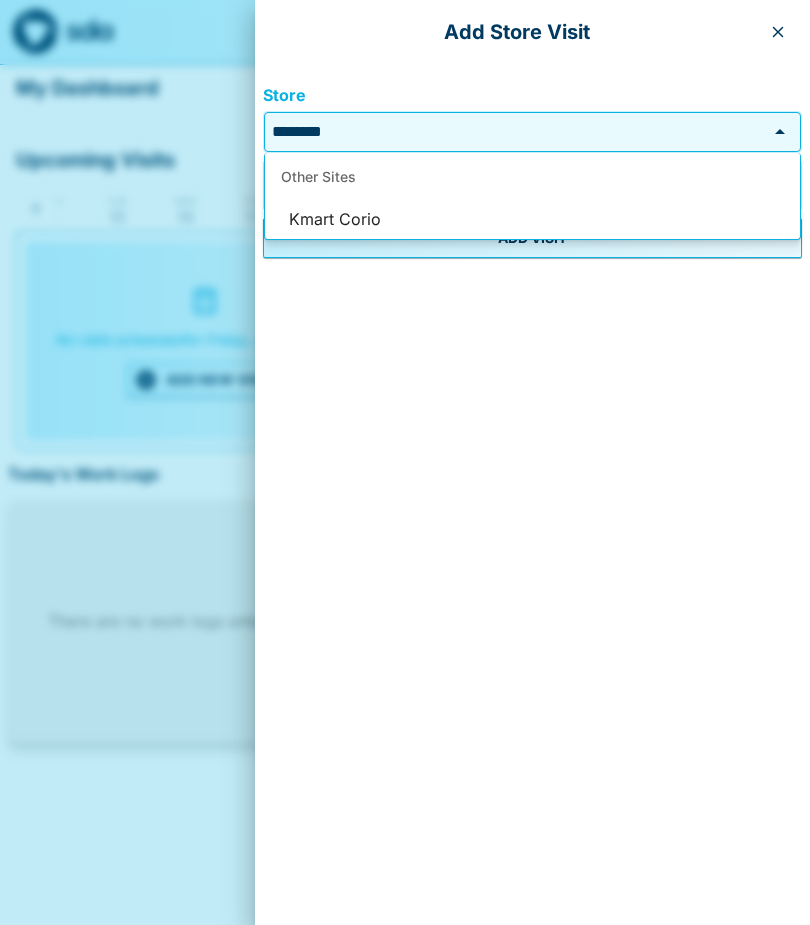 click on "Kmart Corio" at bounding box center (532, 220) 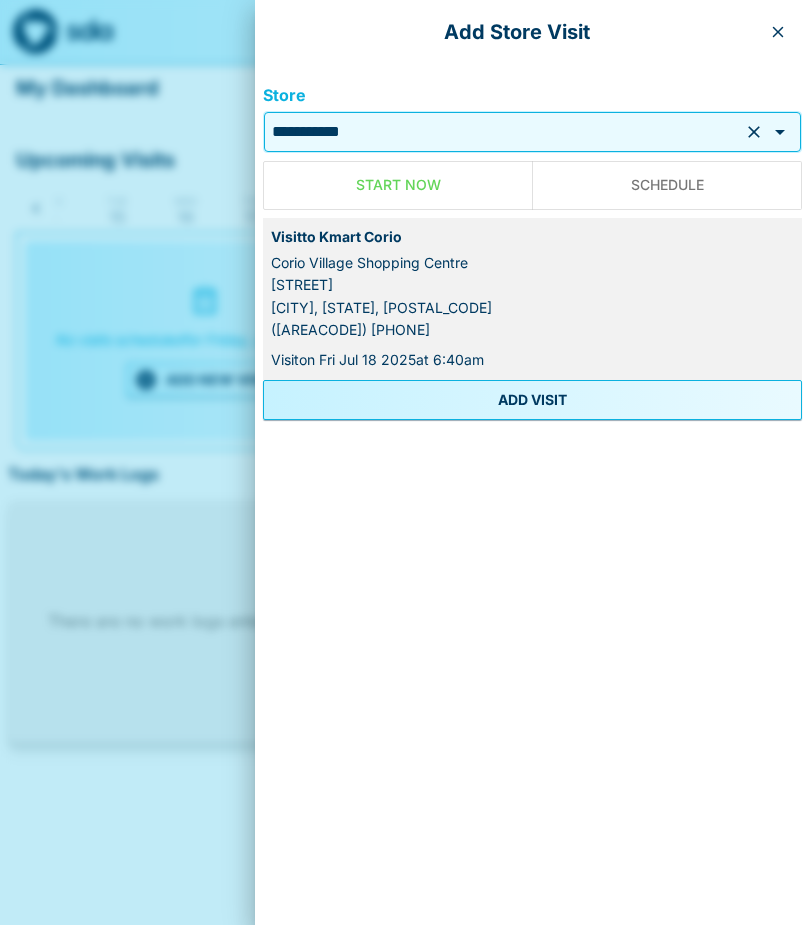 click on "ADD VISIT" at bounding box center (532, 400) 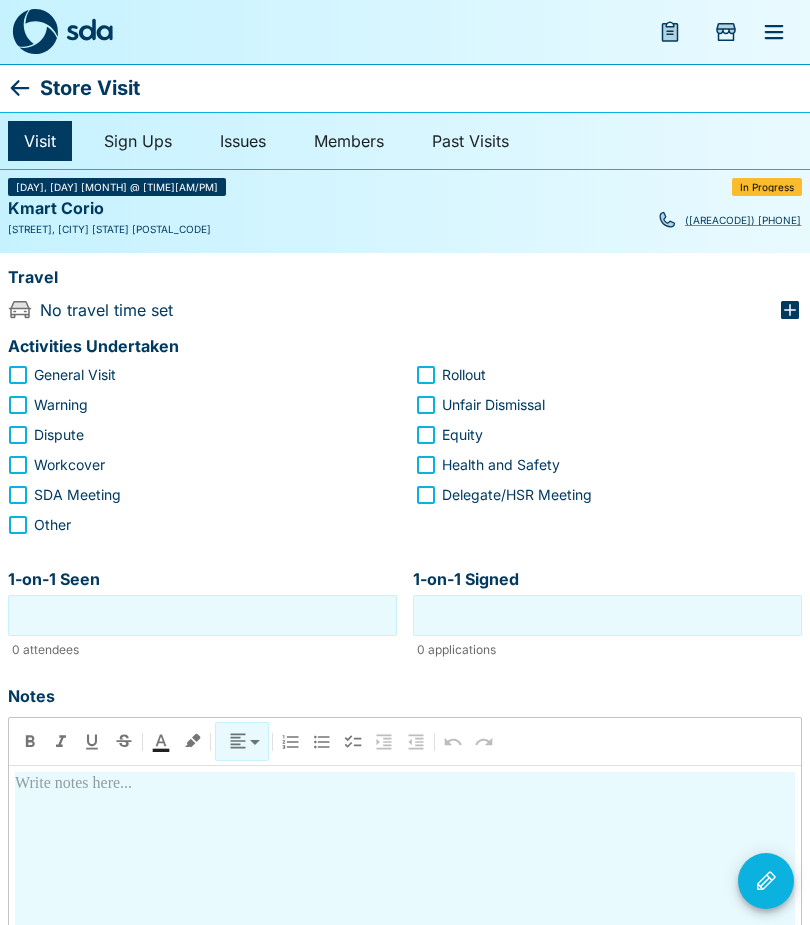 click 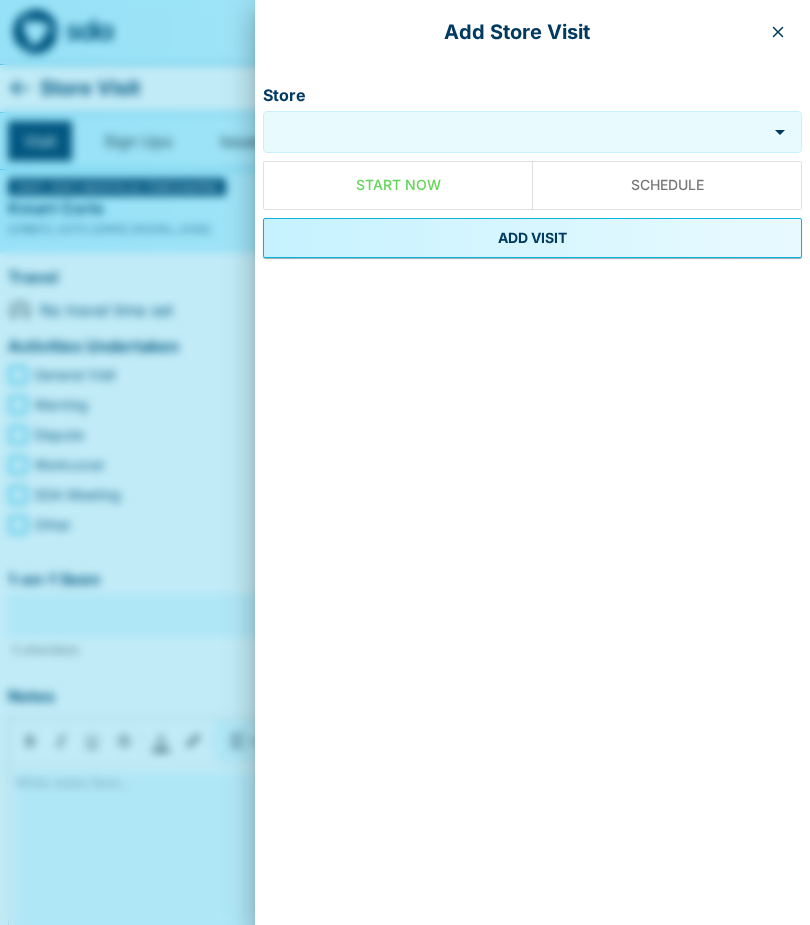click on "Add Store Visit" at bounding box center [532, 32] 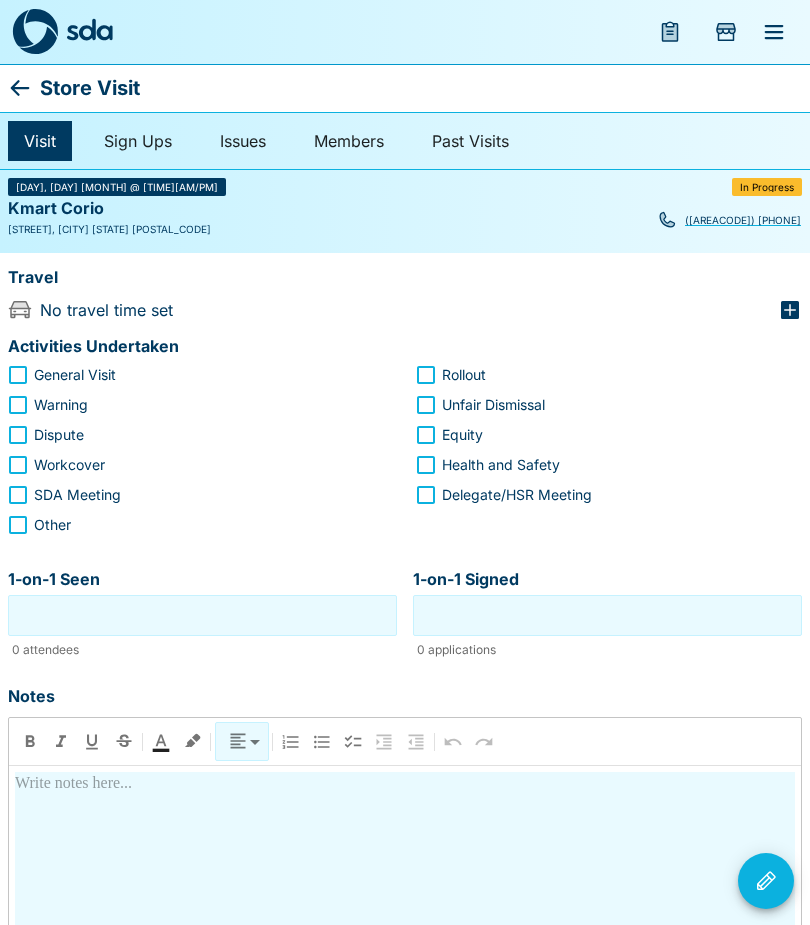 click 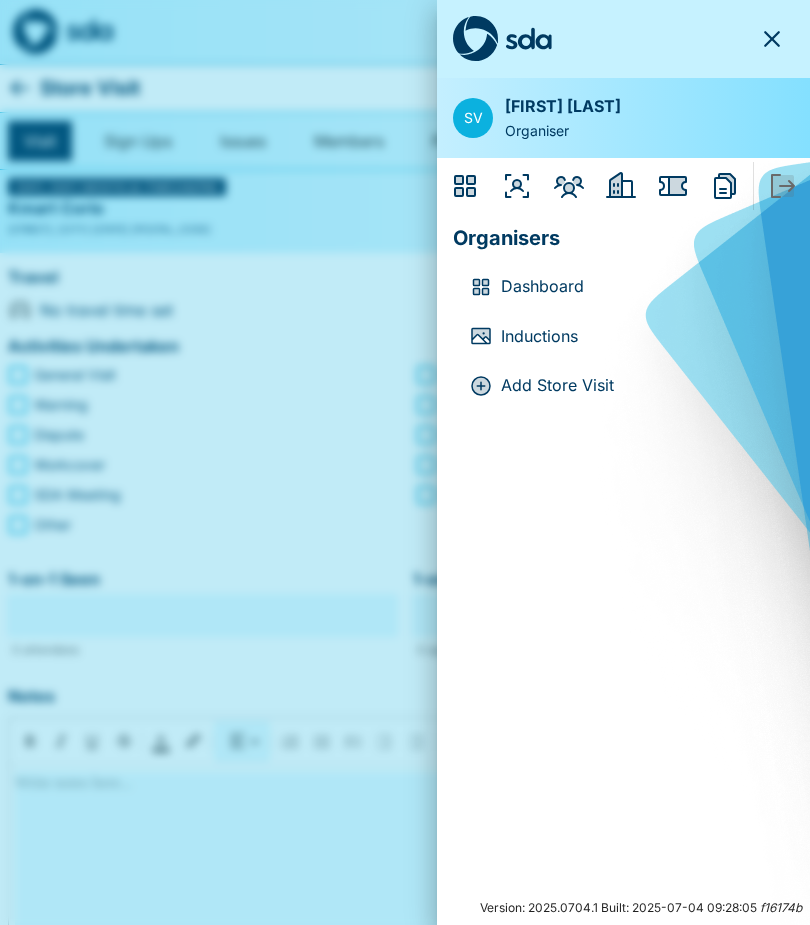 click on "Inductions" at bounding box center (639, 337) 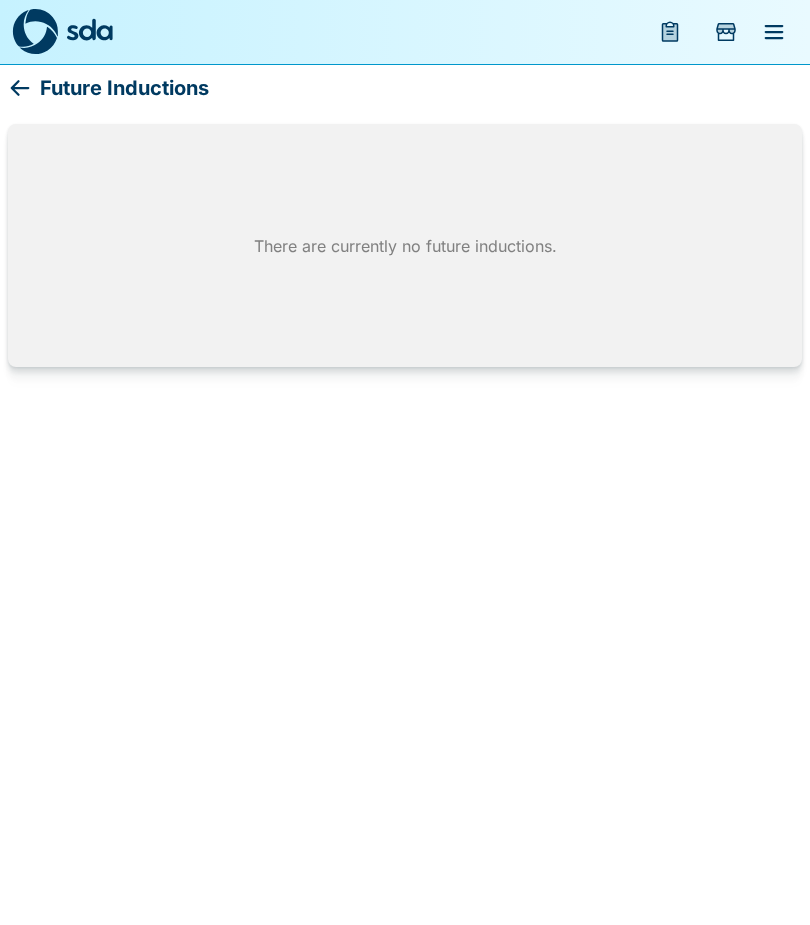 click at bounding box center [774, 32] 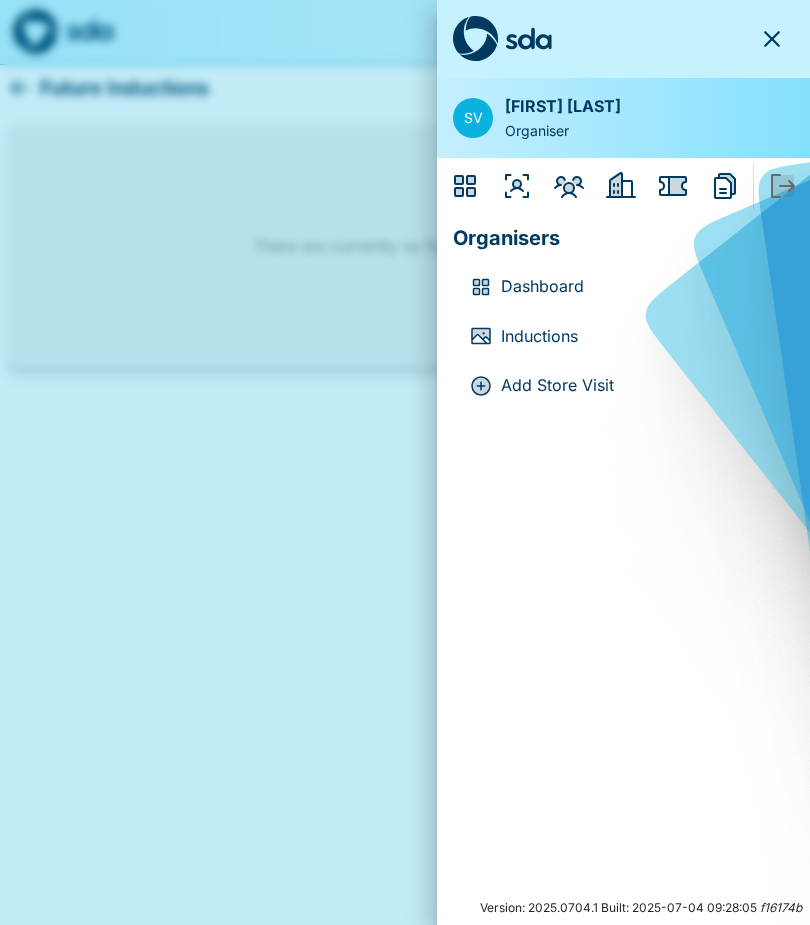 click 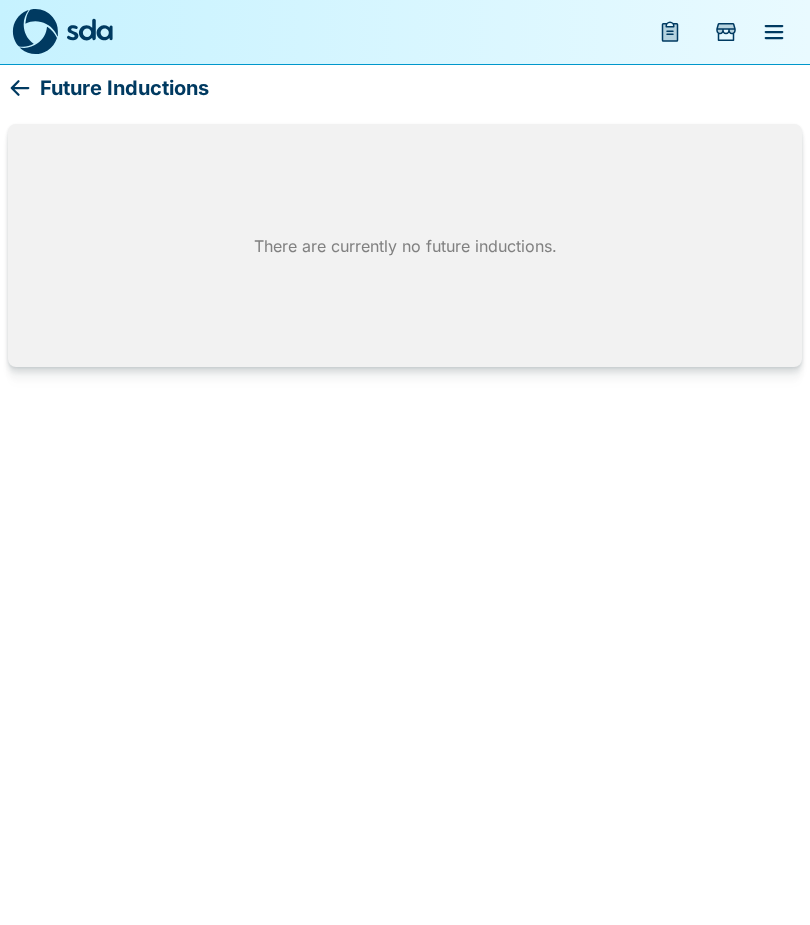 click 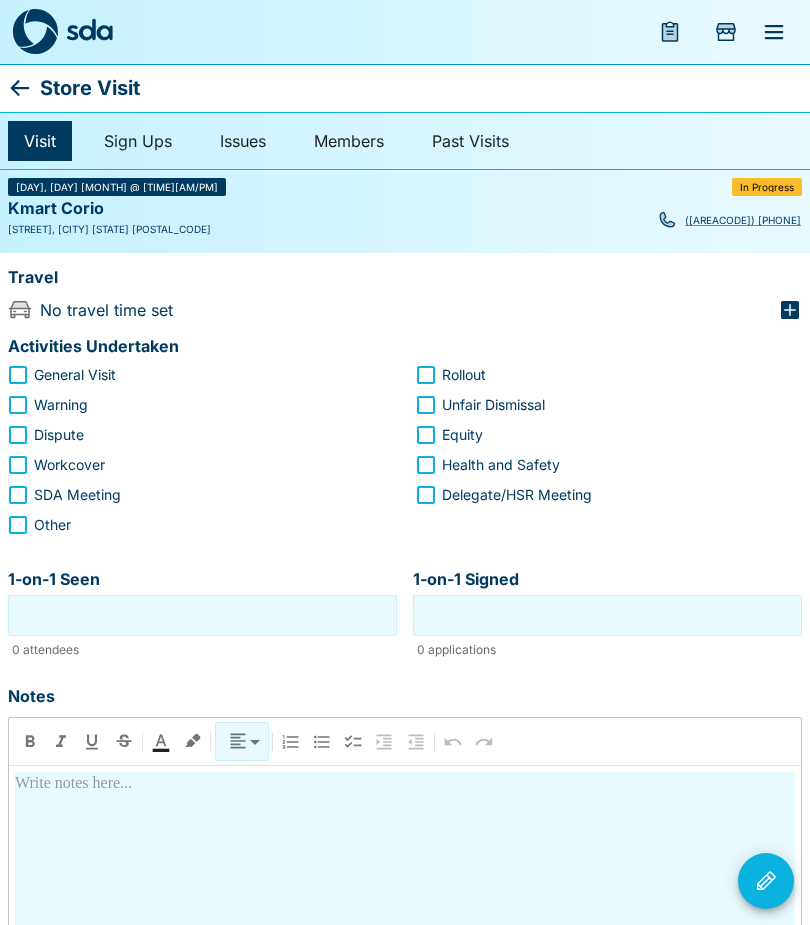 click 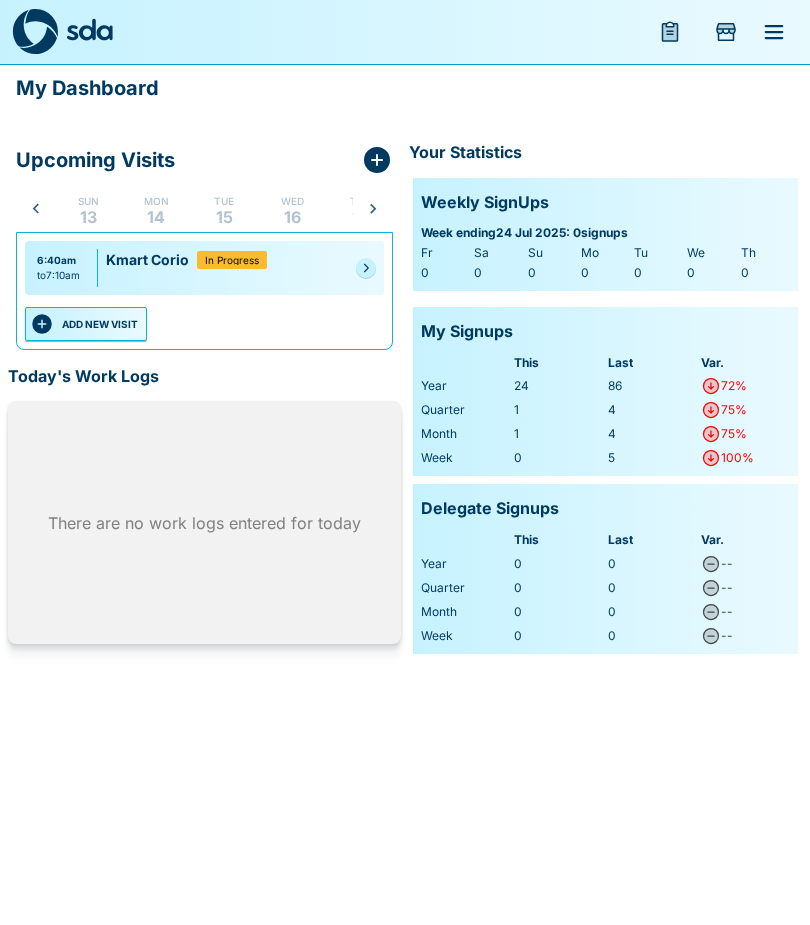 scroll, scrollTop: 0, scrollLeft: 107, axis: horizontal 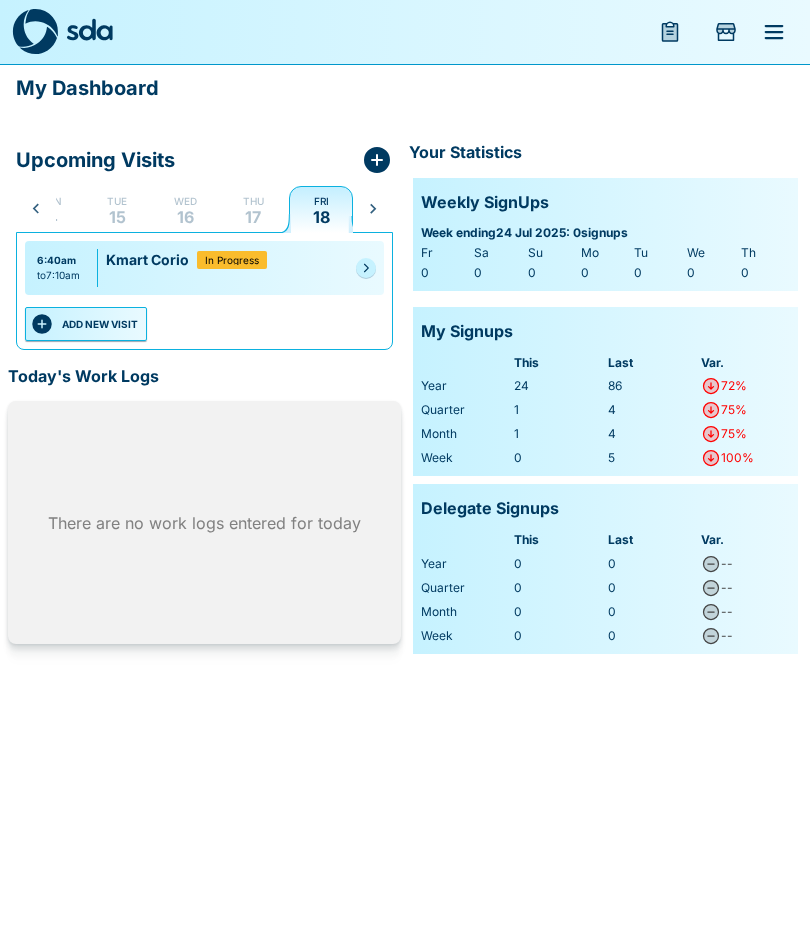 click at bounding box center (366, 268) 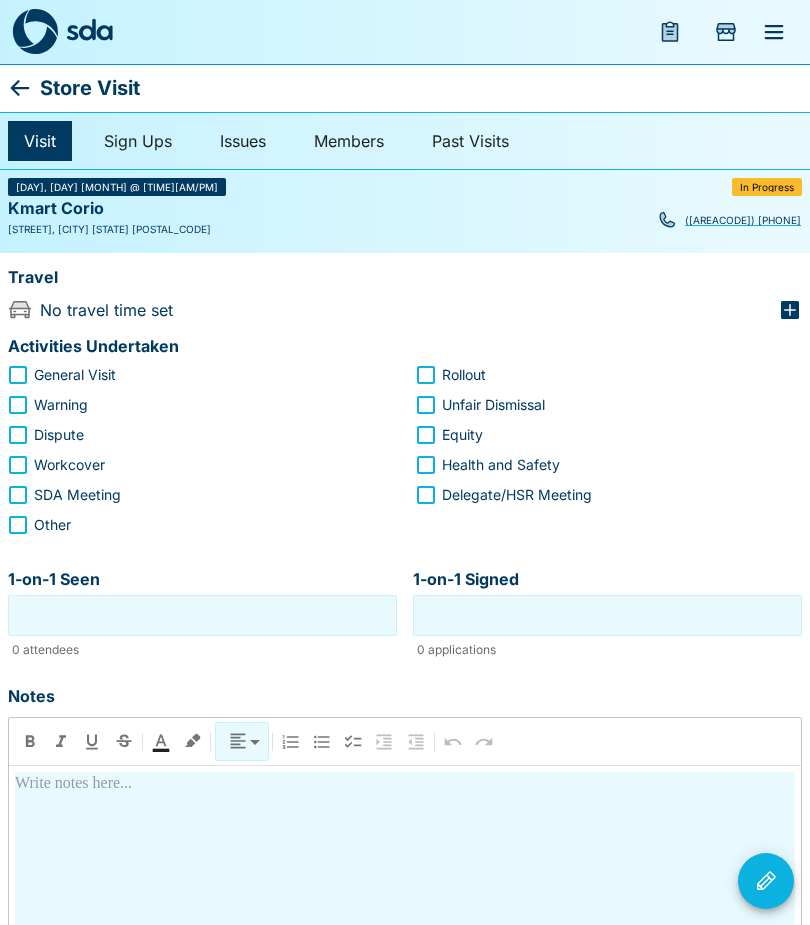 click 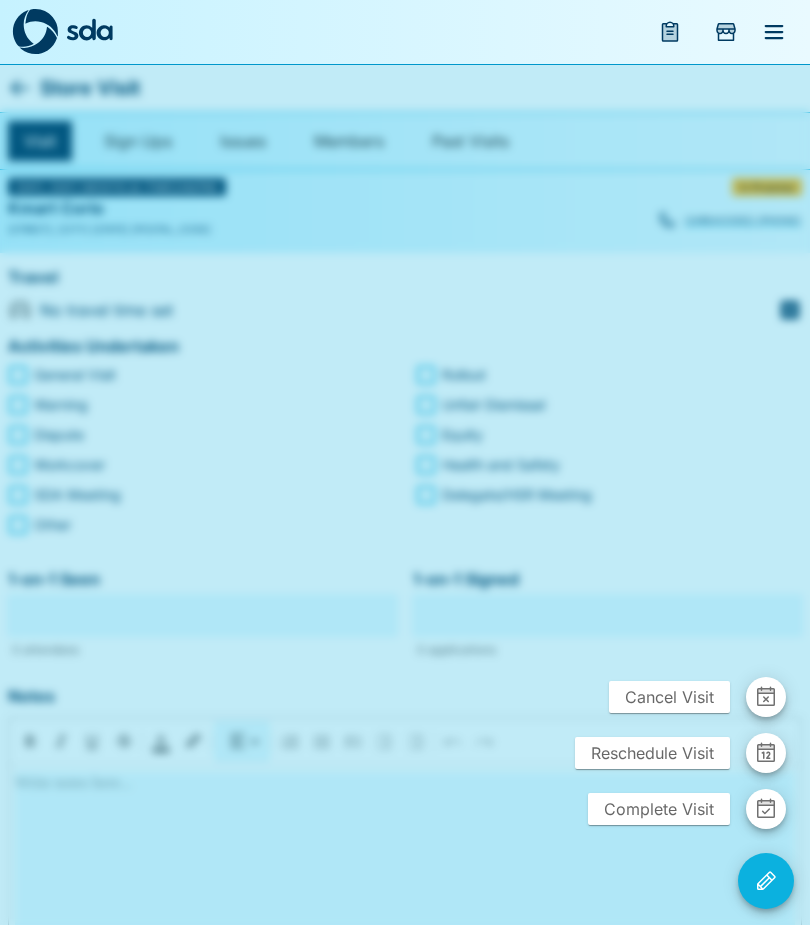 click on "Cancel Visit" at bounding box center [669, 697] 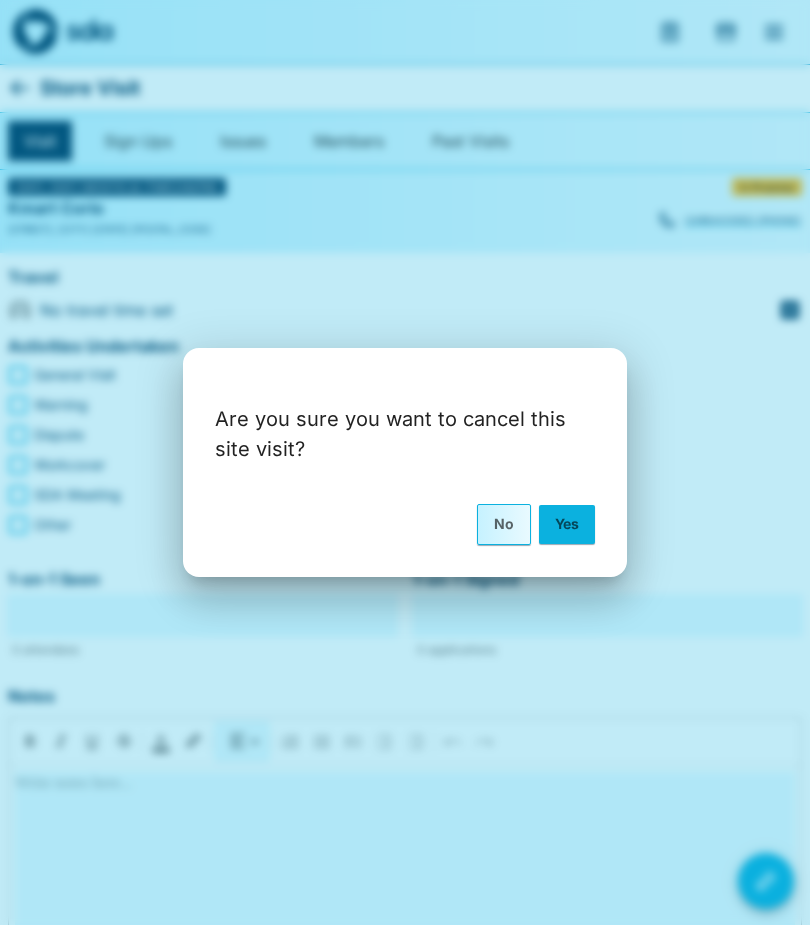 click on "Yes" at bounding box center (567, 524) 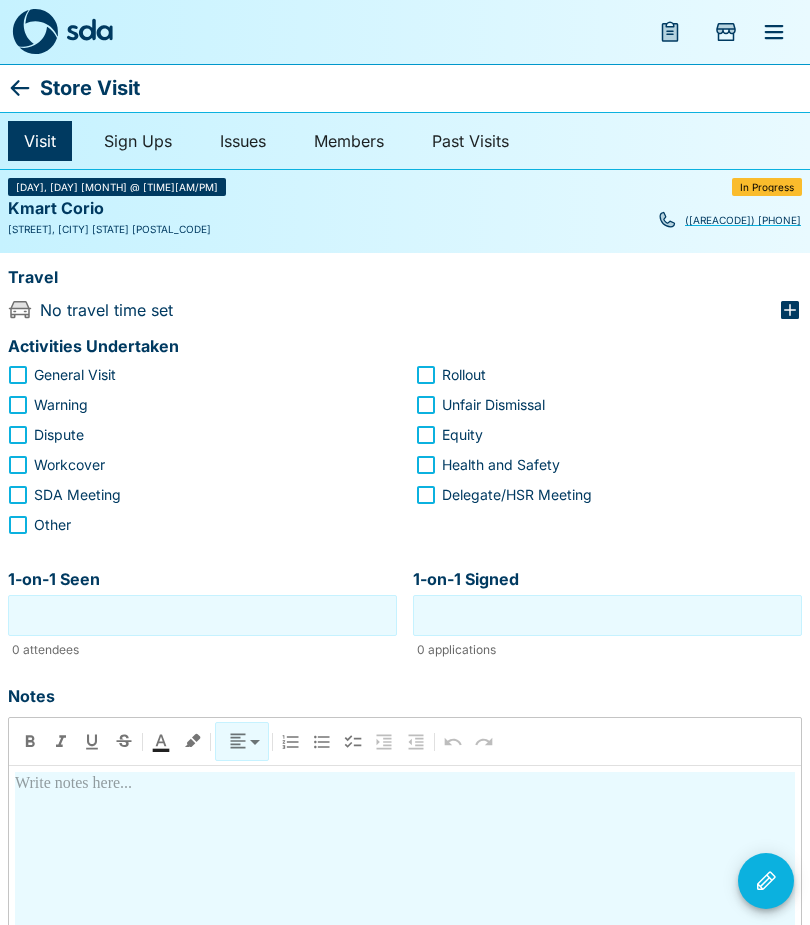 click on "Store Visit" at bounding box center [405, 88] 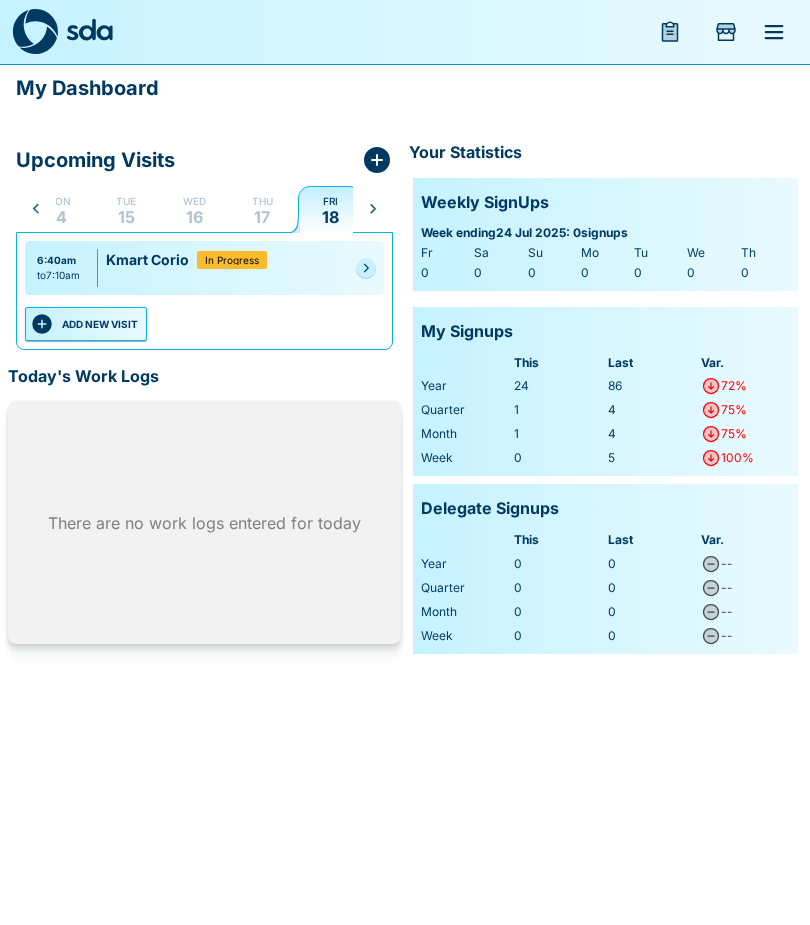 scroll, scrollTop: 0, scrollLeft: 107, axis: horizontal 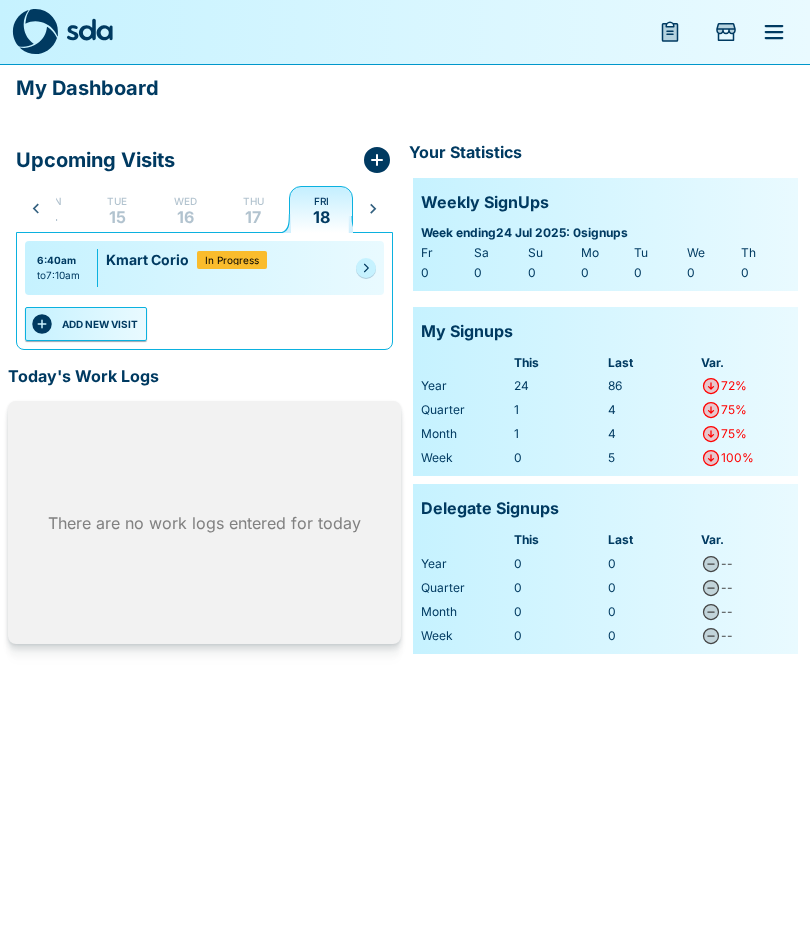 click on "Thu" at bounding box center [253, 201] 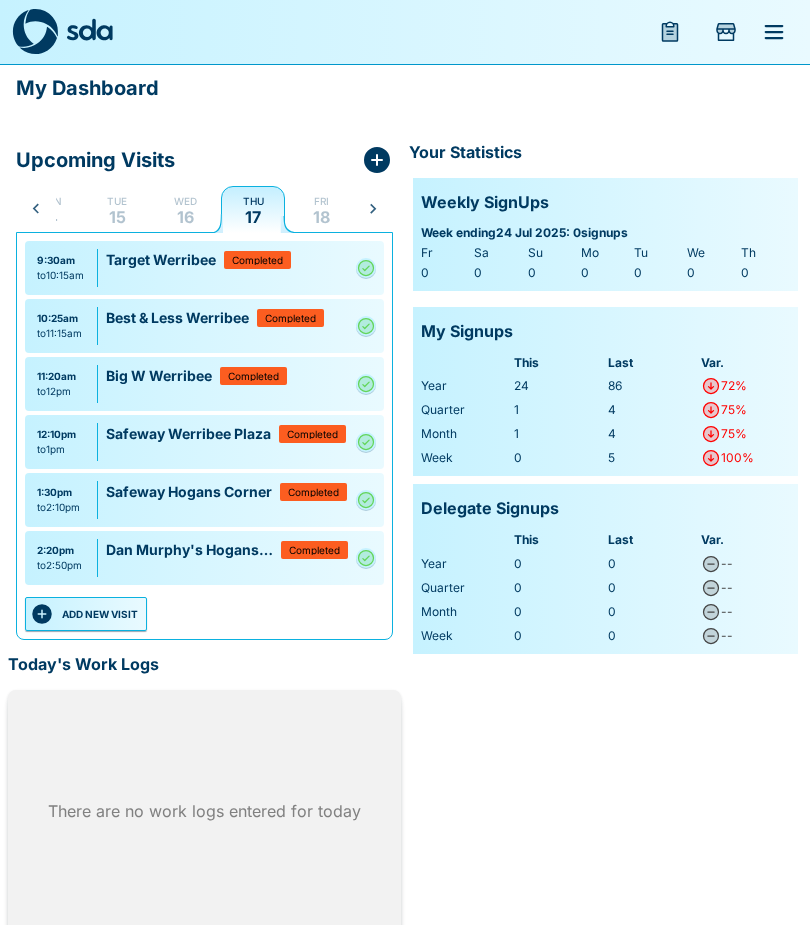 click on "18" at bounding box center [321, 217] 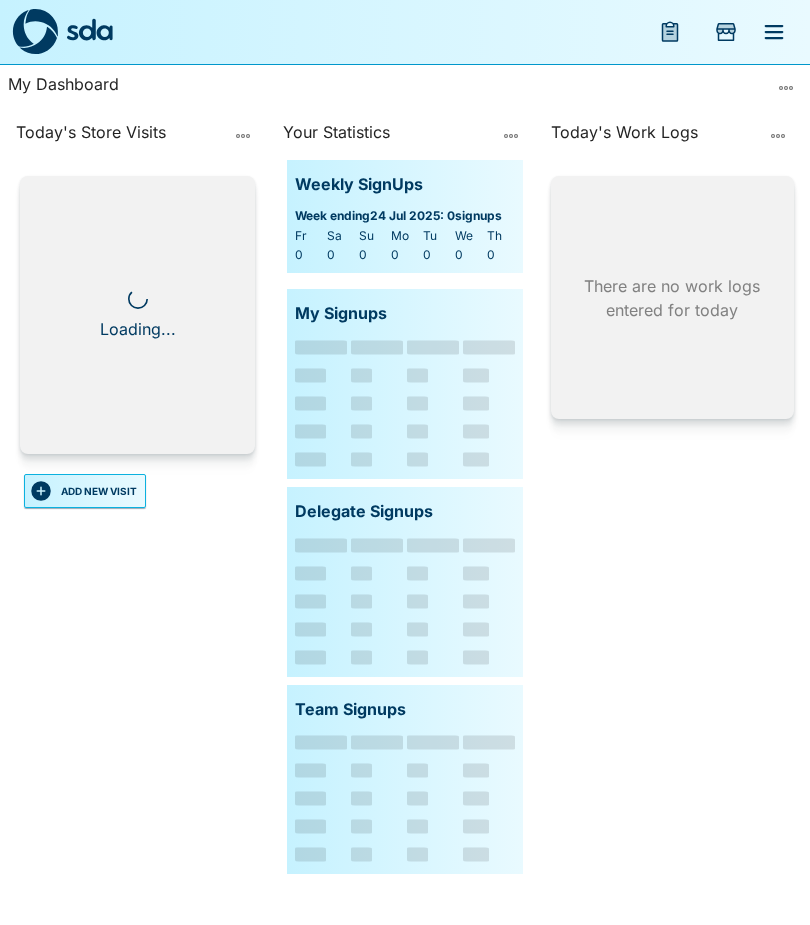 scroll, scrollTop: 0, scrollLeft: 0, axis: both 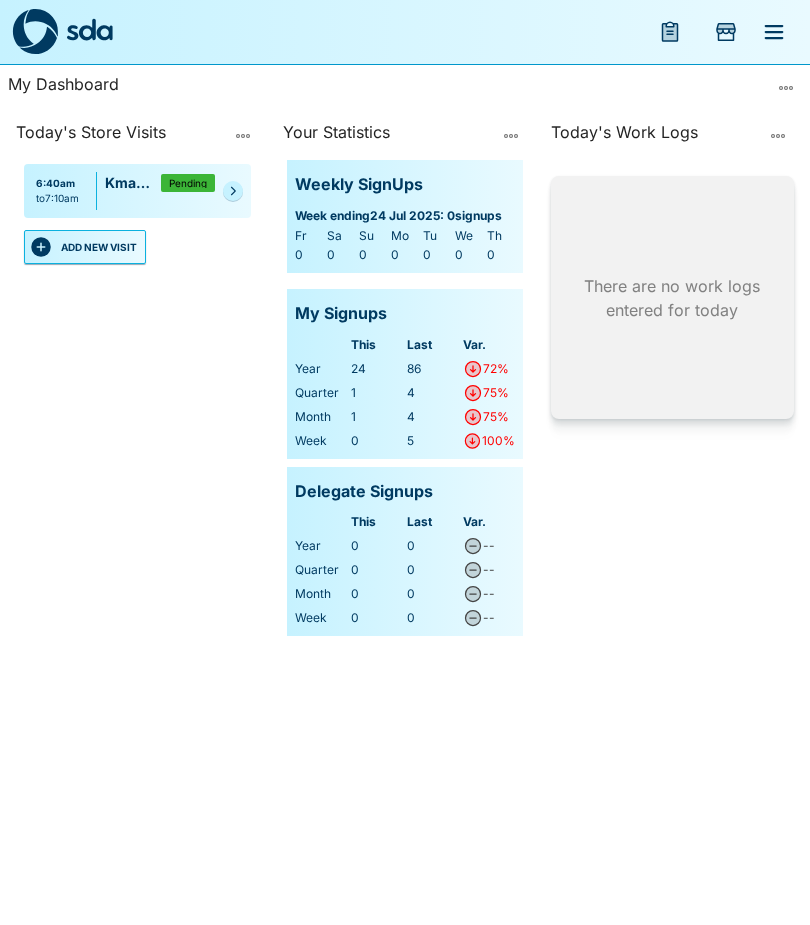 click 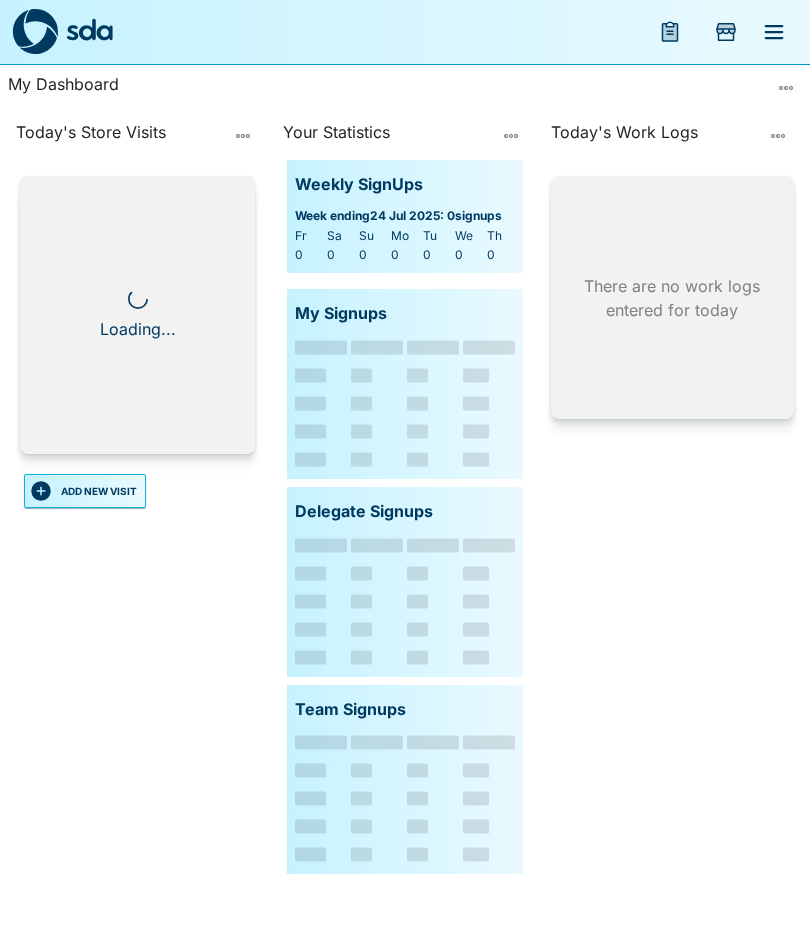 scroll, scrollTop: 0, scrollLeft: 0, axis: both 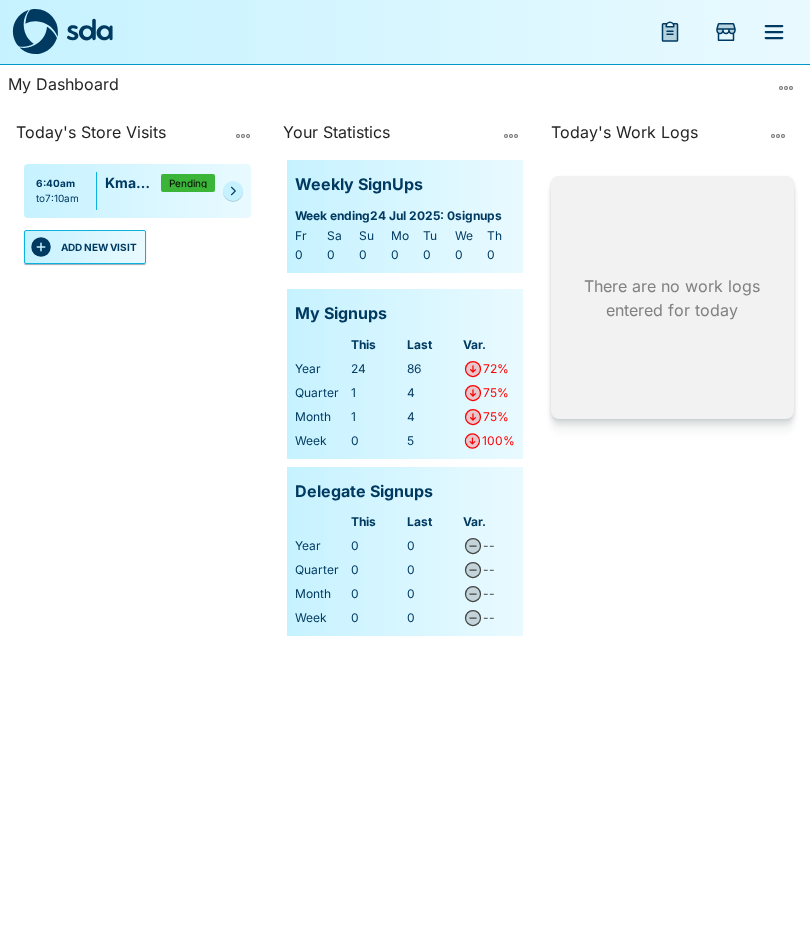 click 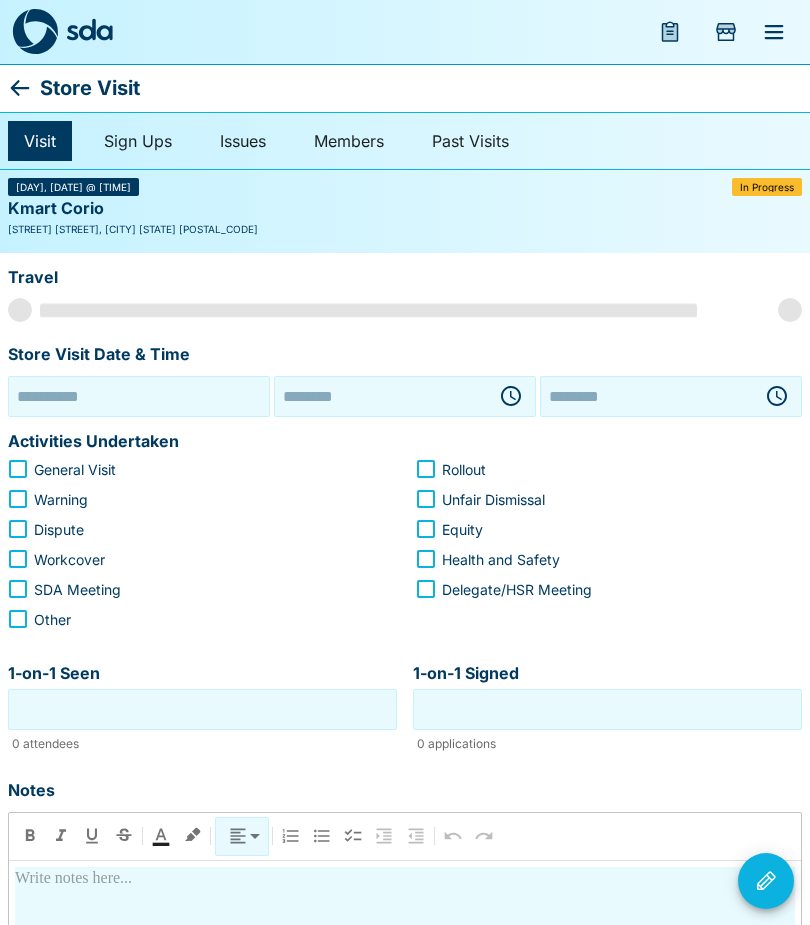type on "**********" 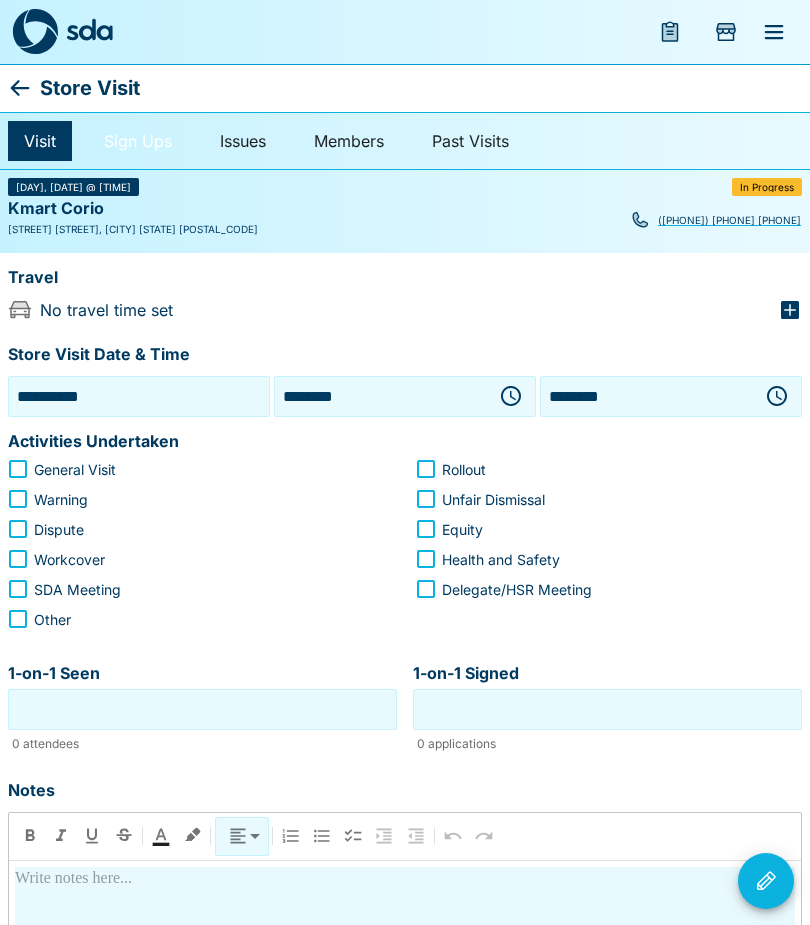 click on "Sign Ups" at bounding box center [138, 141] 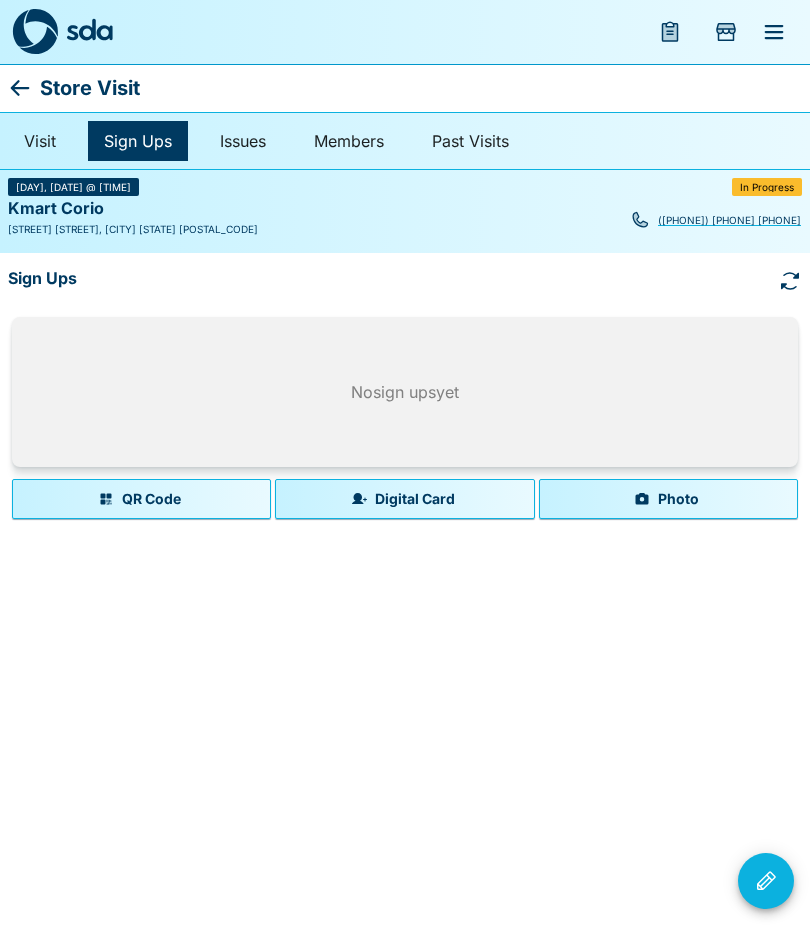 click on "Photo" at bounding box center [668, 499] 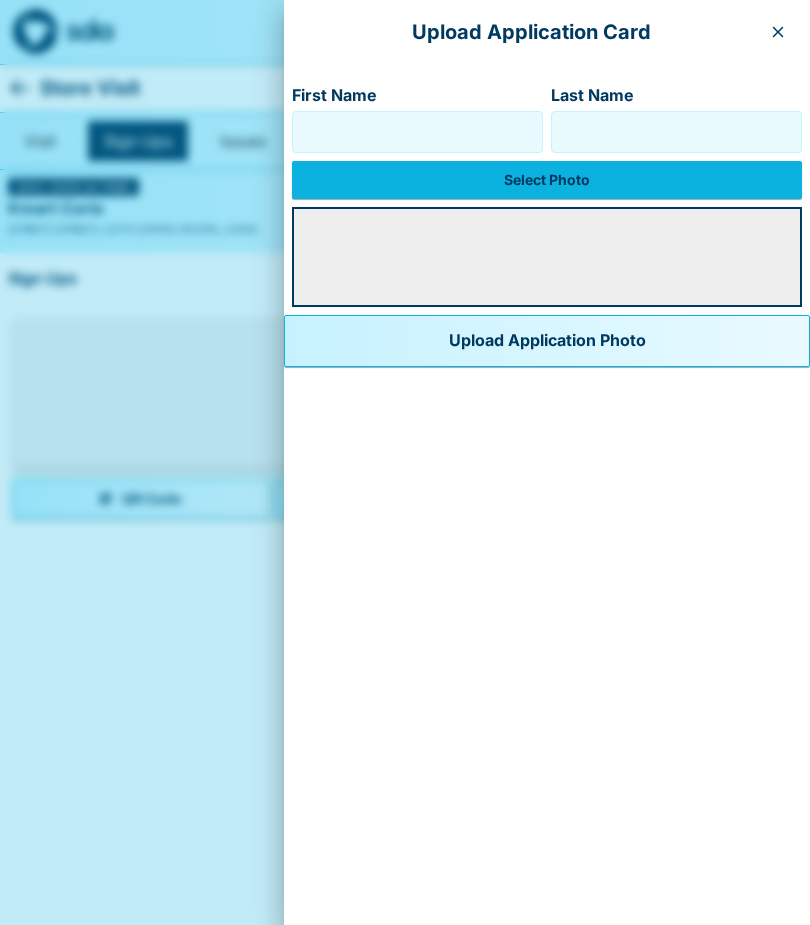 click on "First Name" at bounding box center [417, 132] 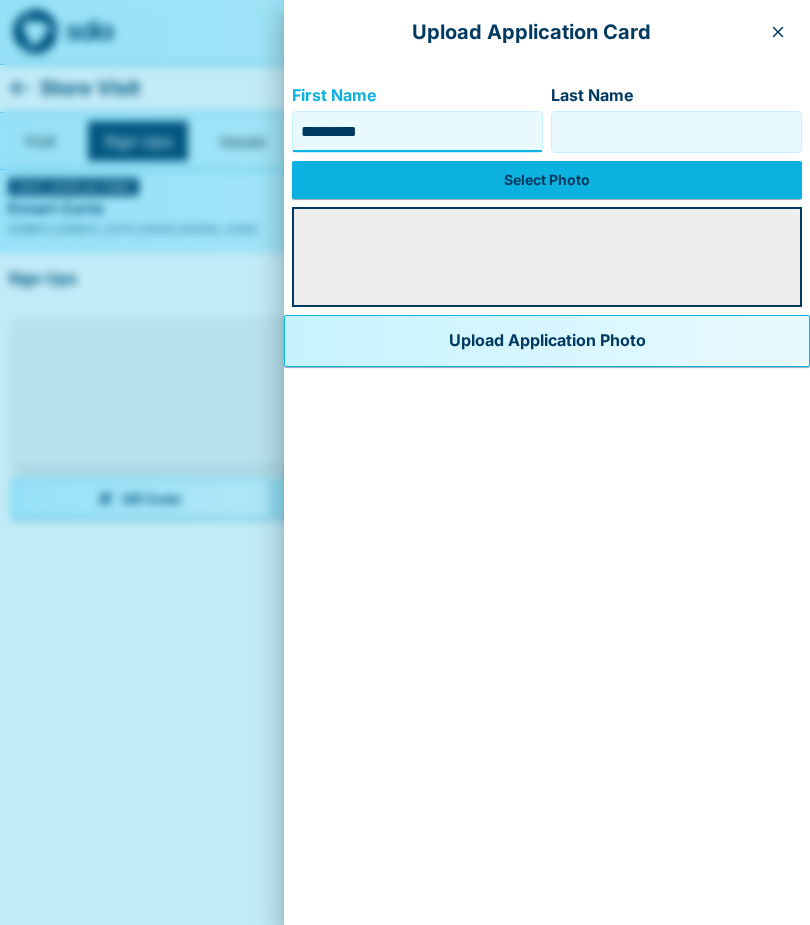 type on "*********" 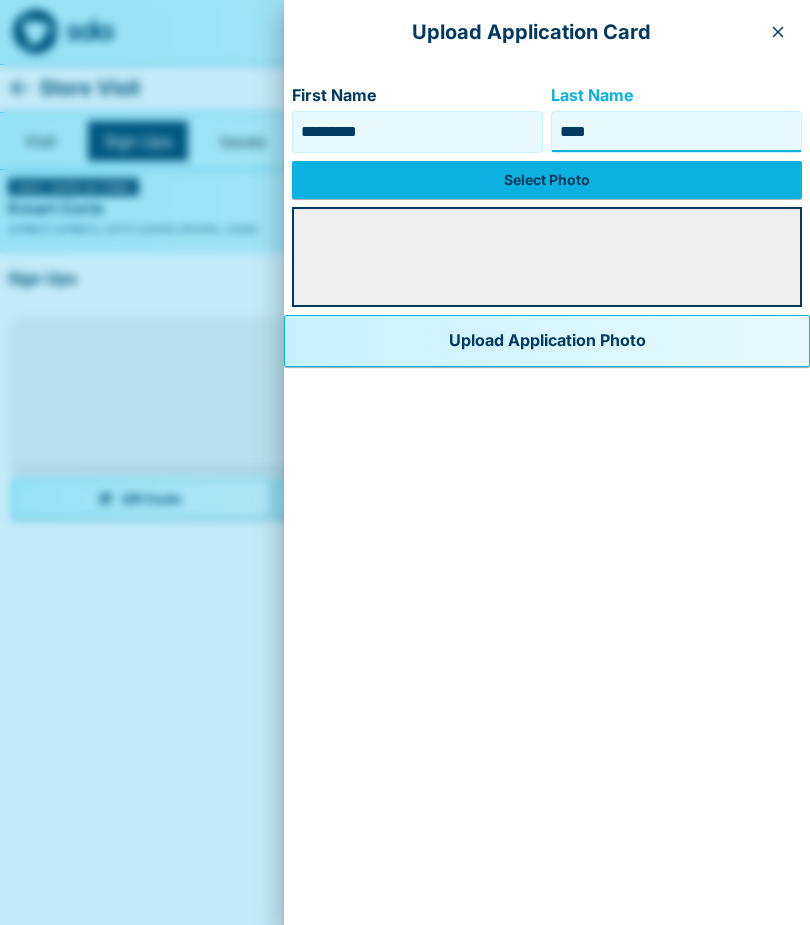 type on "****" 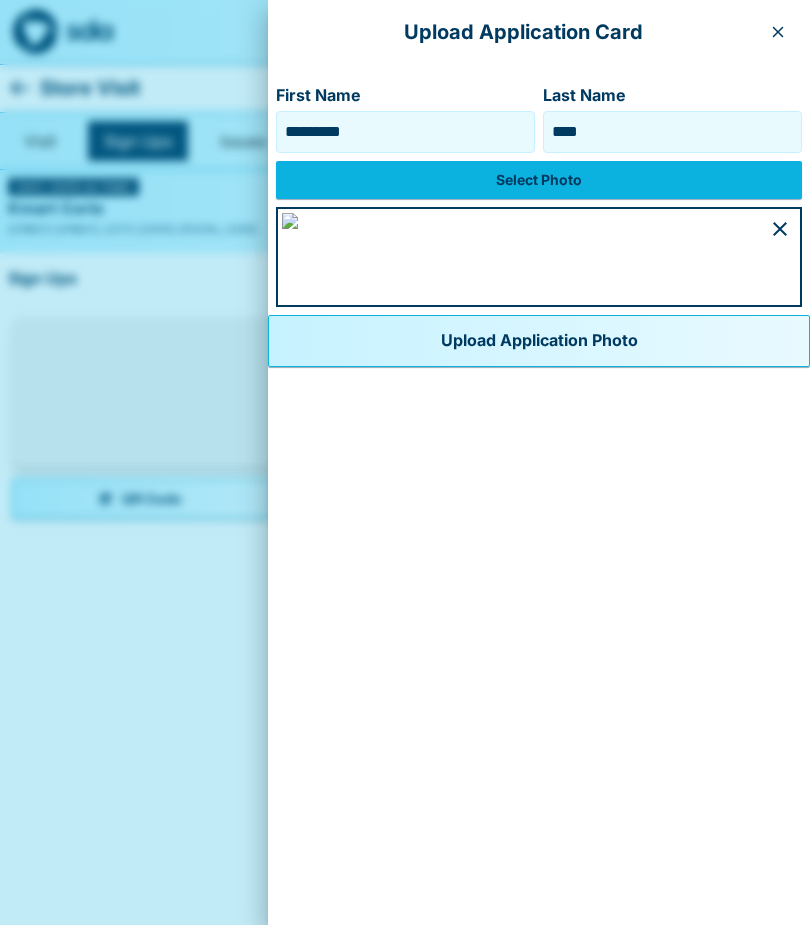 scroll, scrollTop: 466, scrollLeft: 0, axis: vertical 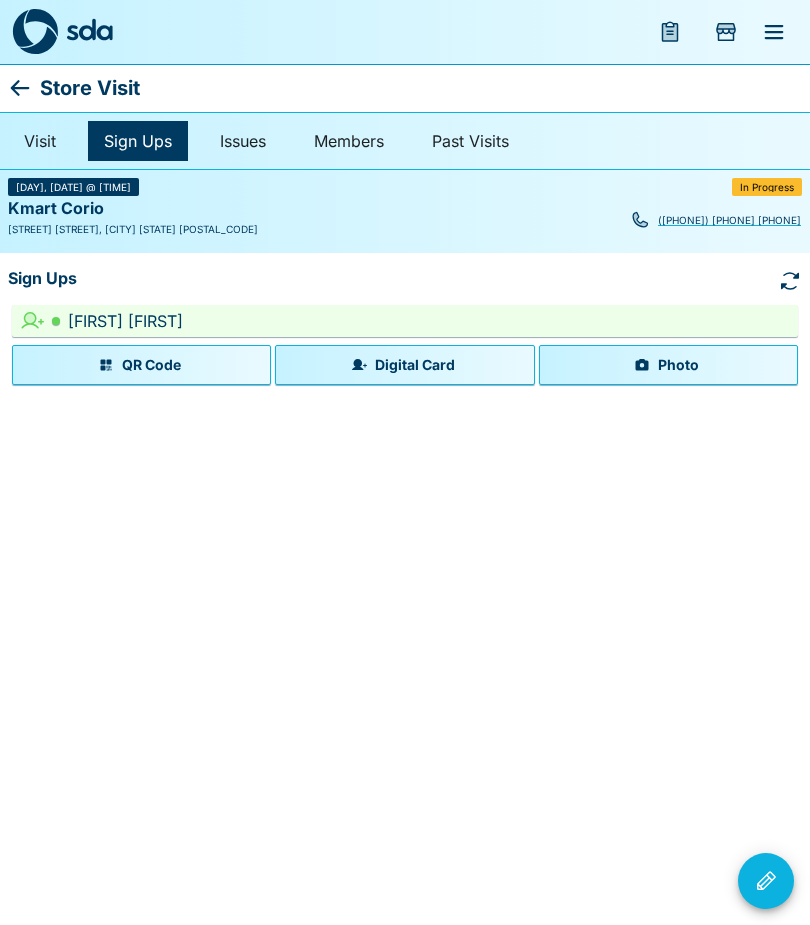 click on "Photo" at bounding box center [668, 365] 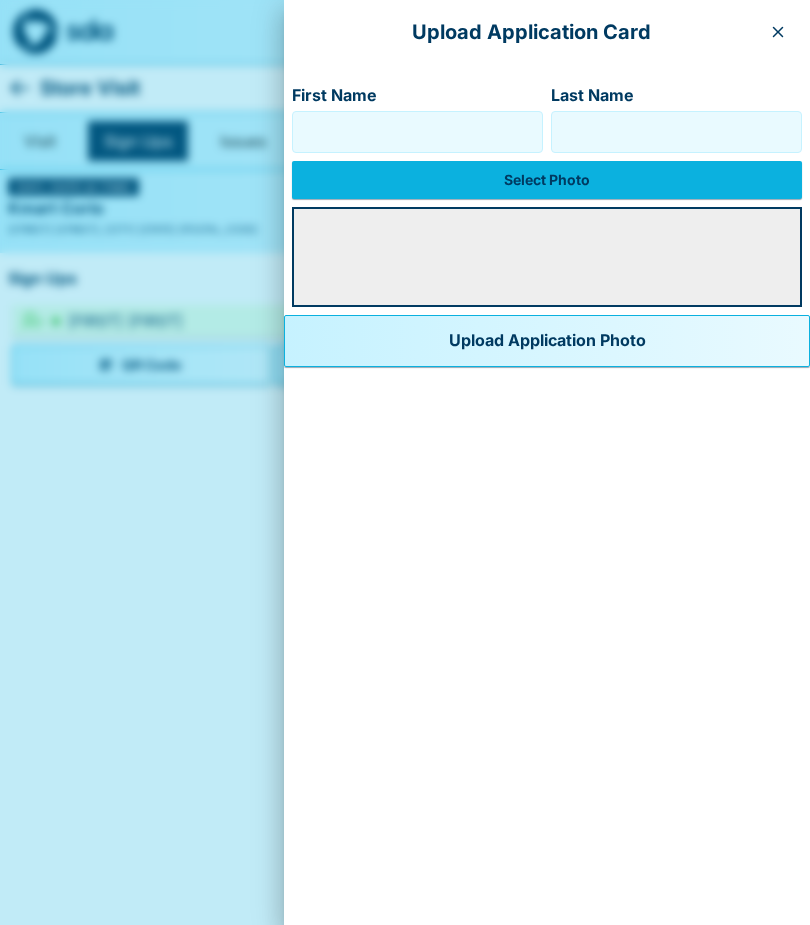 click on "First Name" at bounding box center [417, 132] 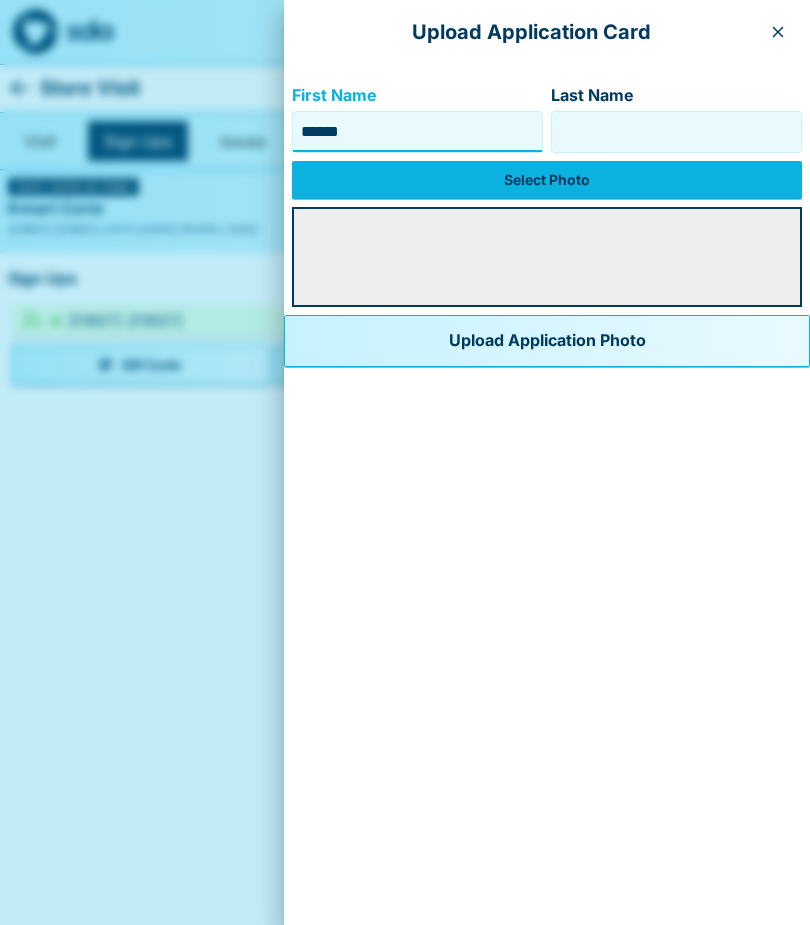 type on "******" 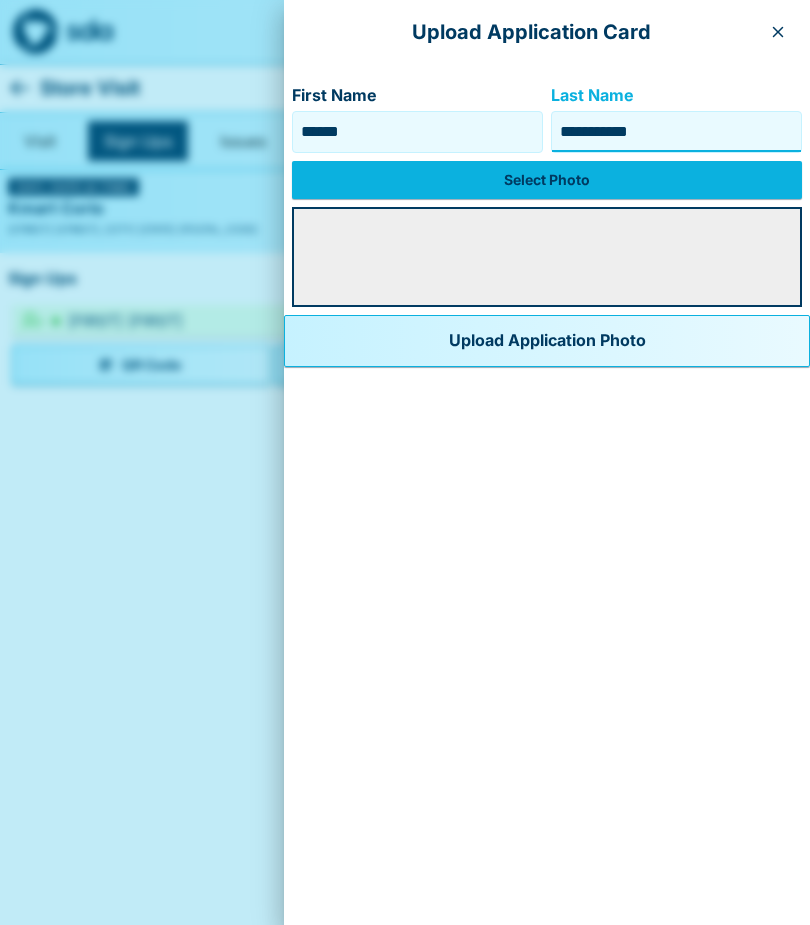 type on "**********" 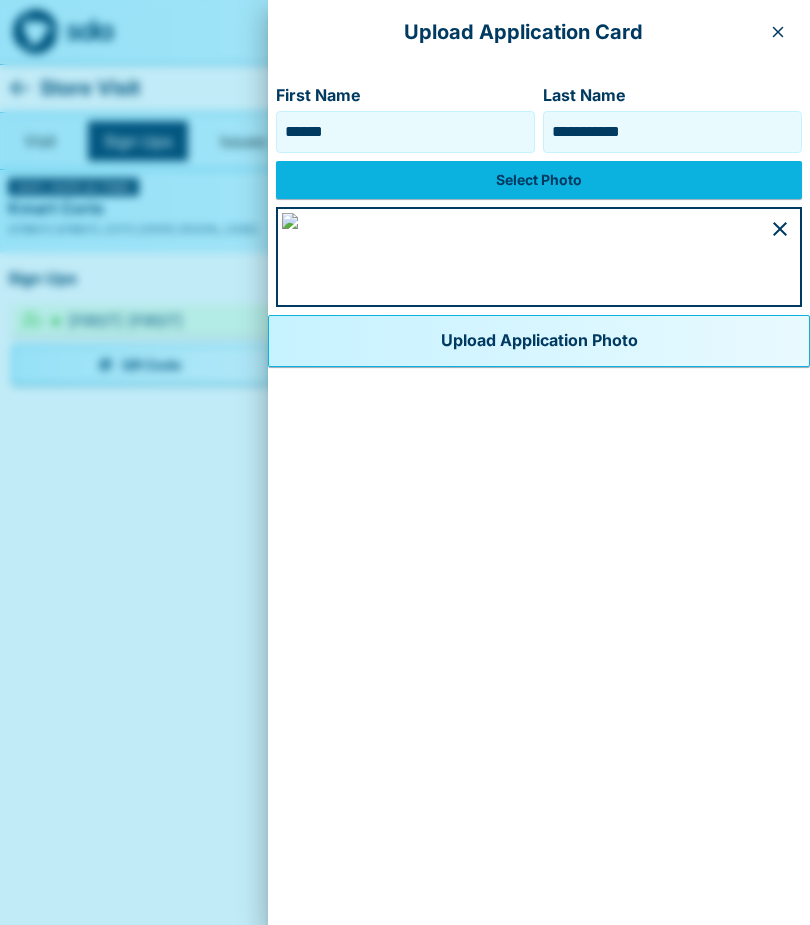 scroll, scrollTop: 456, scrollLeft: 0, axis: vertical 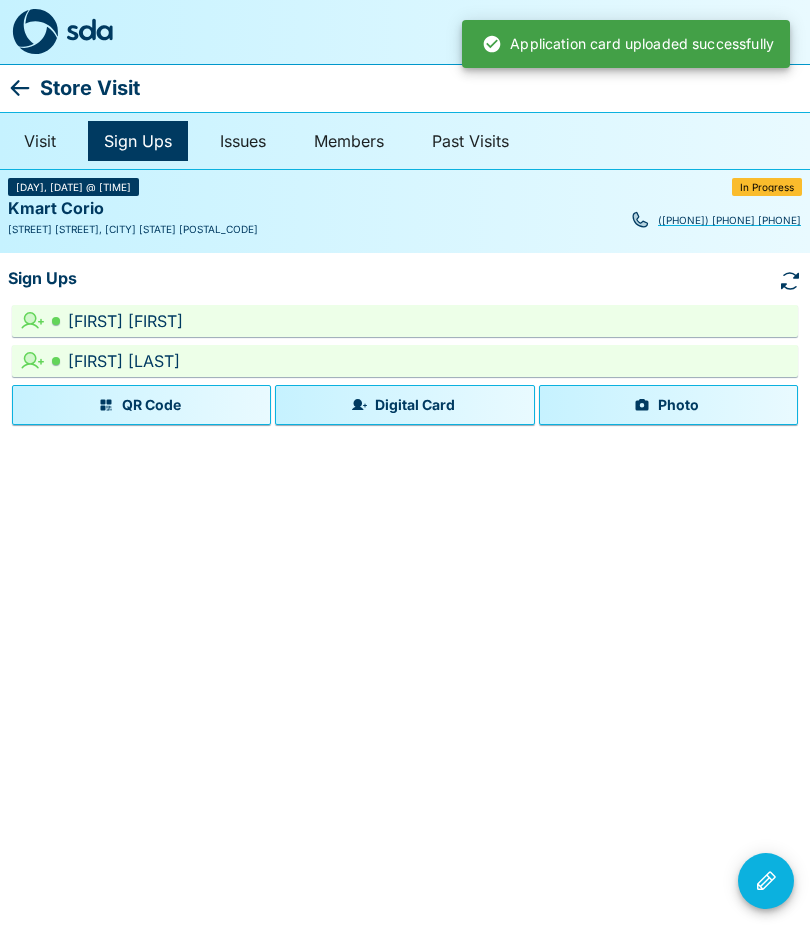 click on "Photo" at bounding box center [668, 405] 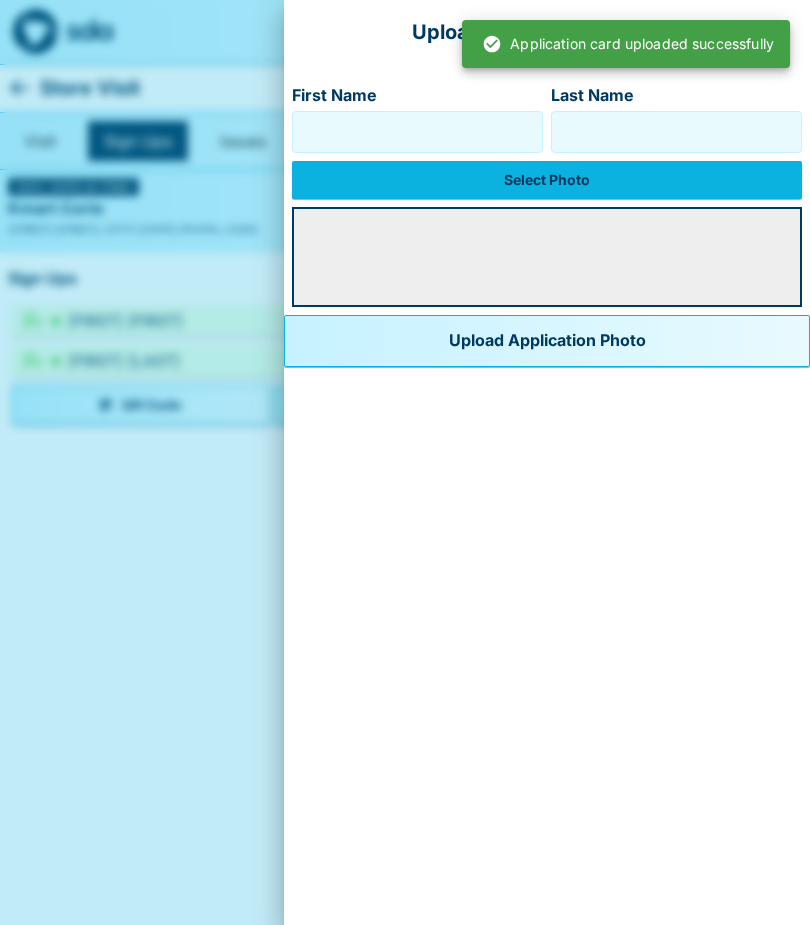 click on "First Name" at bounding box center (417, 132) 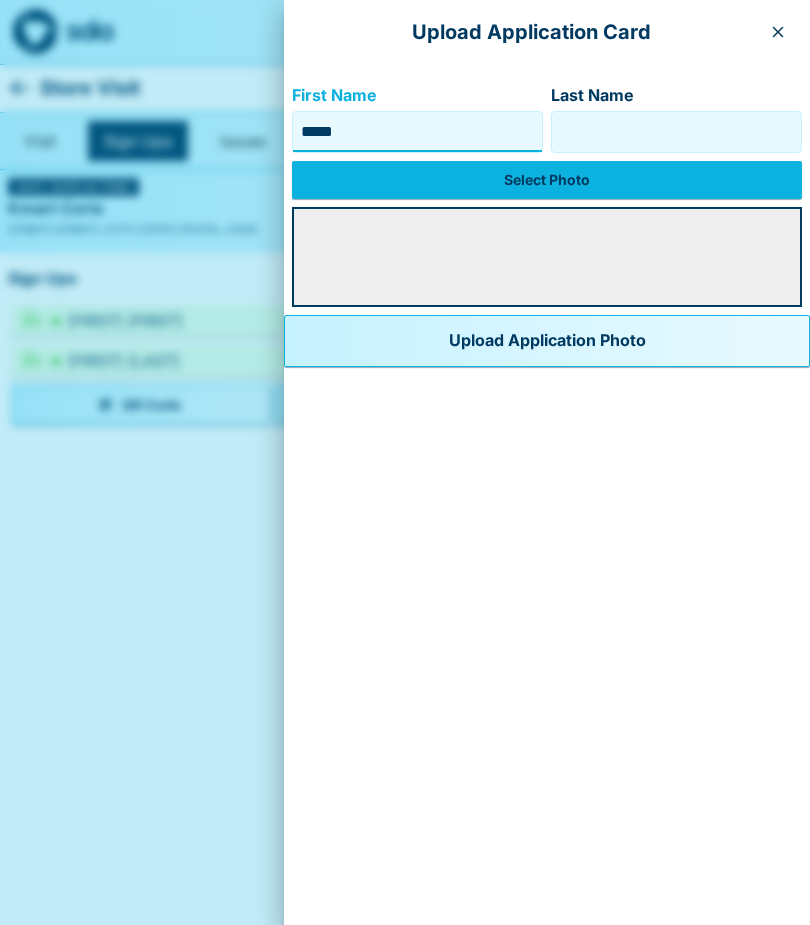 click on "Last Name" at bounding box center (676, 132) 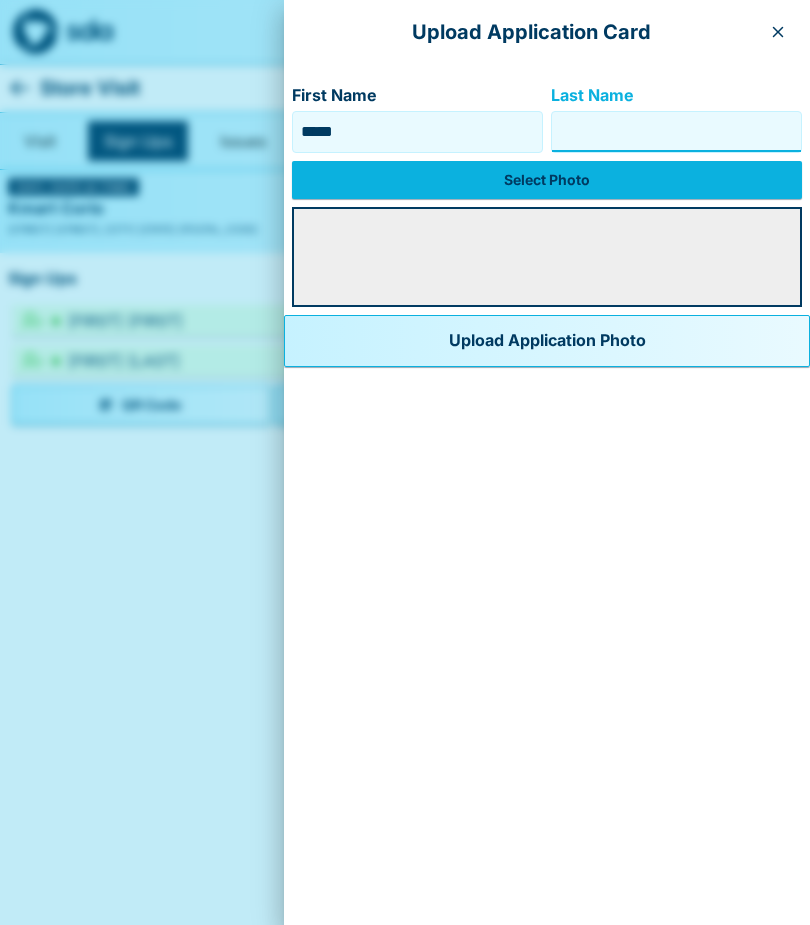 click on "*****" at bounding box center (417, 132) 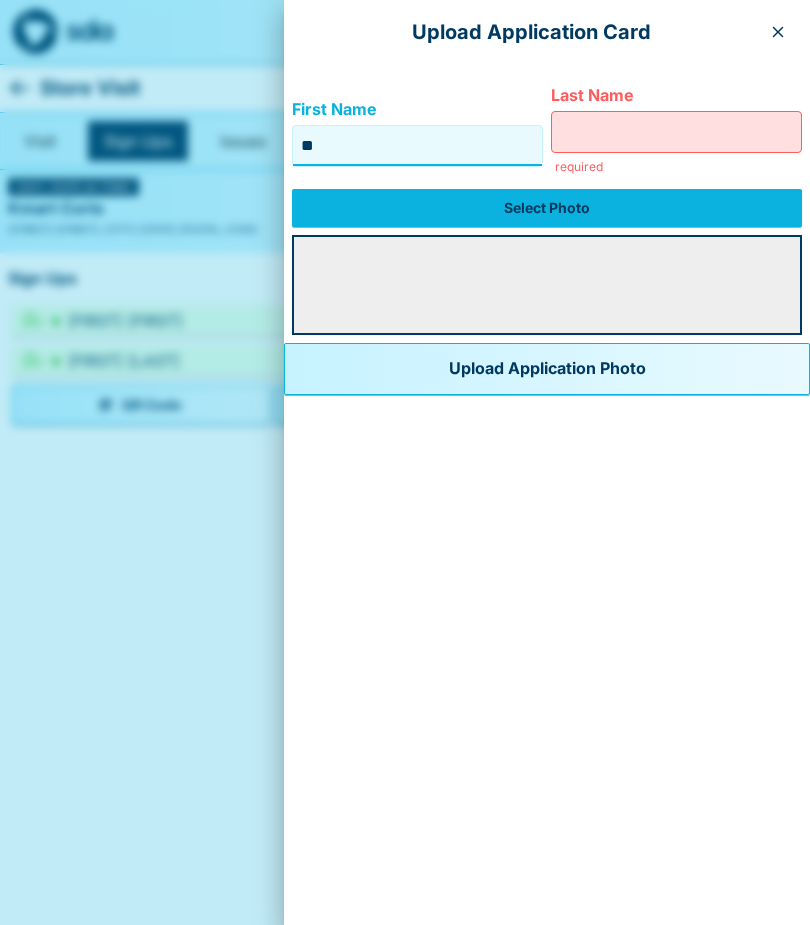 type on "*" 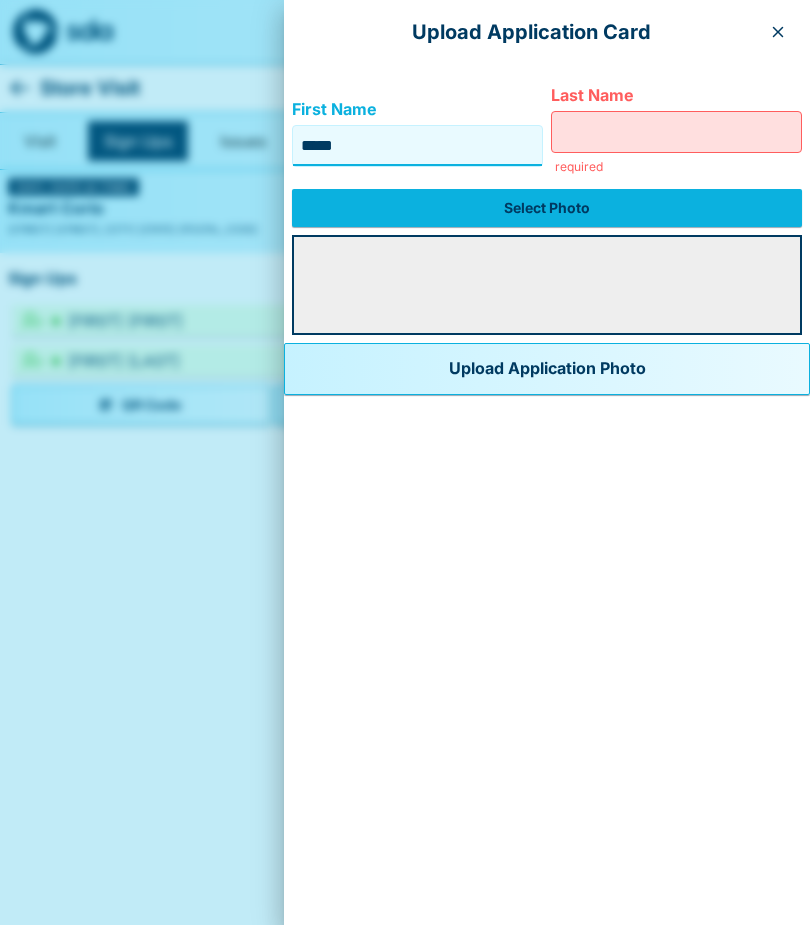 type on "*****" 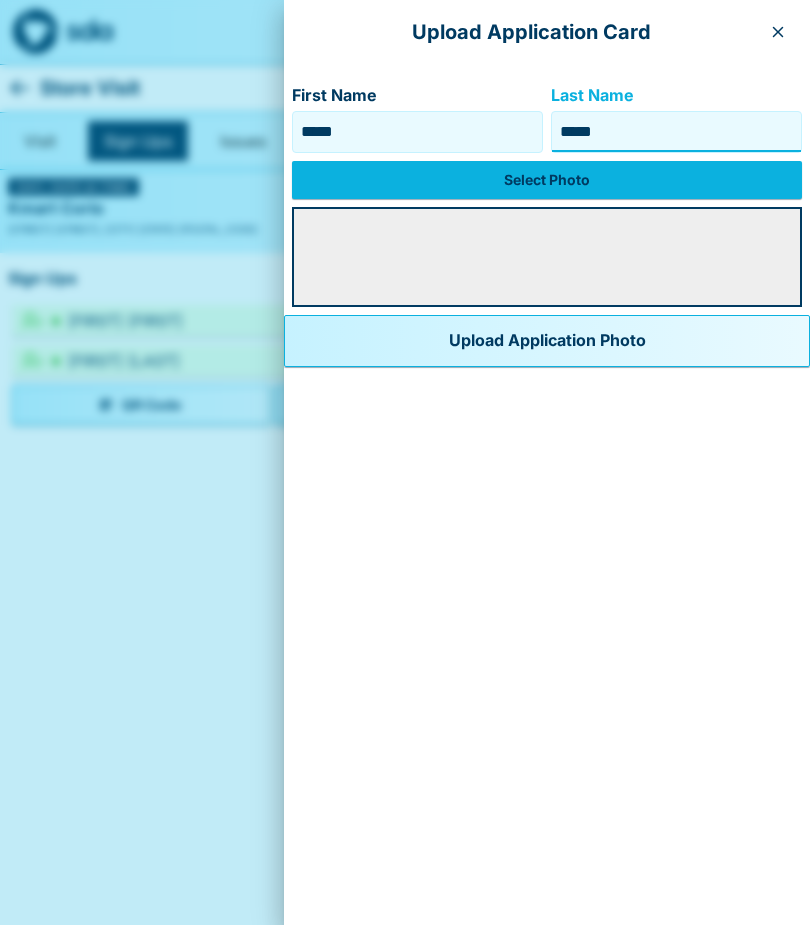 type on "*****" 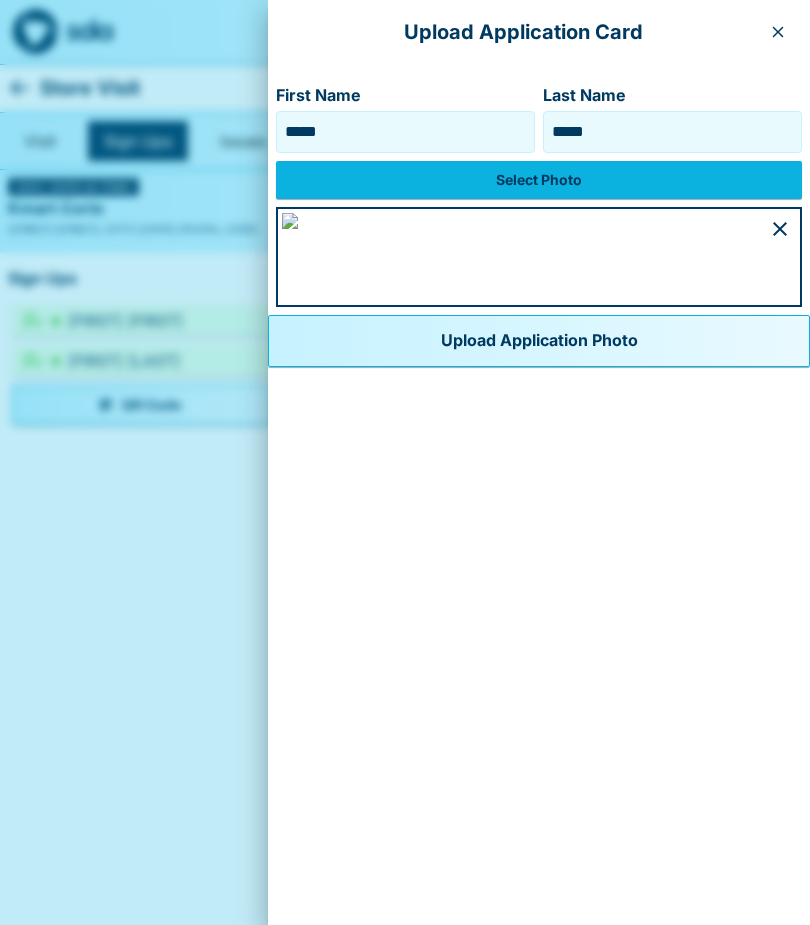scroll, scrollTop: 470, scrollLeft: 0, axis: vertical 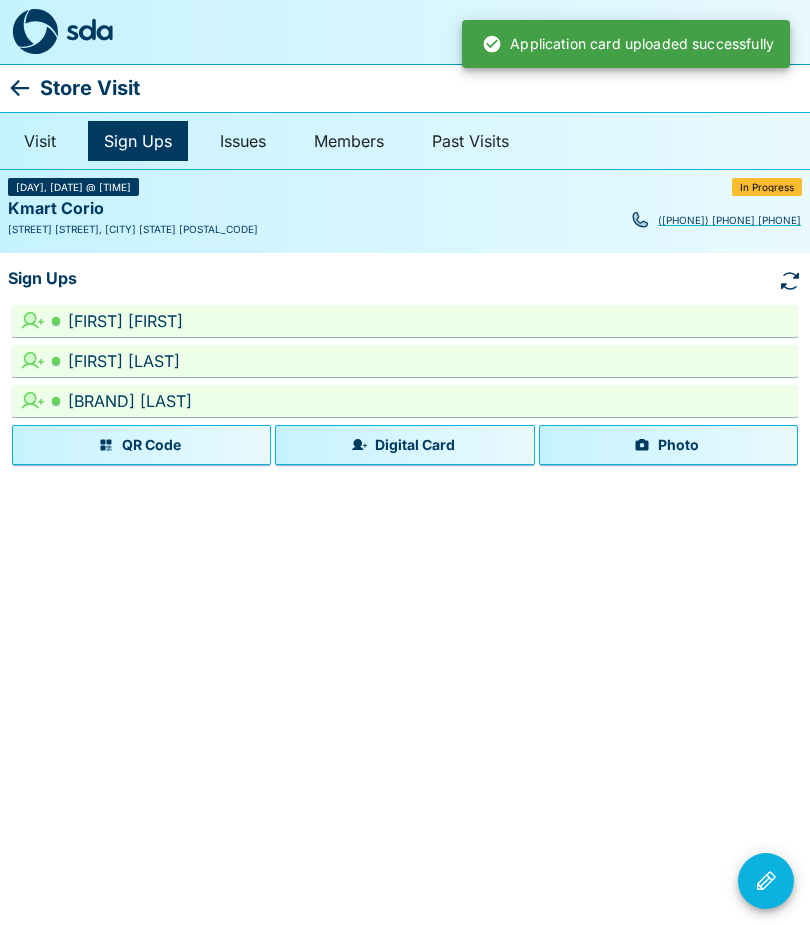 click 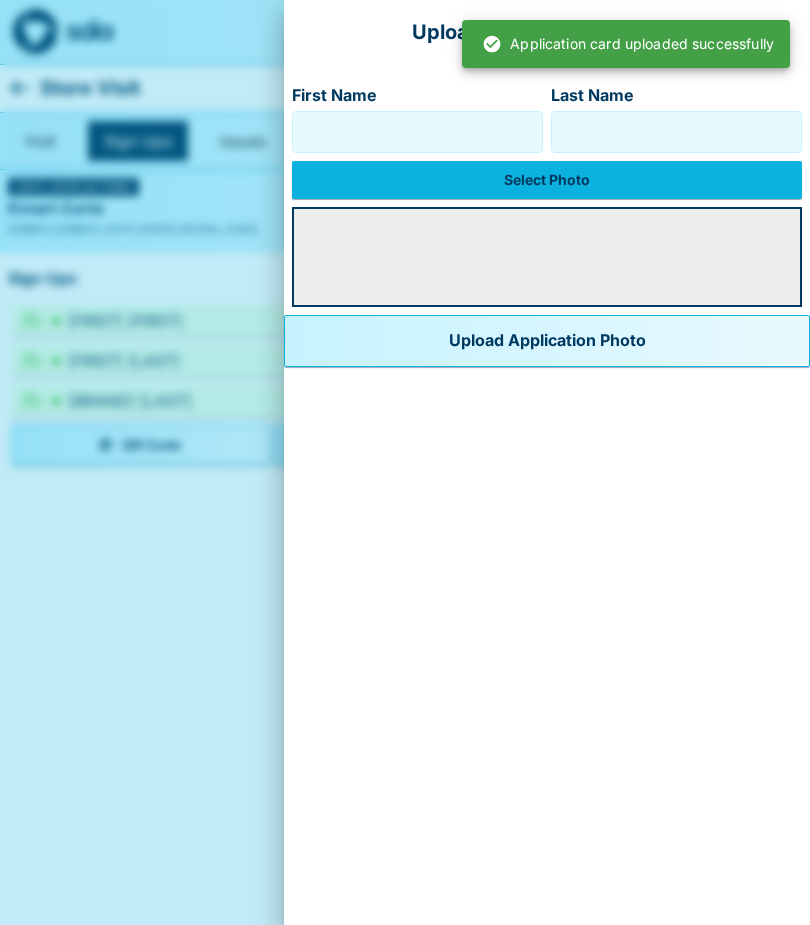 click on "First Name" at bounding box center (417, 132) 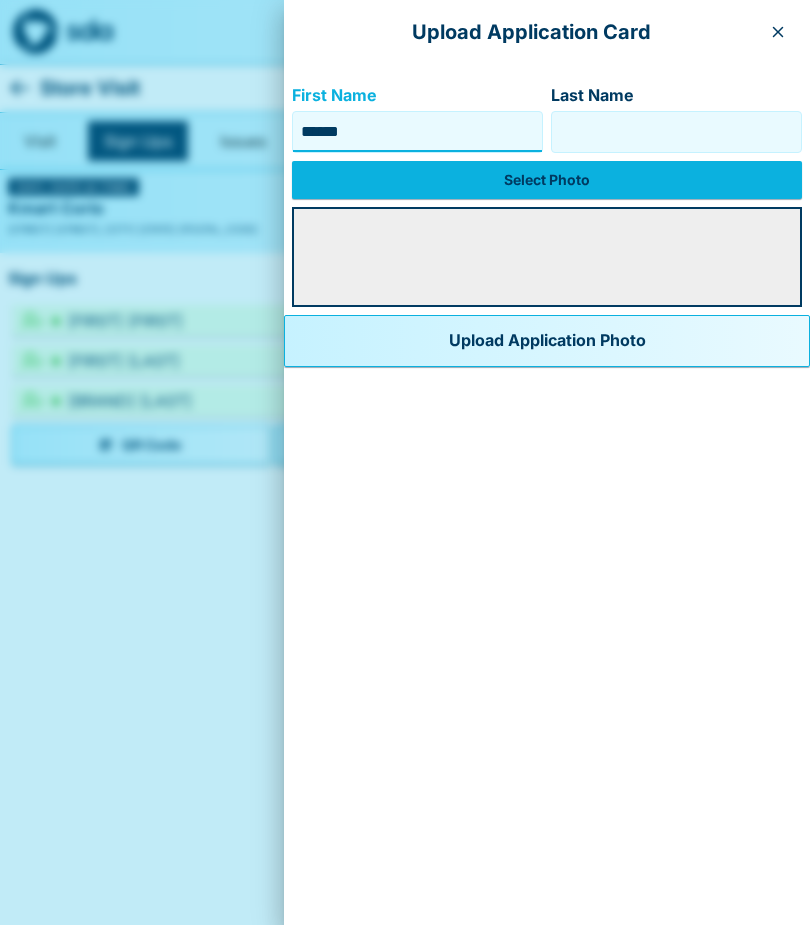 type on "******" 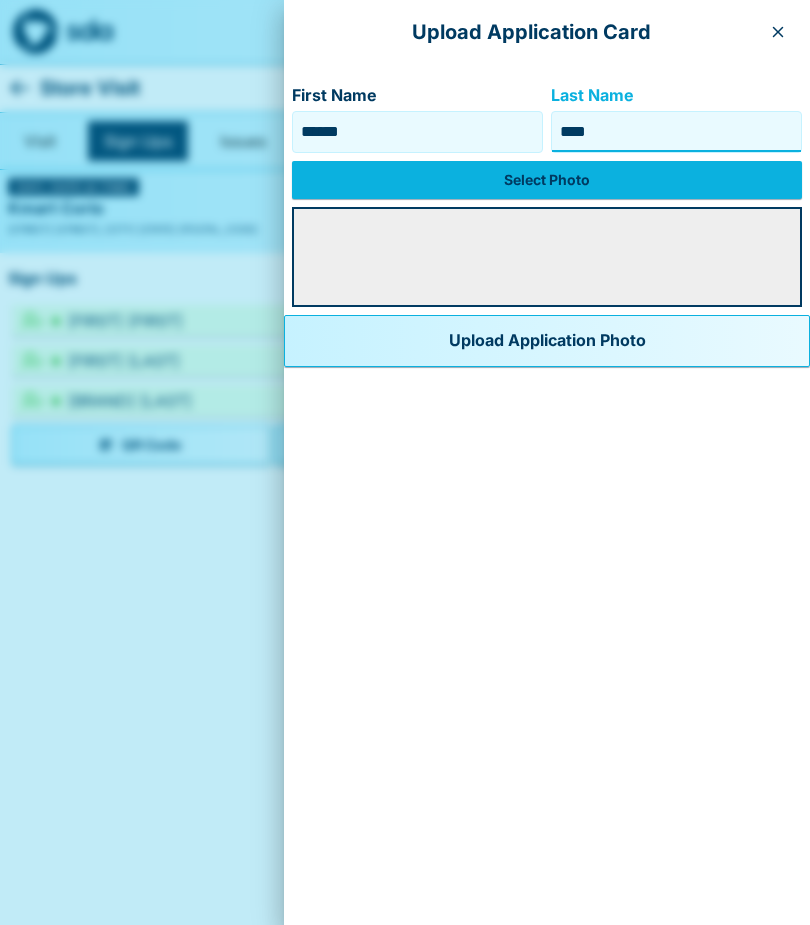 type on "****" 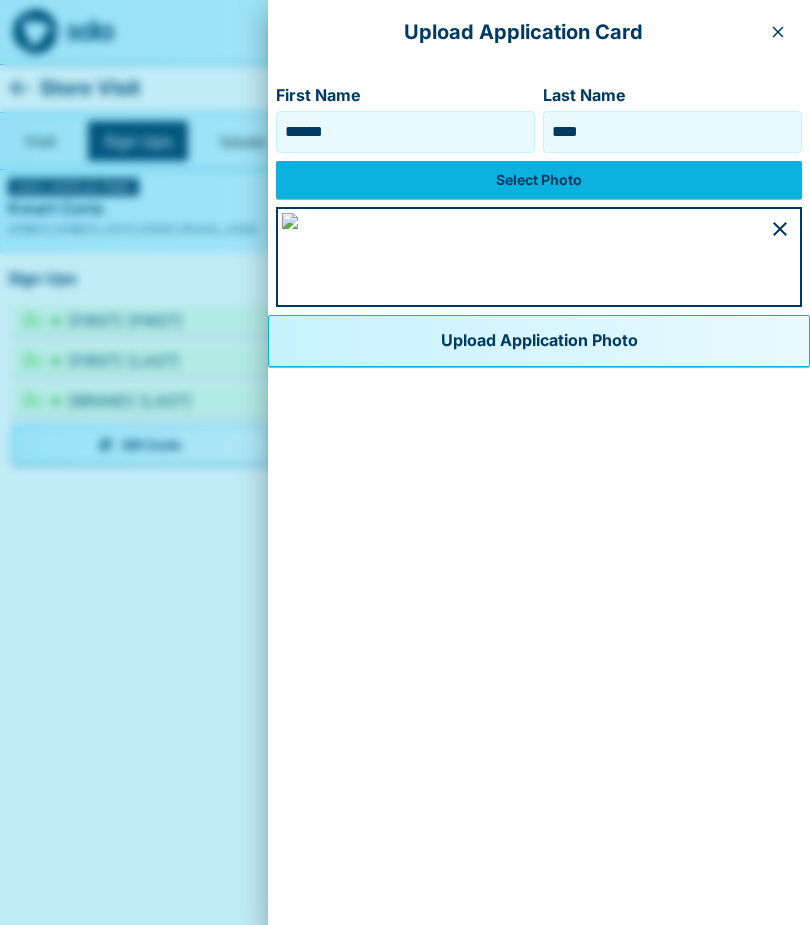 scroll, scrollTop: 482, scrollLeft: 0, axis: vertical 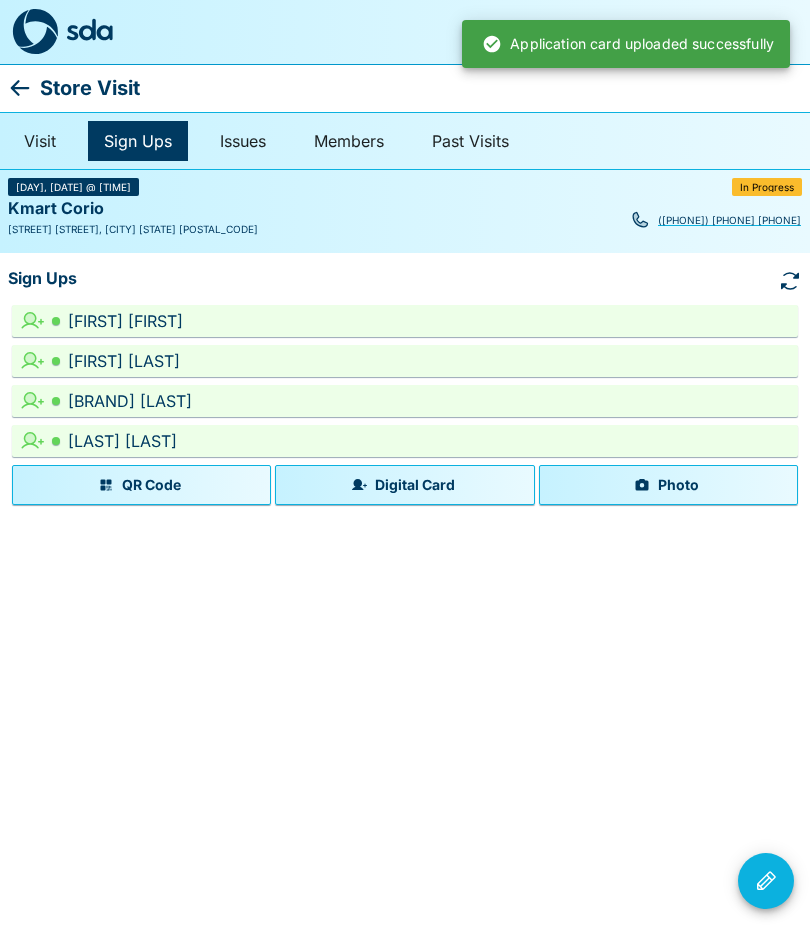 click on "Photo" at bounding box center (668, 485) 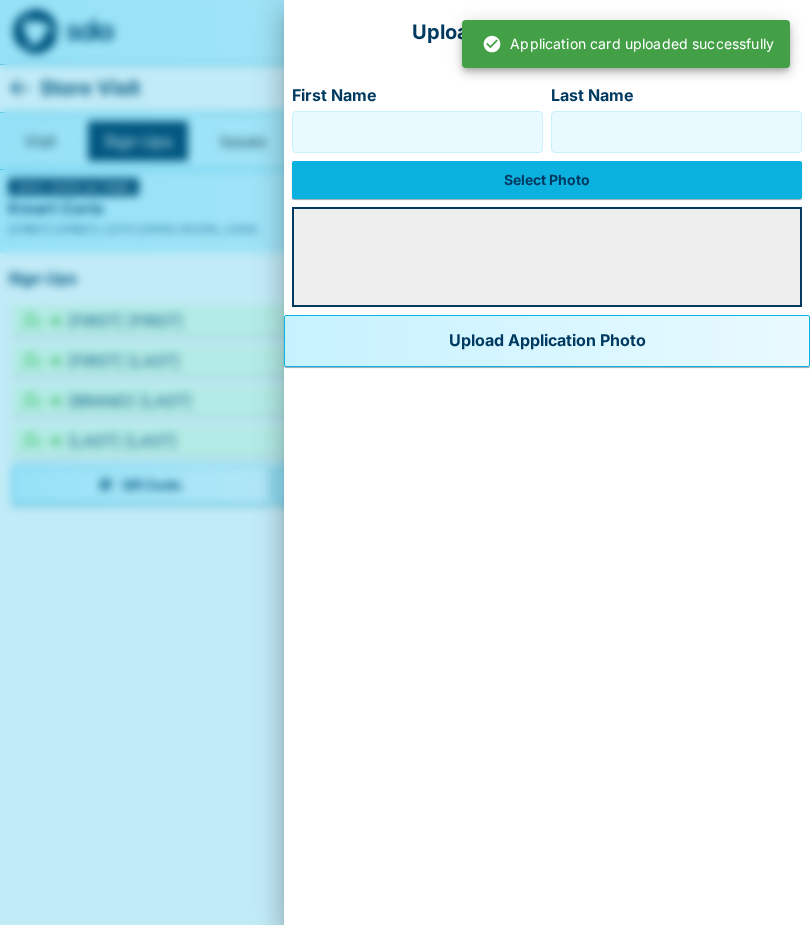 click on "First Name" at bounding box center [417, 132] 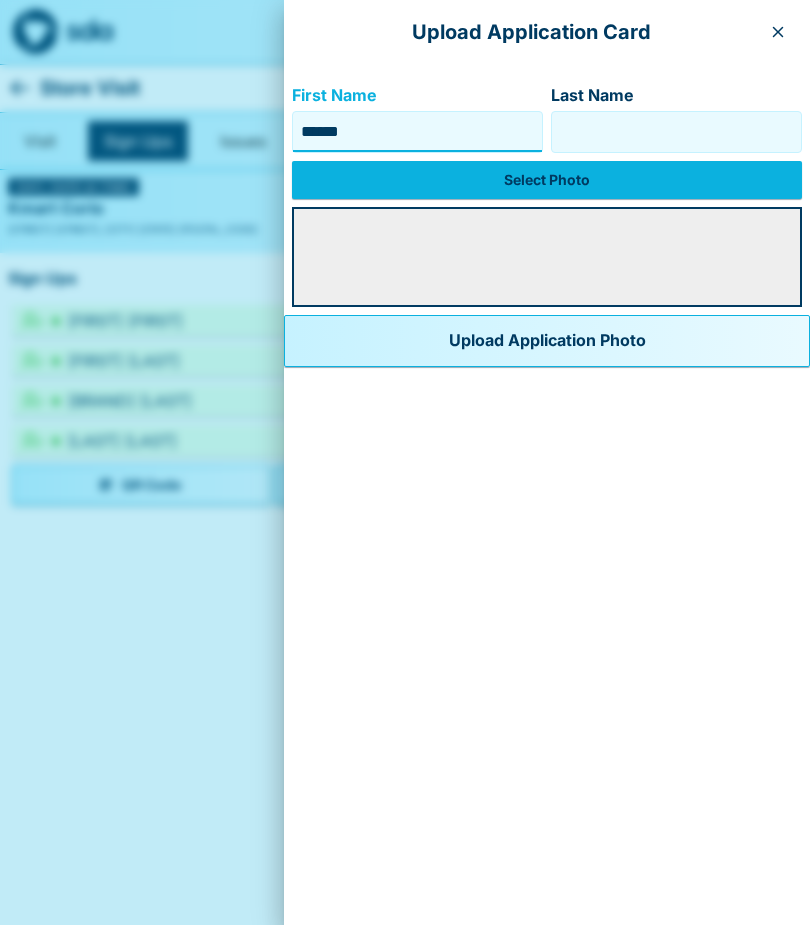 type on "******" 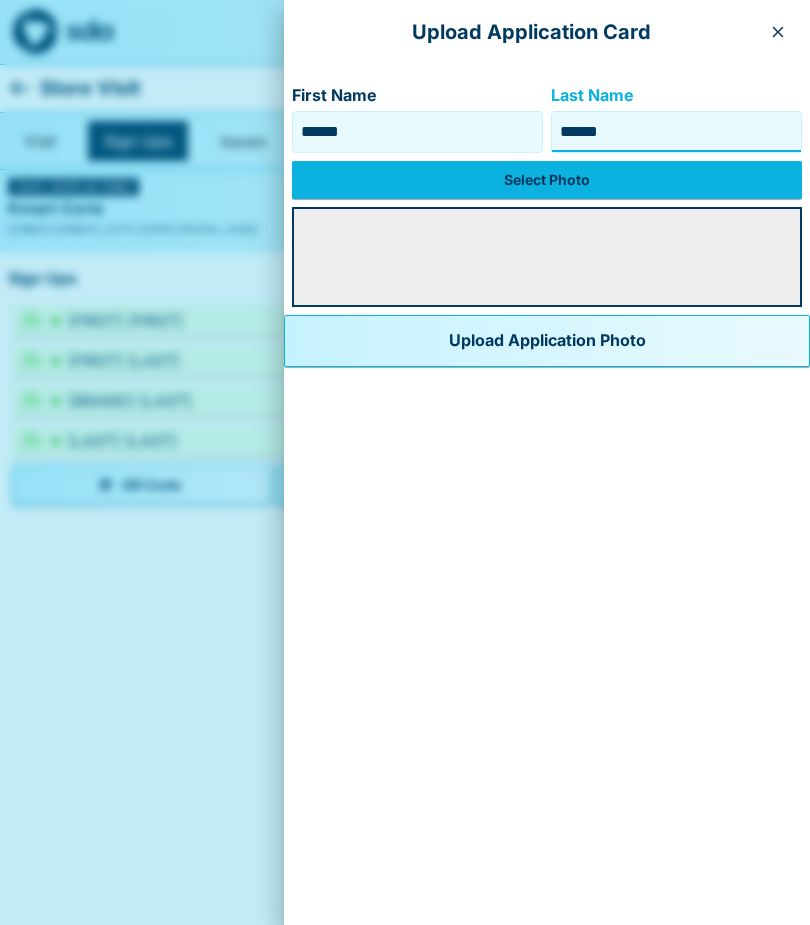 type on "******" 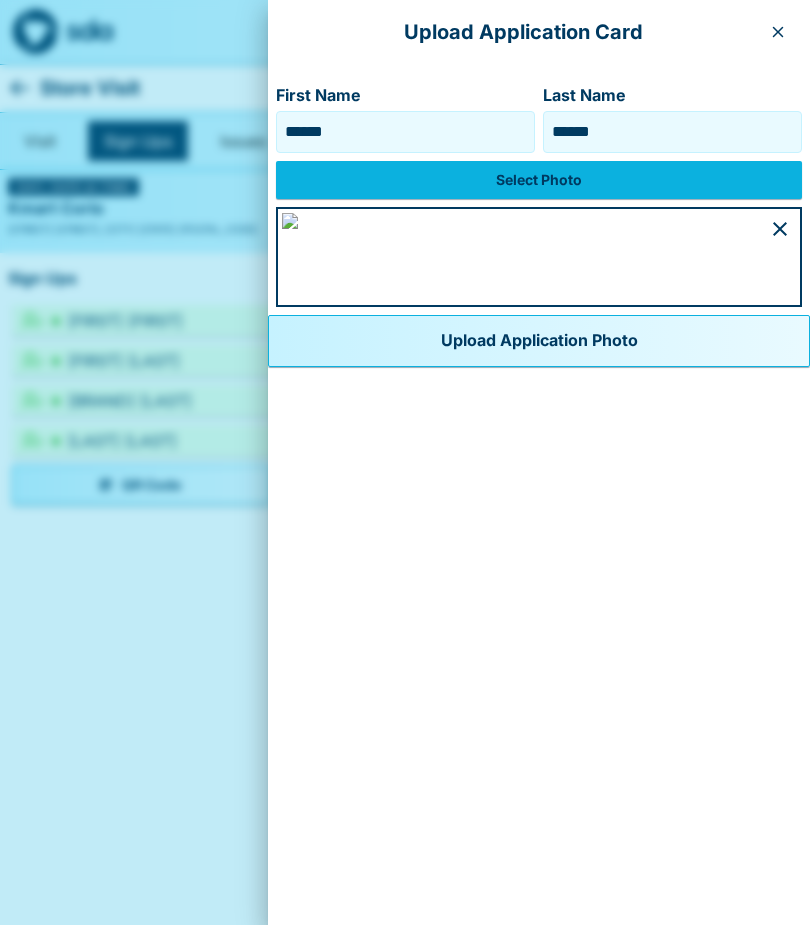 scroll, scrollTop: 471, scrollLeft: 0, axis: vertical 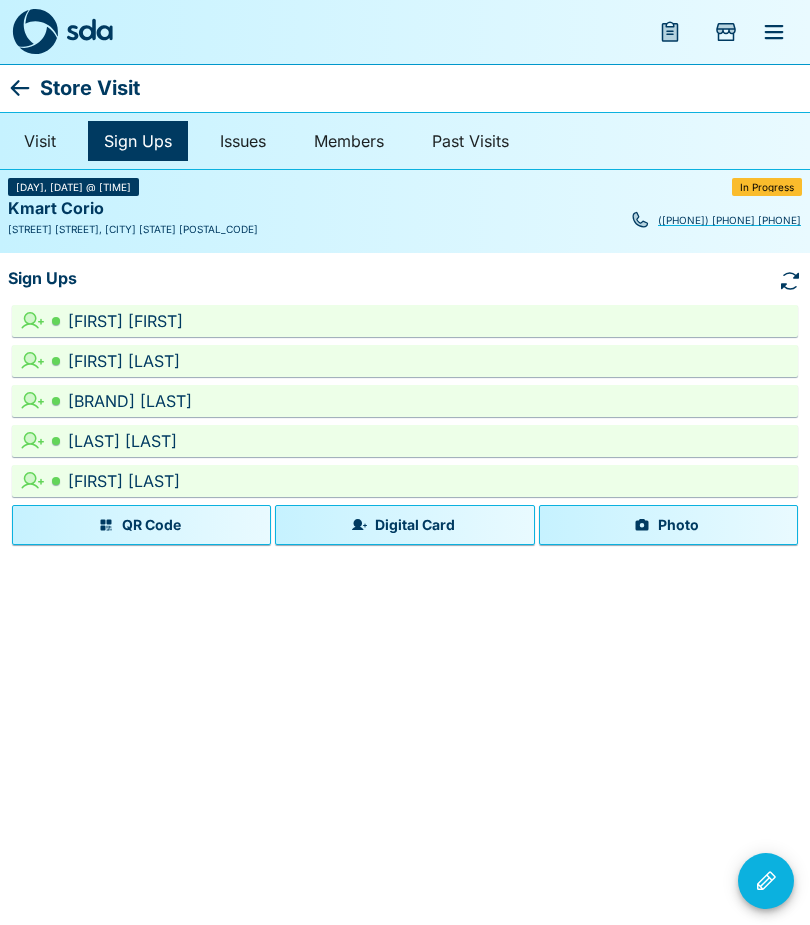 click 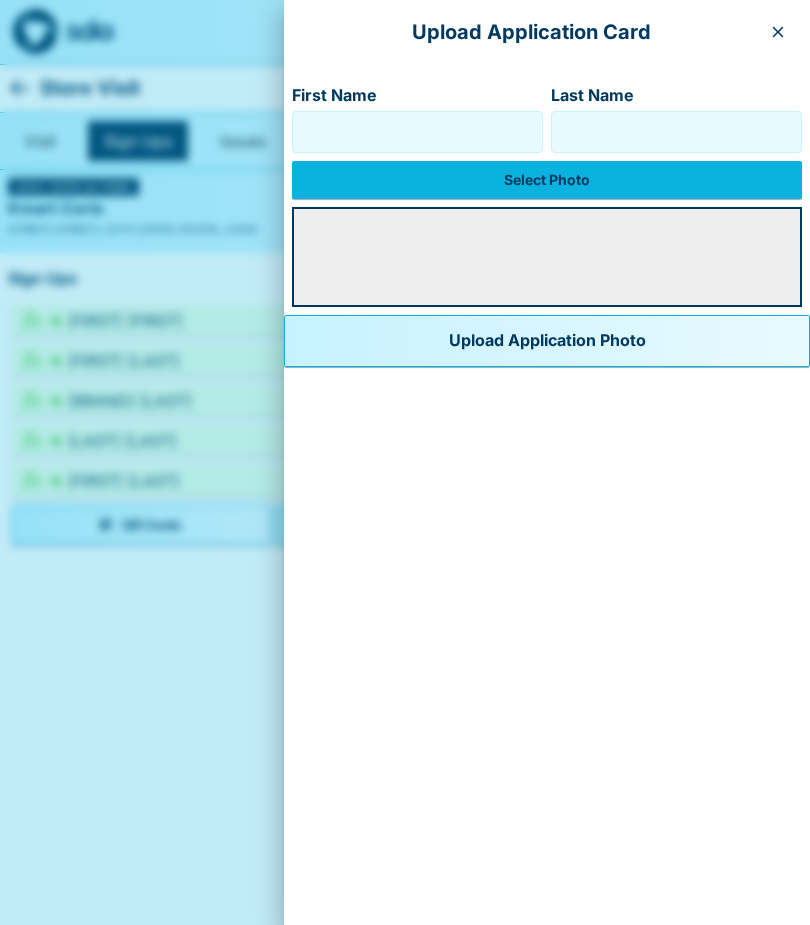 click on "First Name" at bounding box center [417, 132] 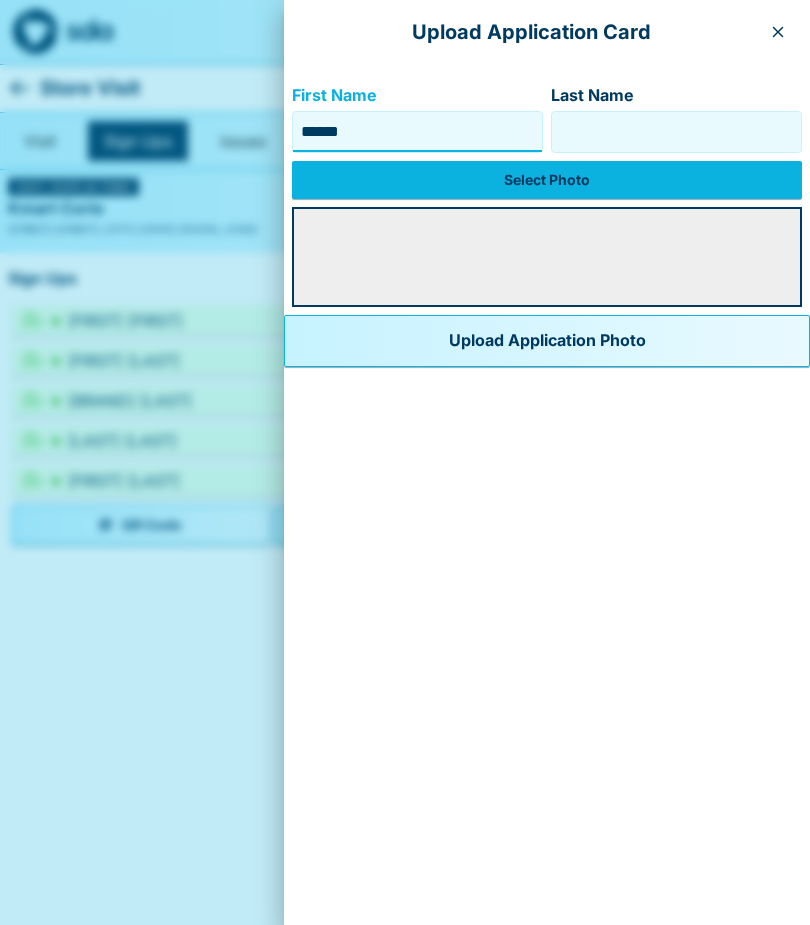 type on "******" 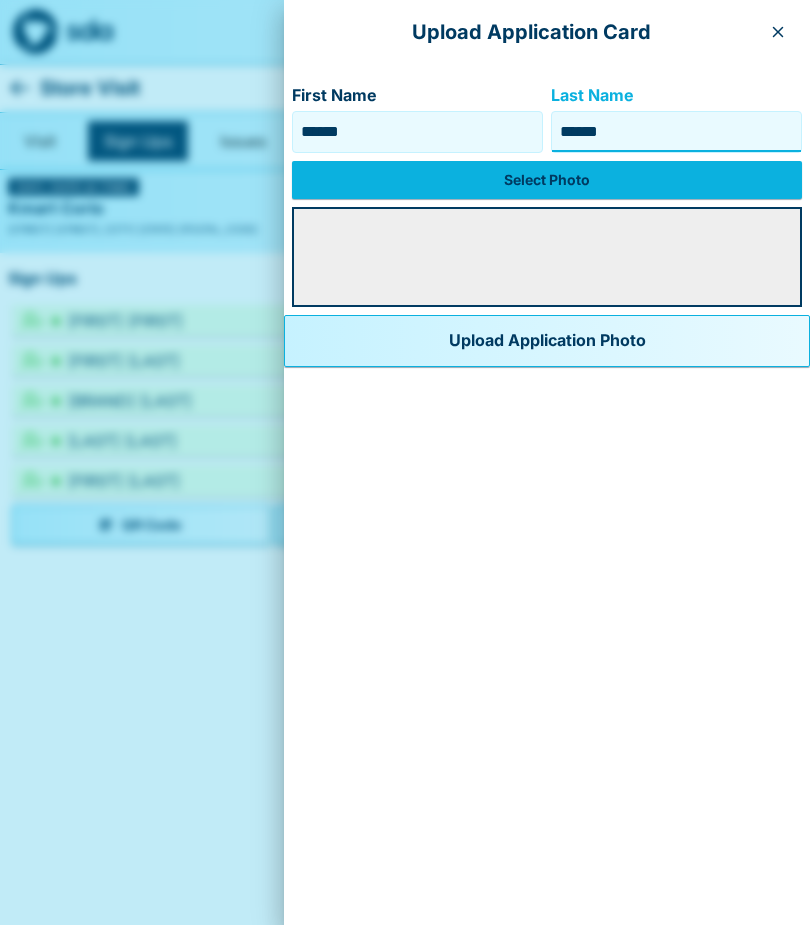 type on "******" 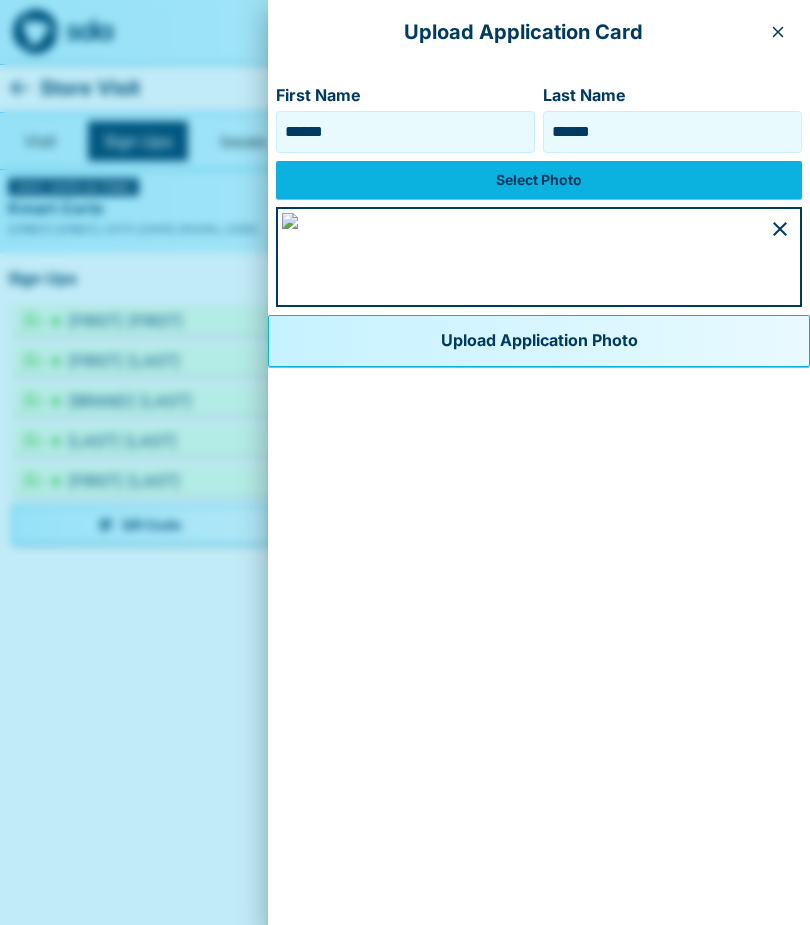 scroll, scrollTop: 471, scrollLeft: 0, axis: vertical 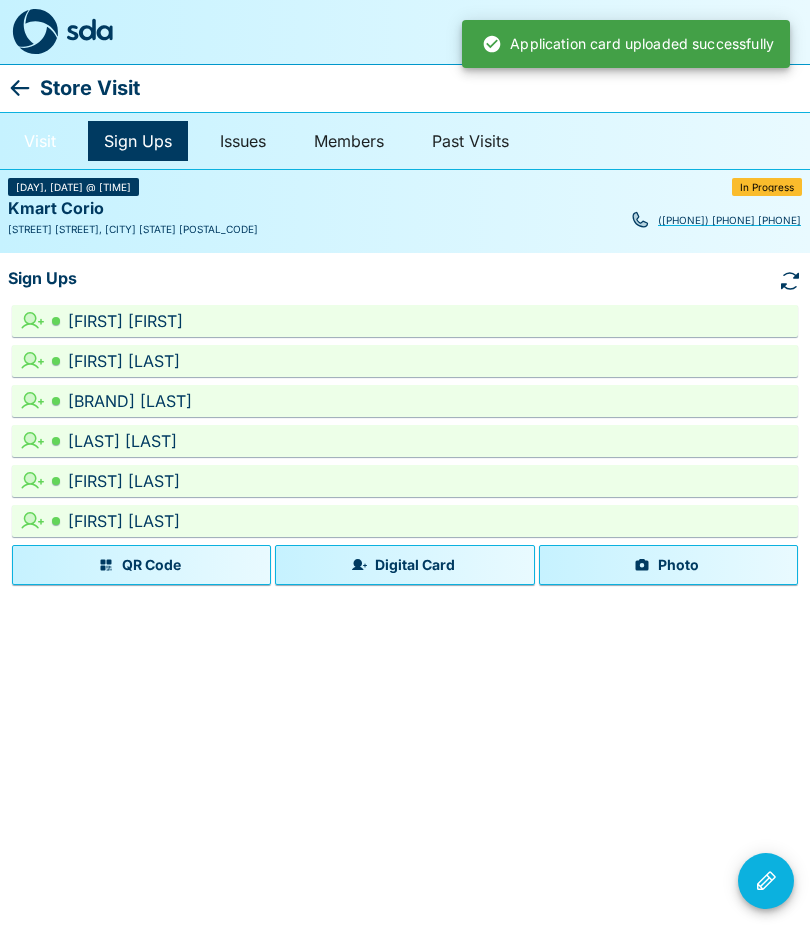click on "Visit" at bounding box center (40, 141) 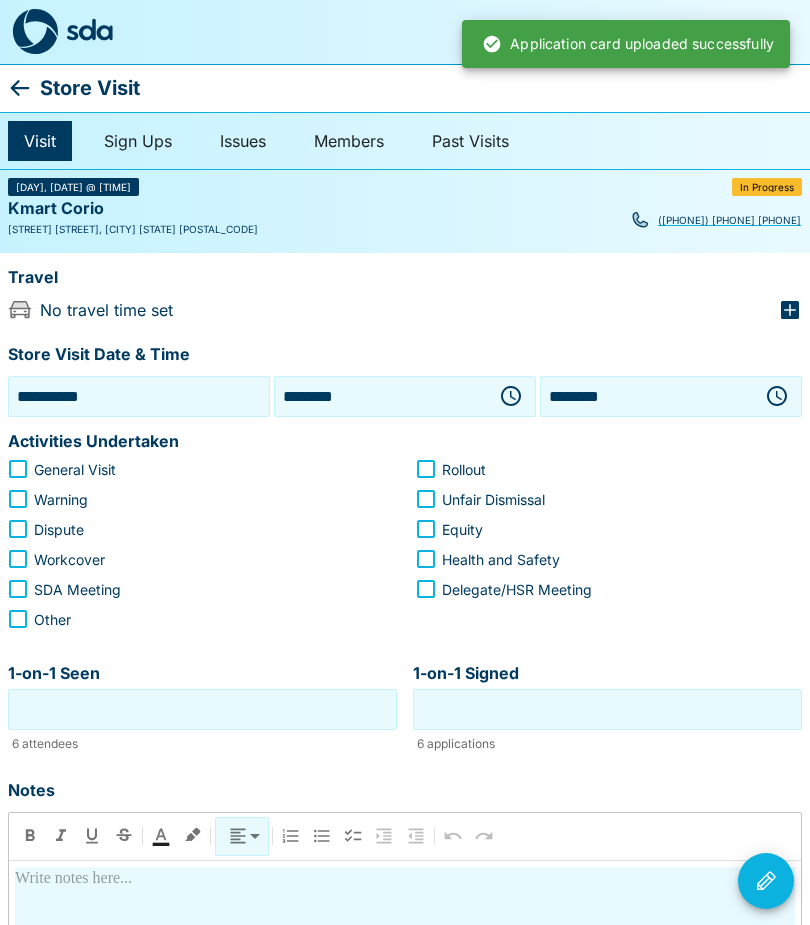 click on "**********" at bounding box center [139, 396] 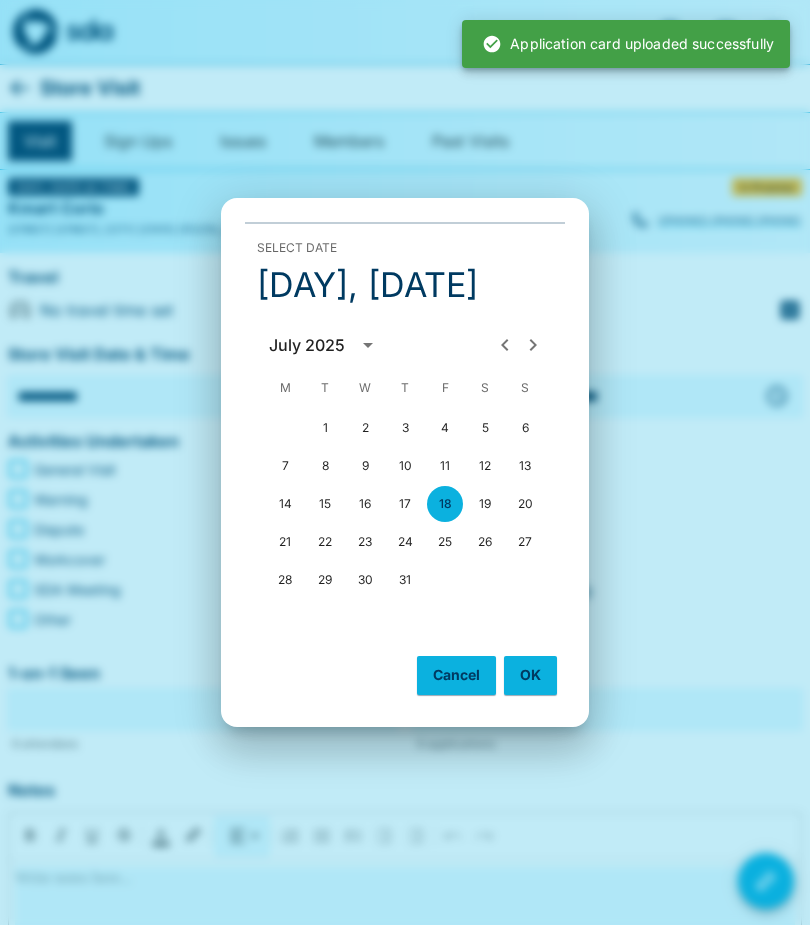 click on "17" at bounding box center [405, 504] 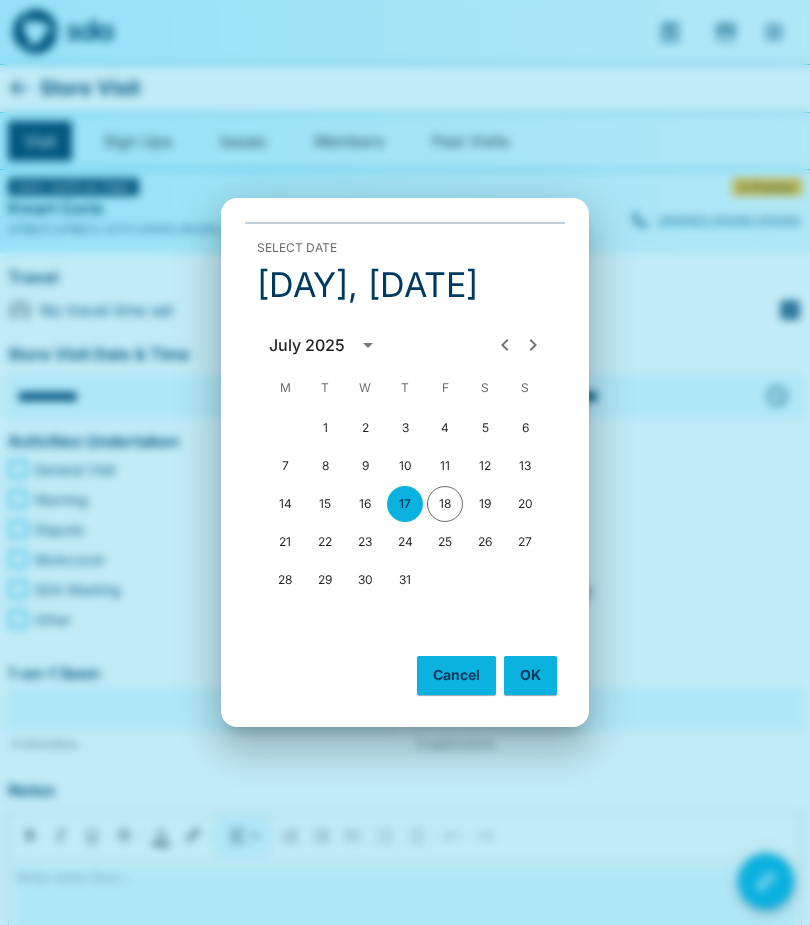 click on "OK" at bounding box center [530, 675] 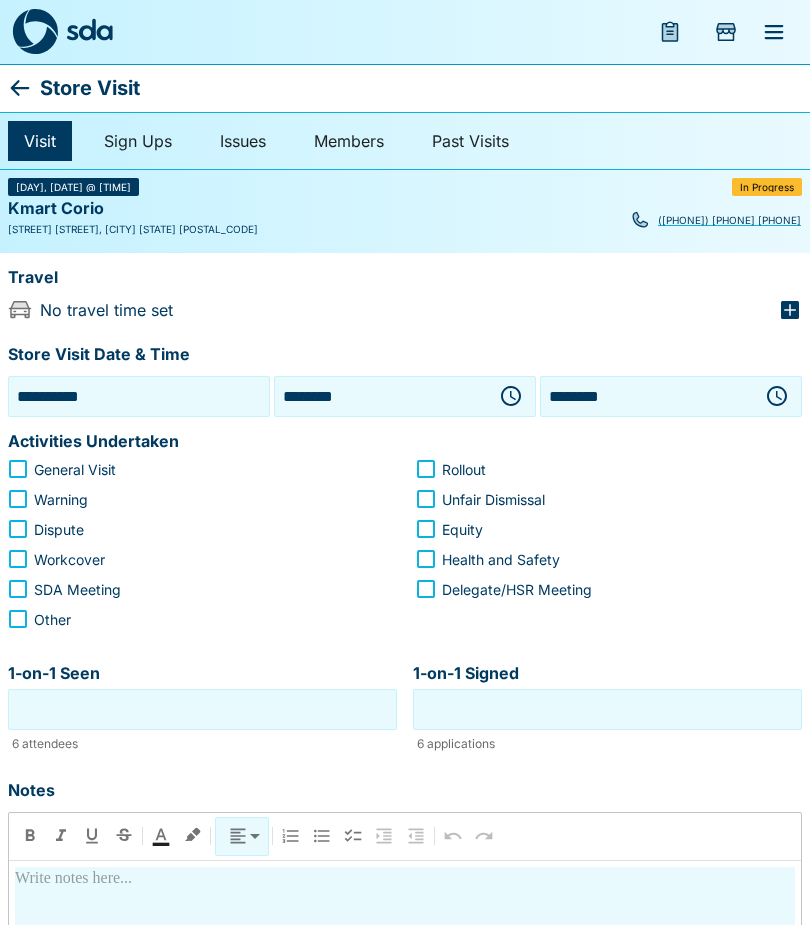 click 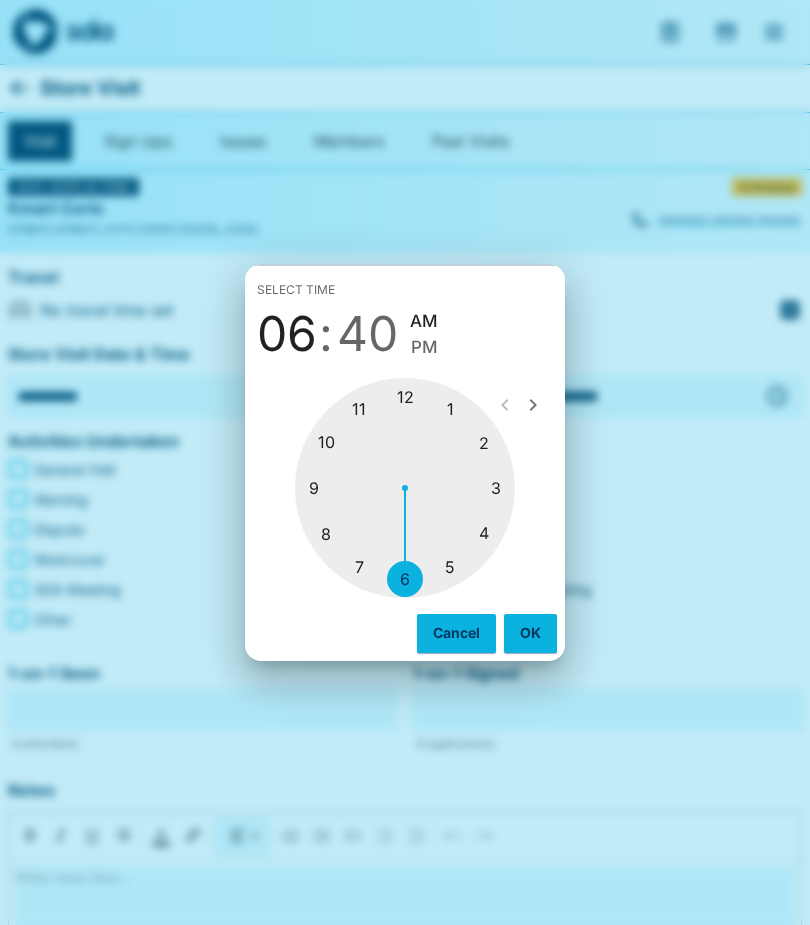 click at bounding box center [405, 488] 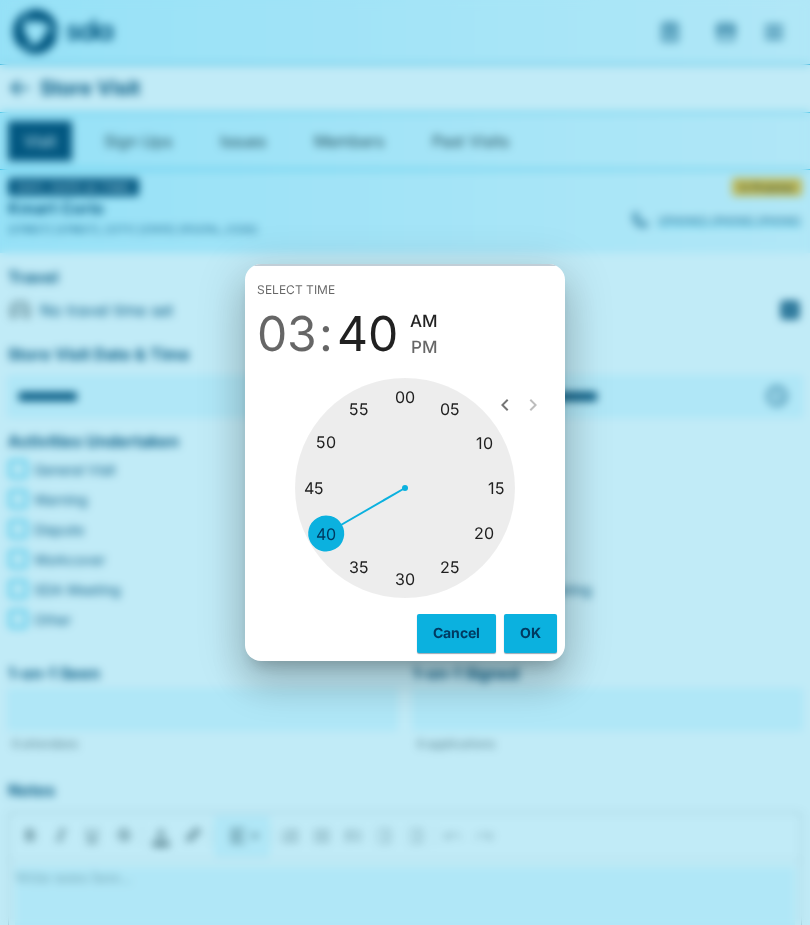 click at bounding box center (405, 488) 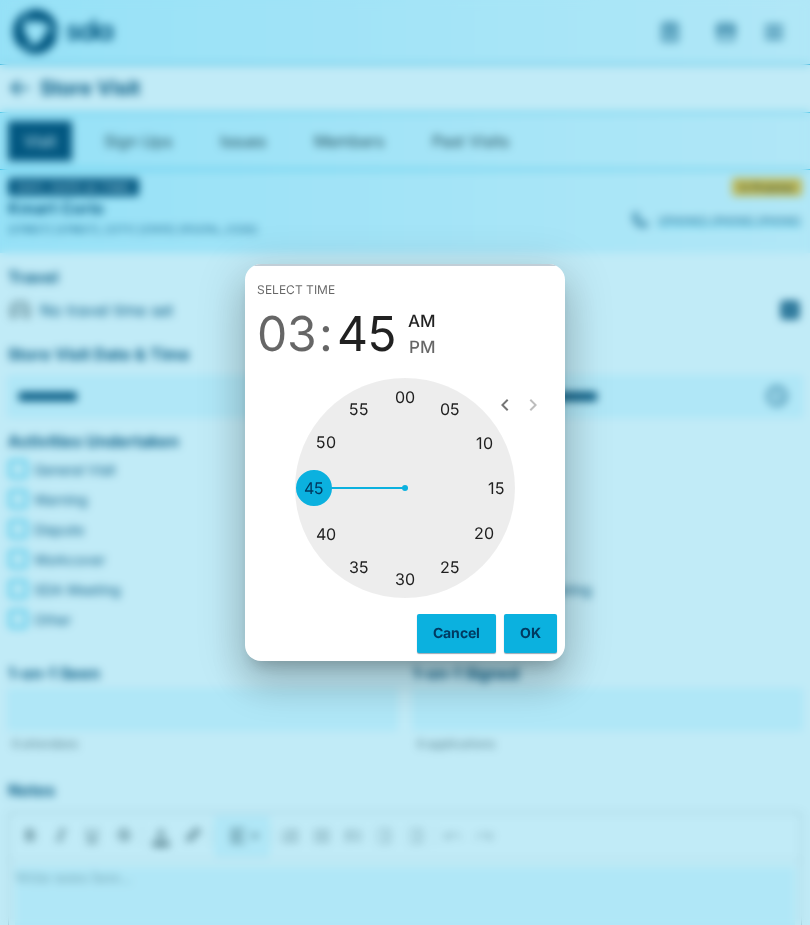 click on "PM" at bounding box center [422, 347] 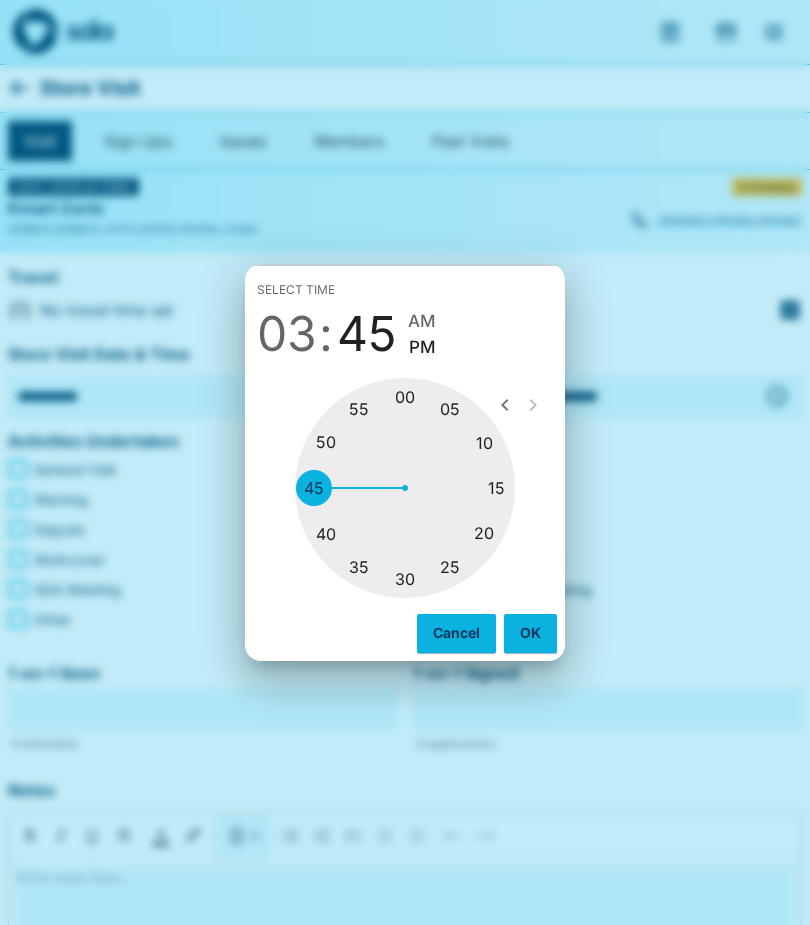 click on "OK" at bounding box center [530, 633] 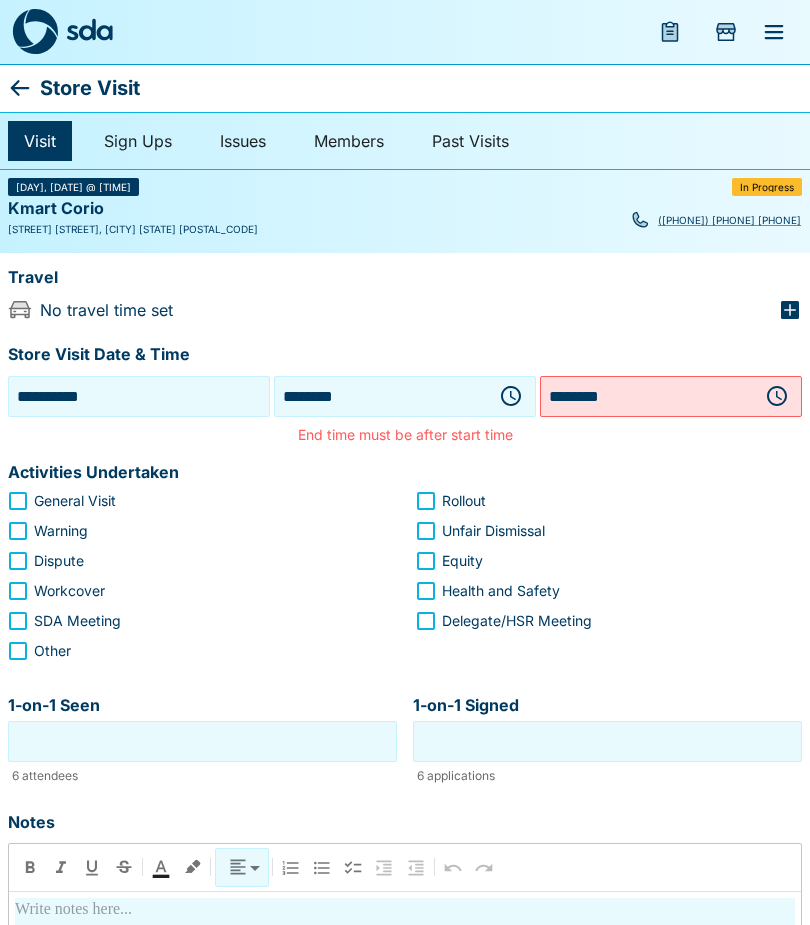 click 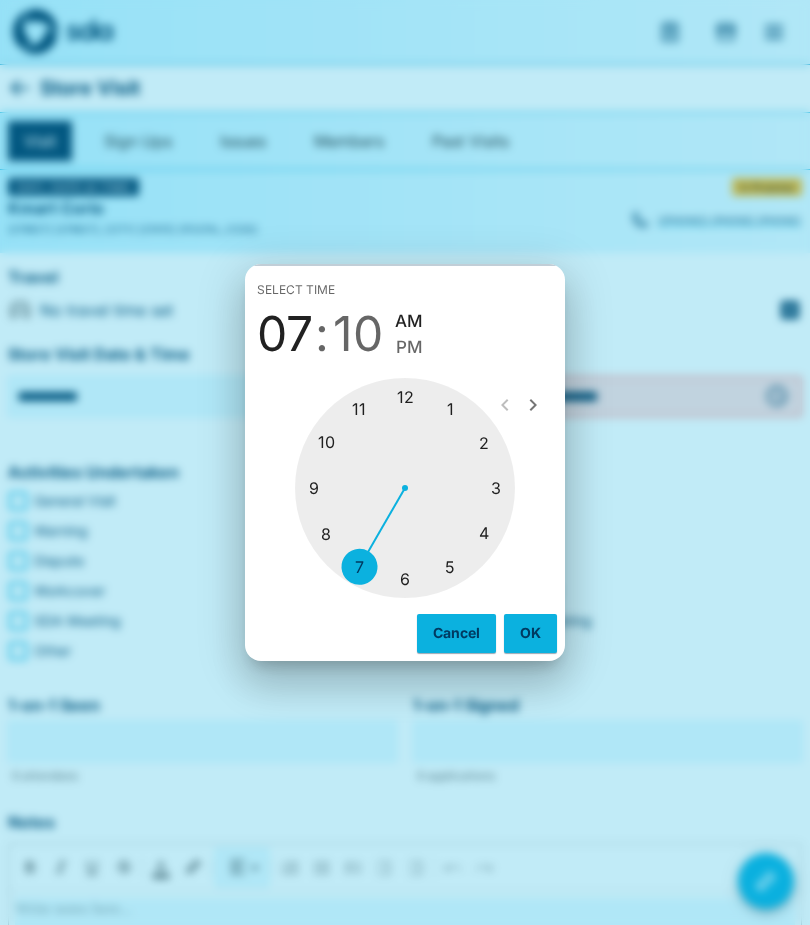 click at bounding box center [405, 488] 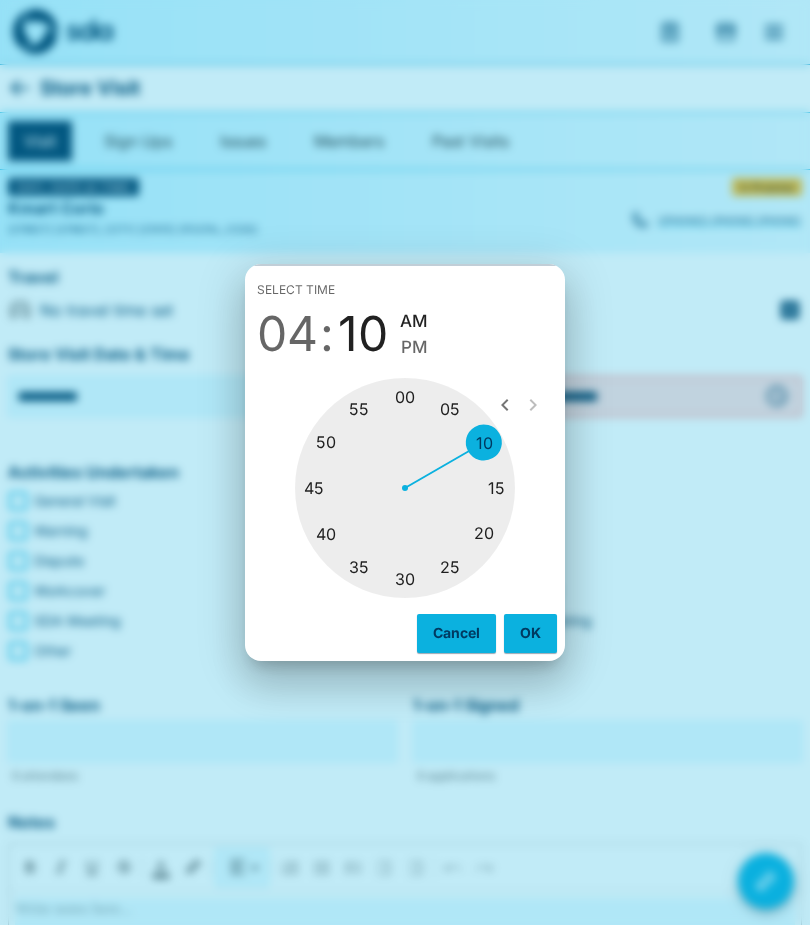click at bounding box center (405, 488) 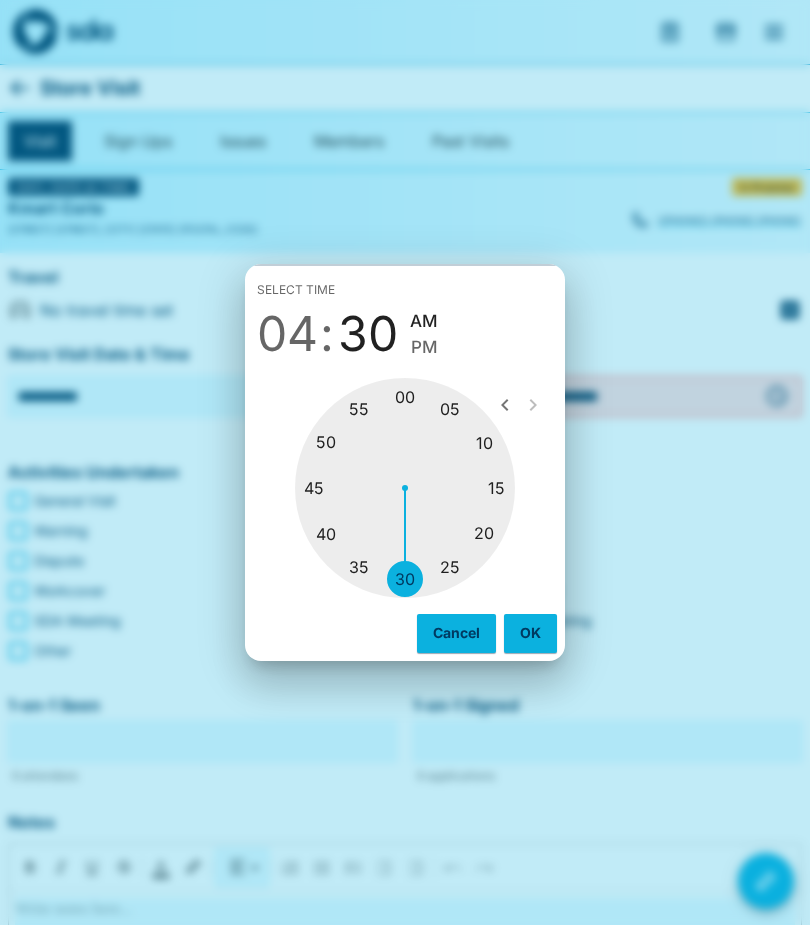 click on "PM" at bounding box center [424, 347] 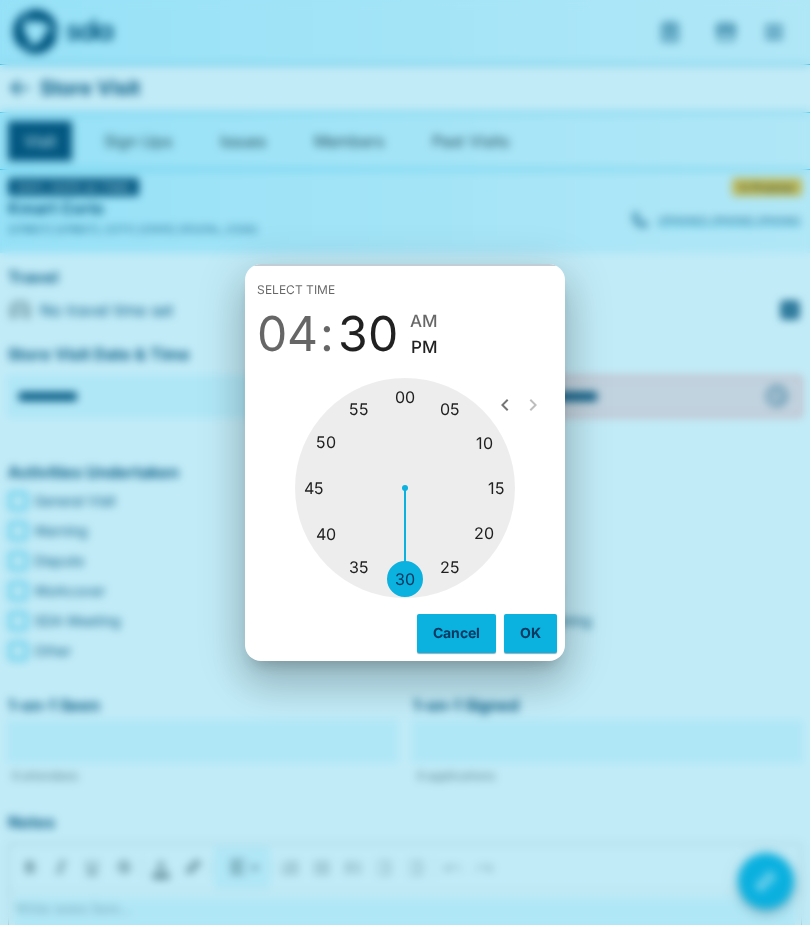 click on "OK" at bounding box center [530, 633] 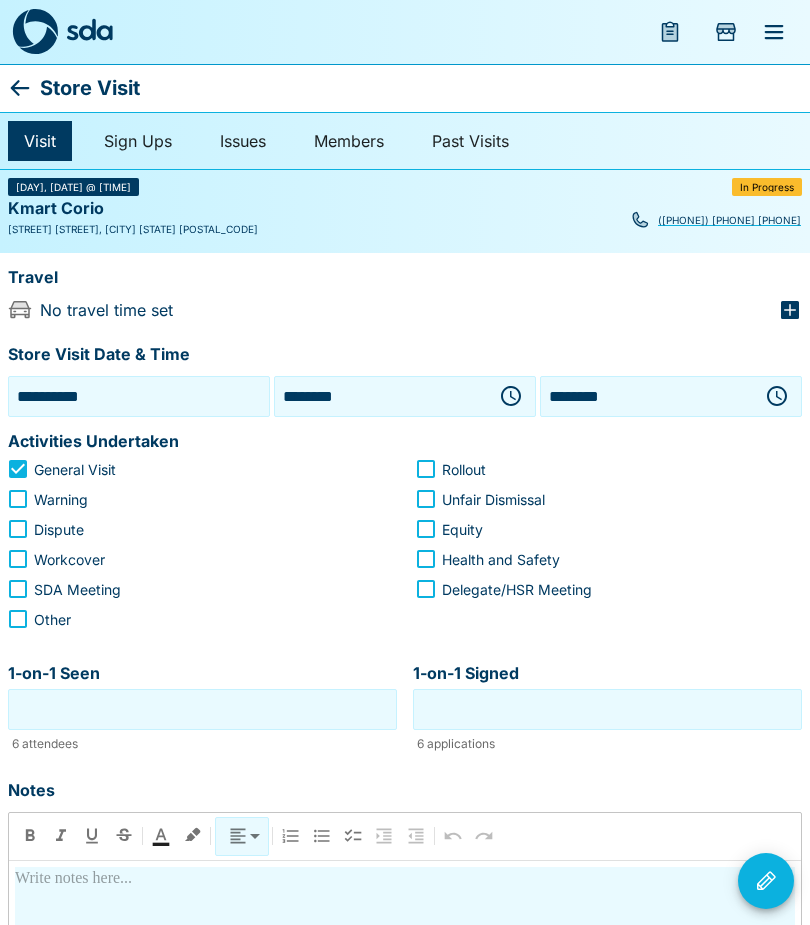 click on "1-on-1 Seen" at bounding box center (202, 709) 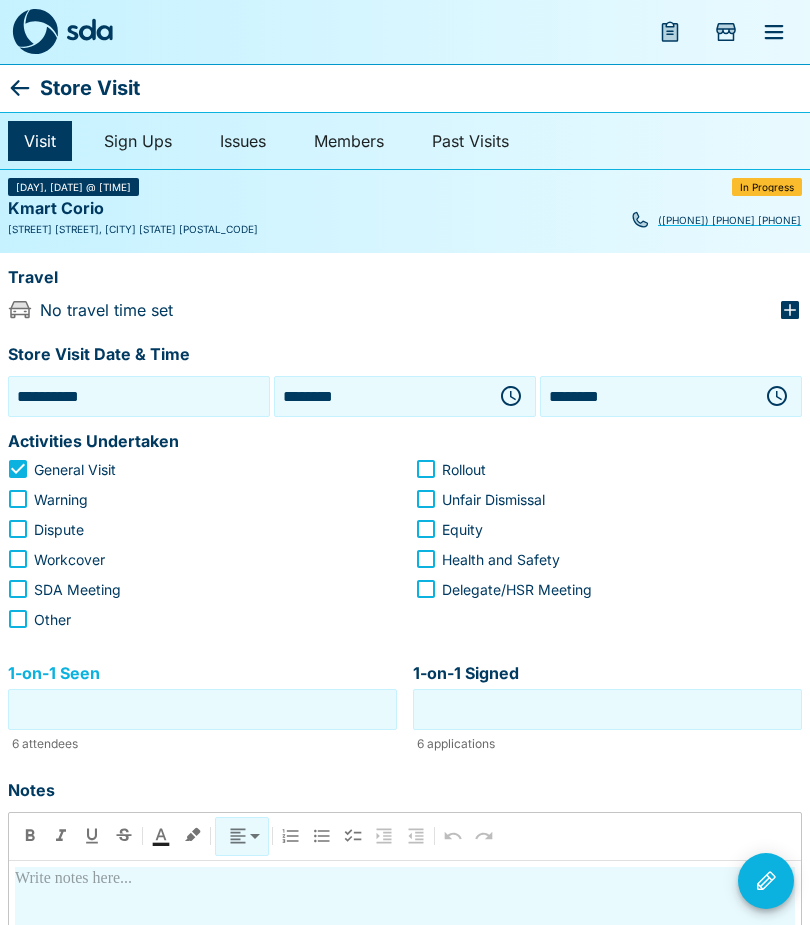 scroll, scrollTop: 85, scrollLeft: 0, axis: vertical 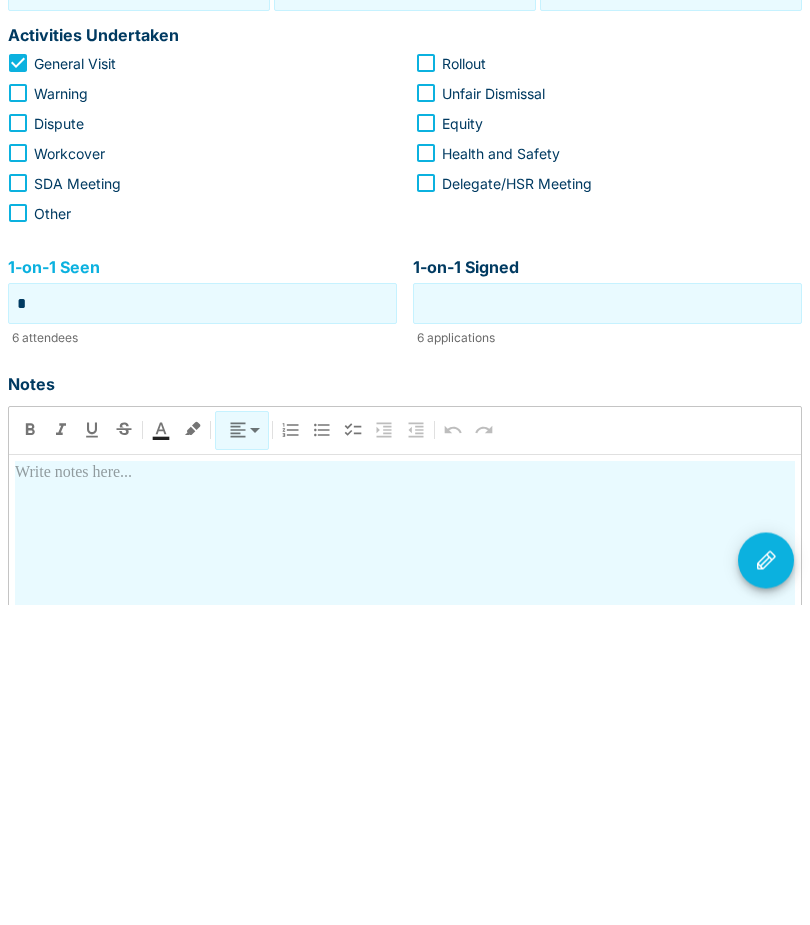 type on "*" 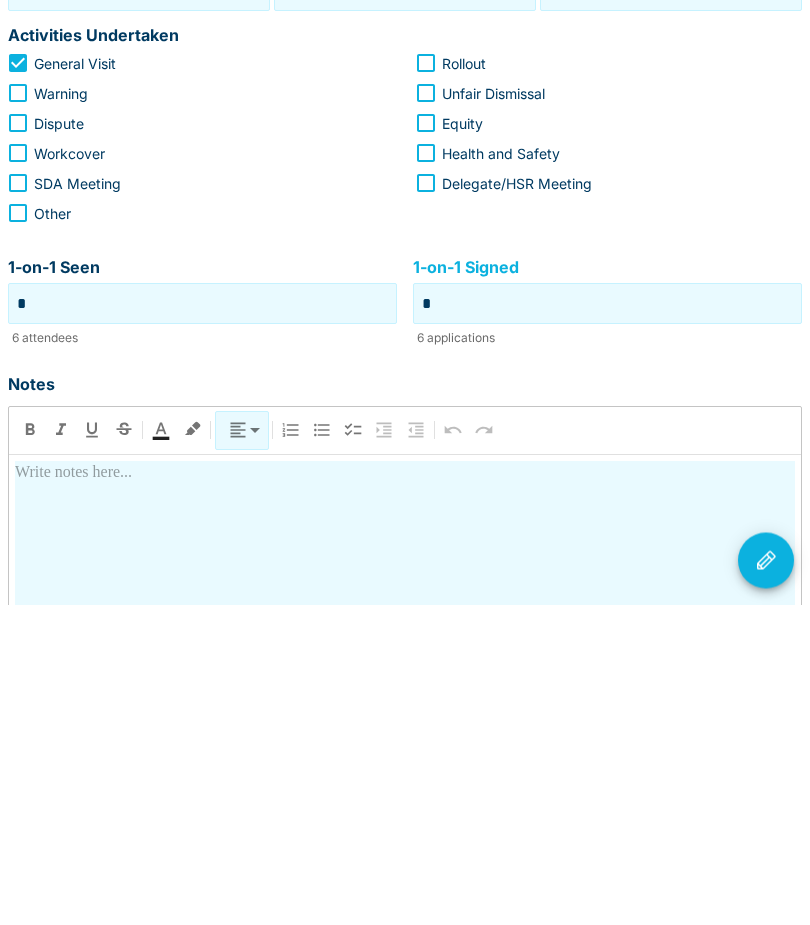 type on "*" 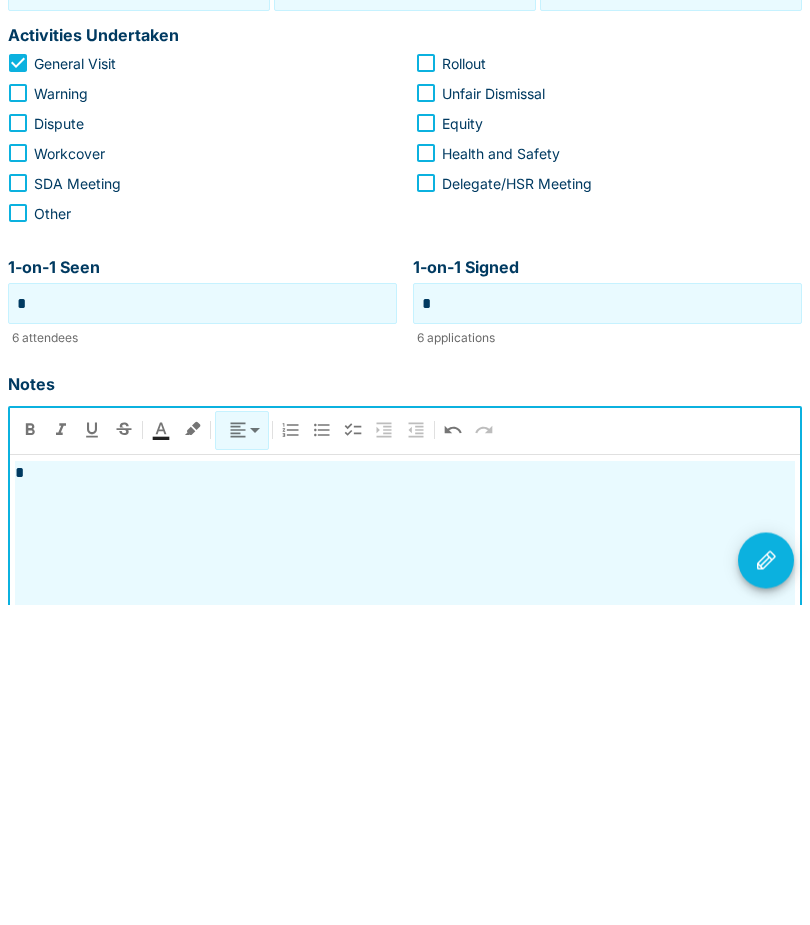 type 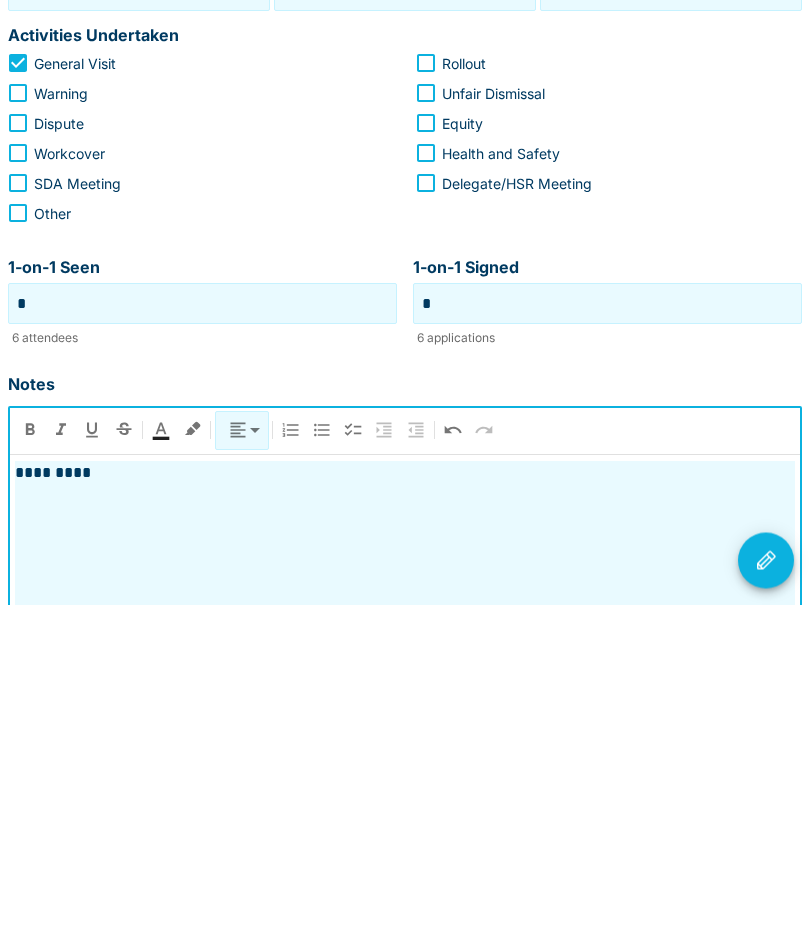 click at bounding box center [766, 881] 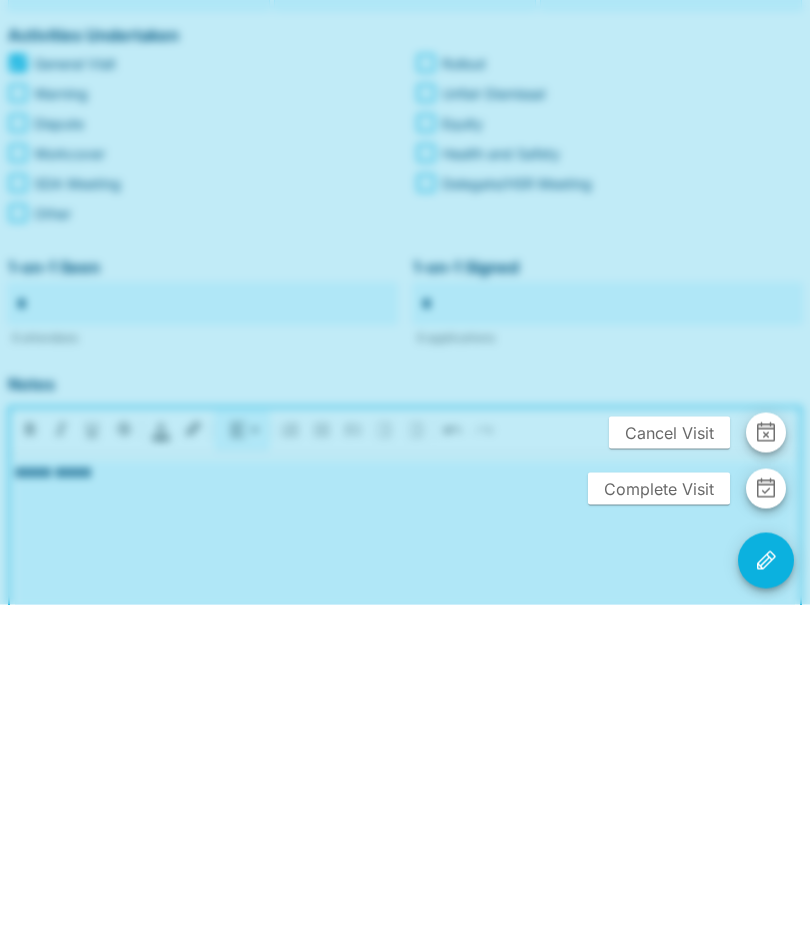 scroll, scrollTop: 406, scrollLeft: 0, axis: vertical 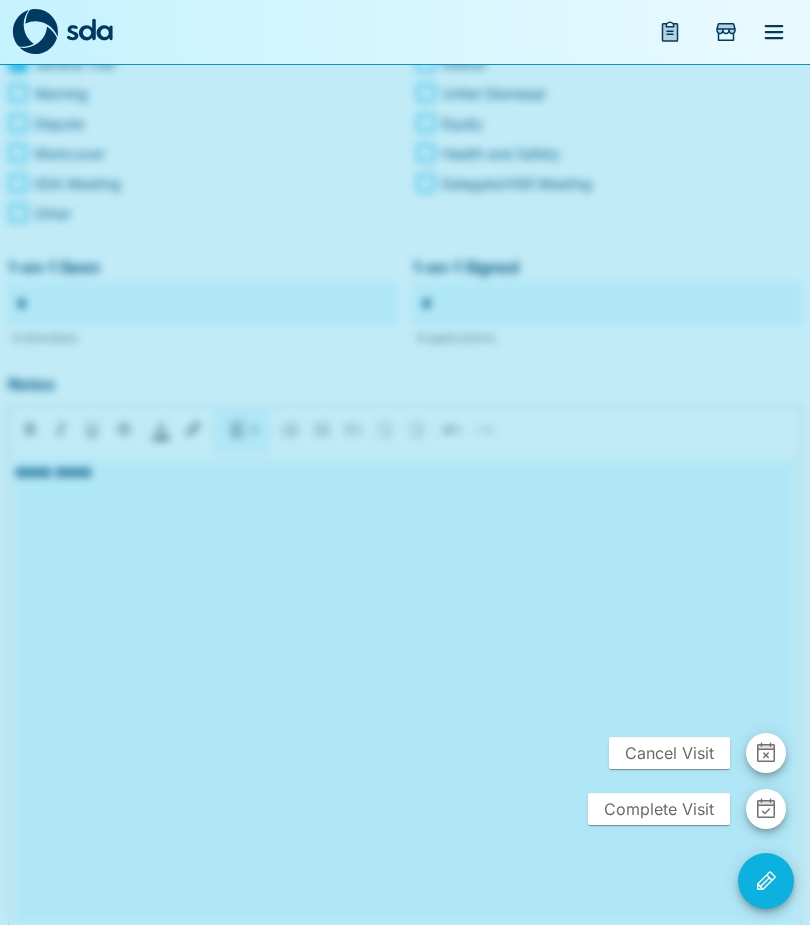 click on "Complete Visit" at bounding box center [659, 809] 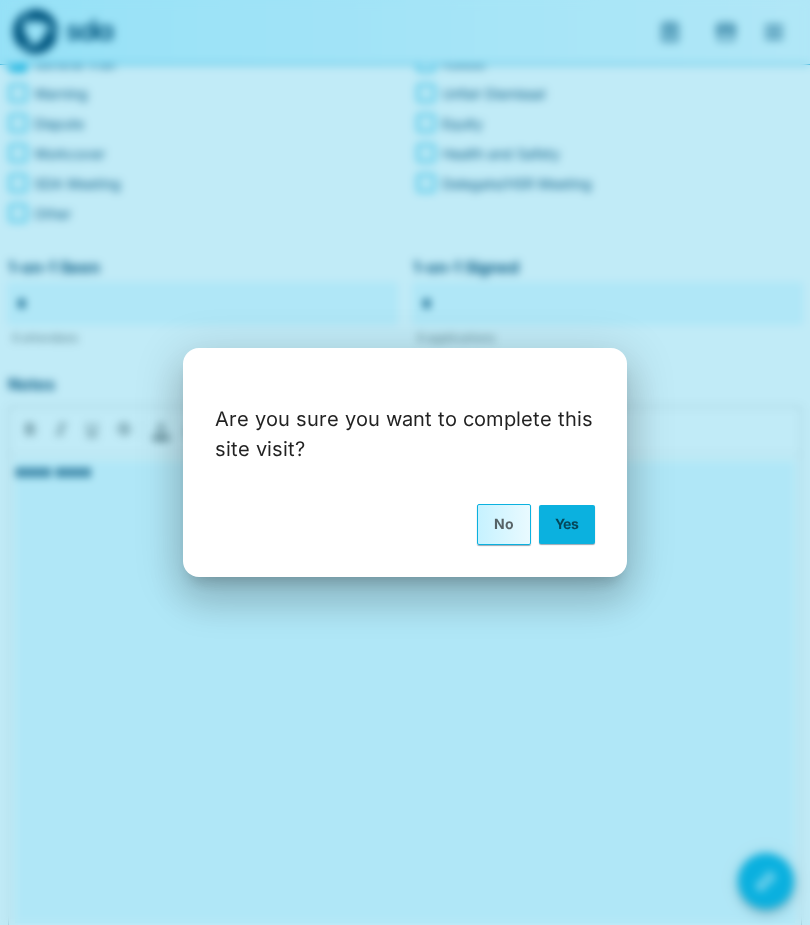 click on "Are you sure you want to complete this site visit? No Yes" at bounding box center [405, 462] 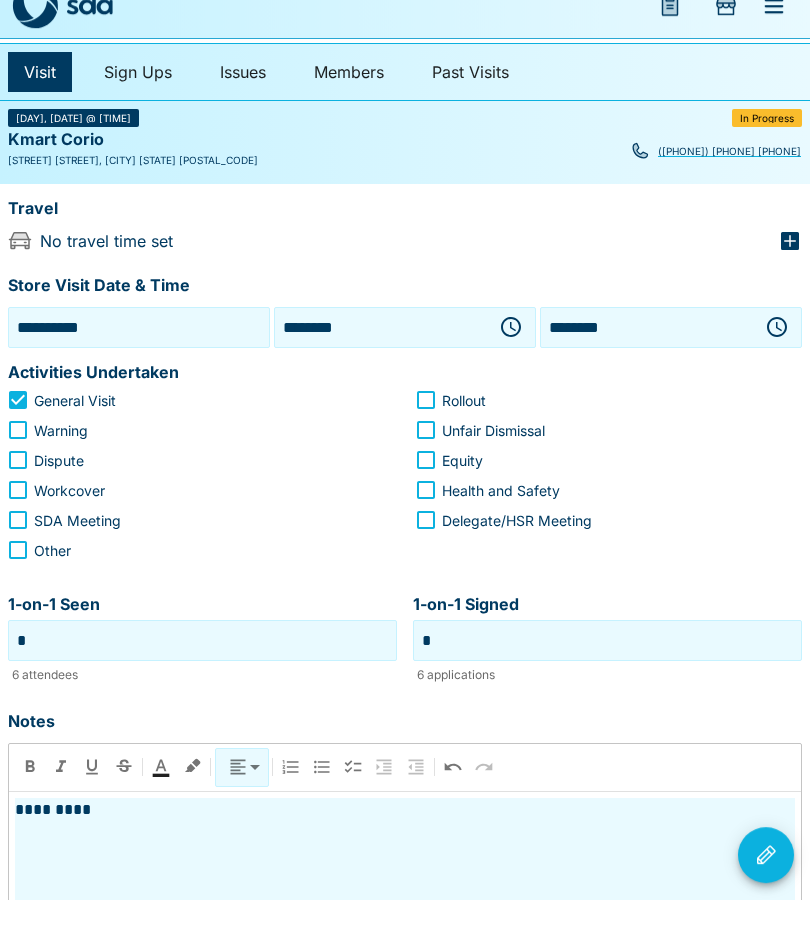 scroll, scrollTop: 365, scrollLeft: 0, axis: vertical 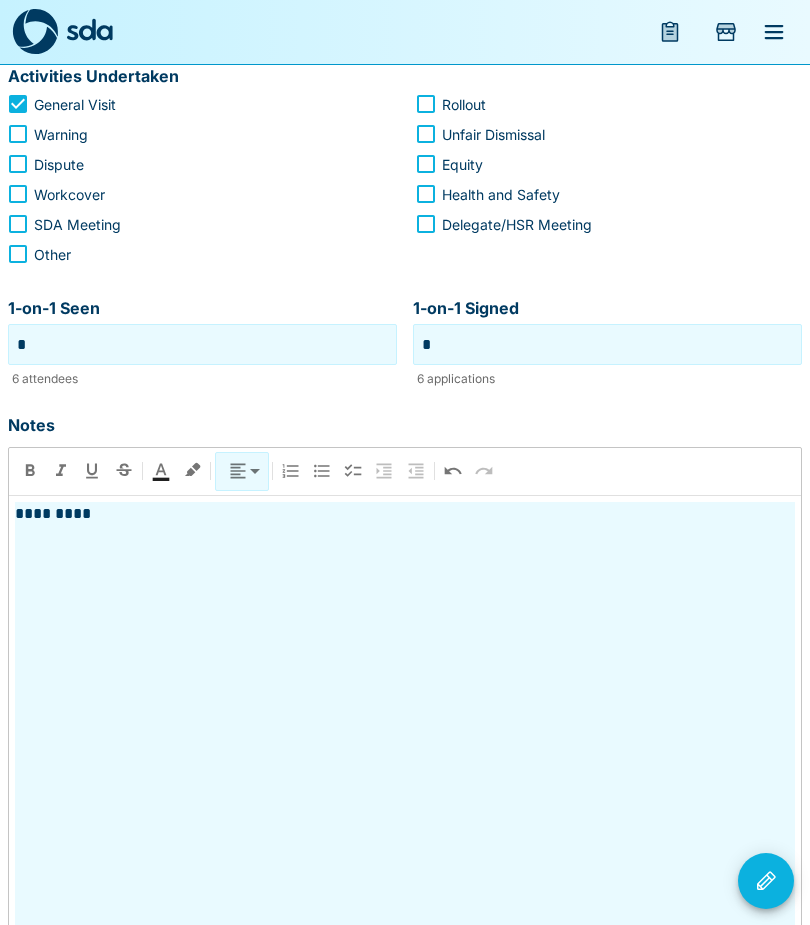 click 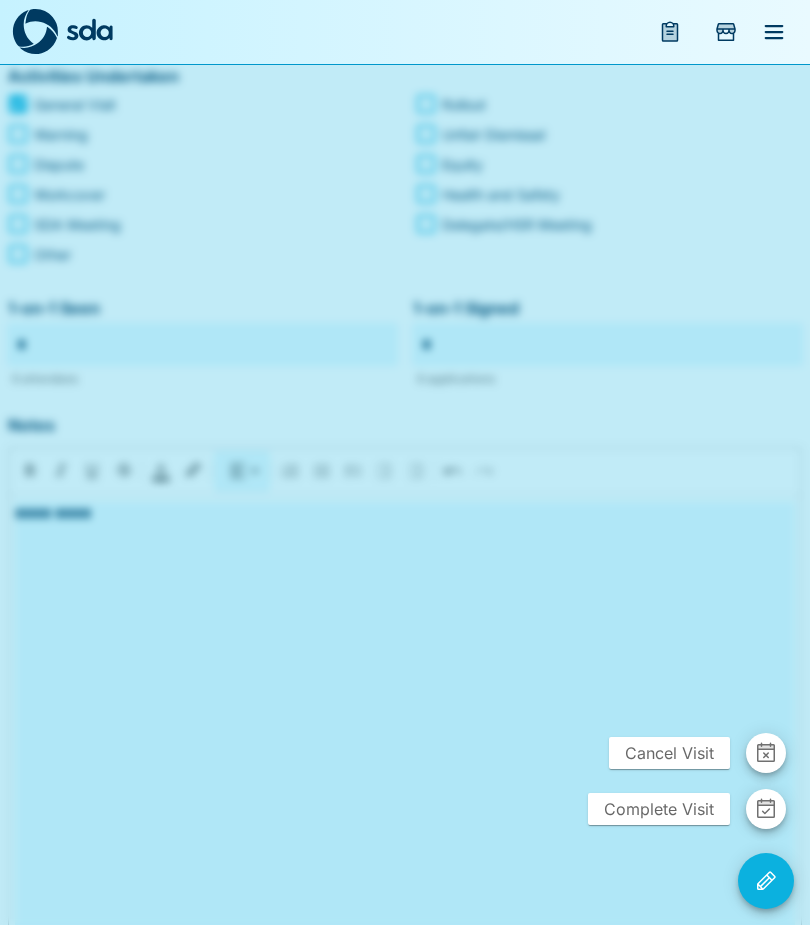 click on "Complete Visit" at bounding box center [659, 809] 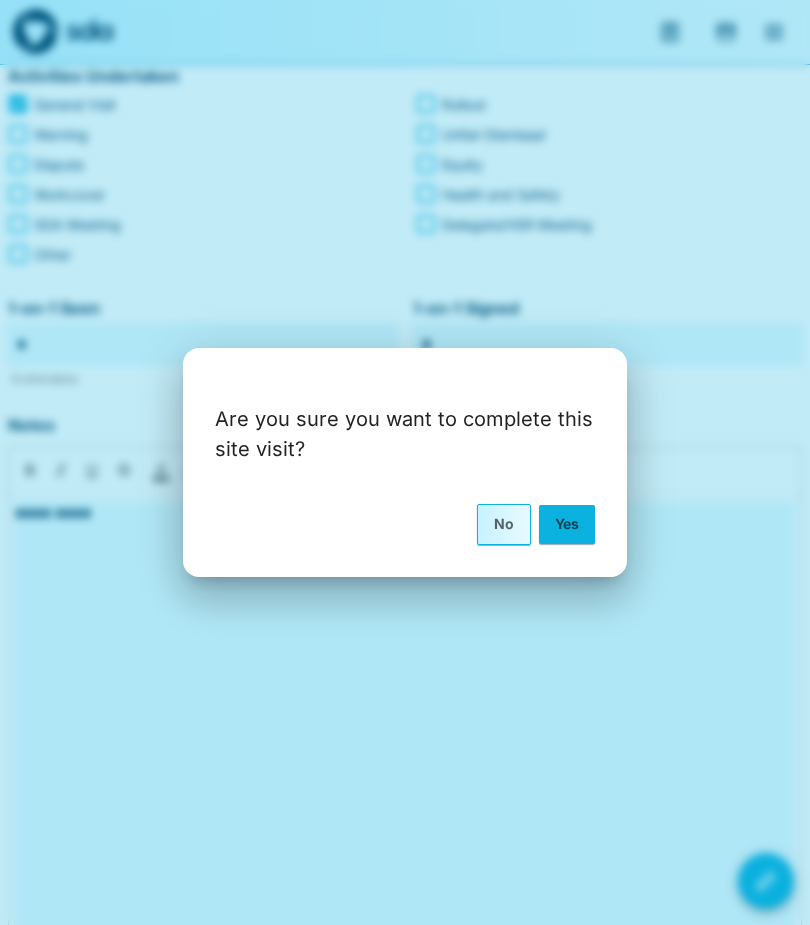 click on "Yes" at bounding box center [567, 524] 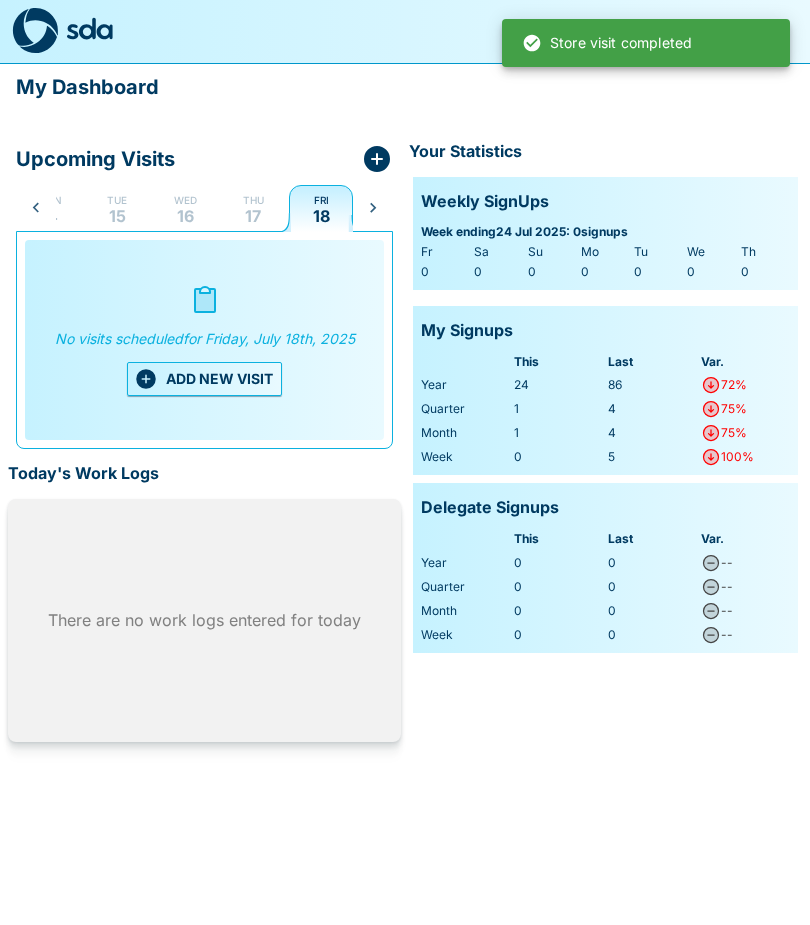 scroll, scrollTop: 0, scrollLeft: 107, axis: horizontal 